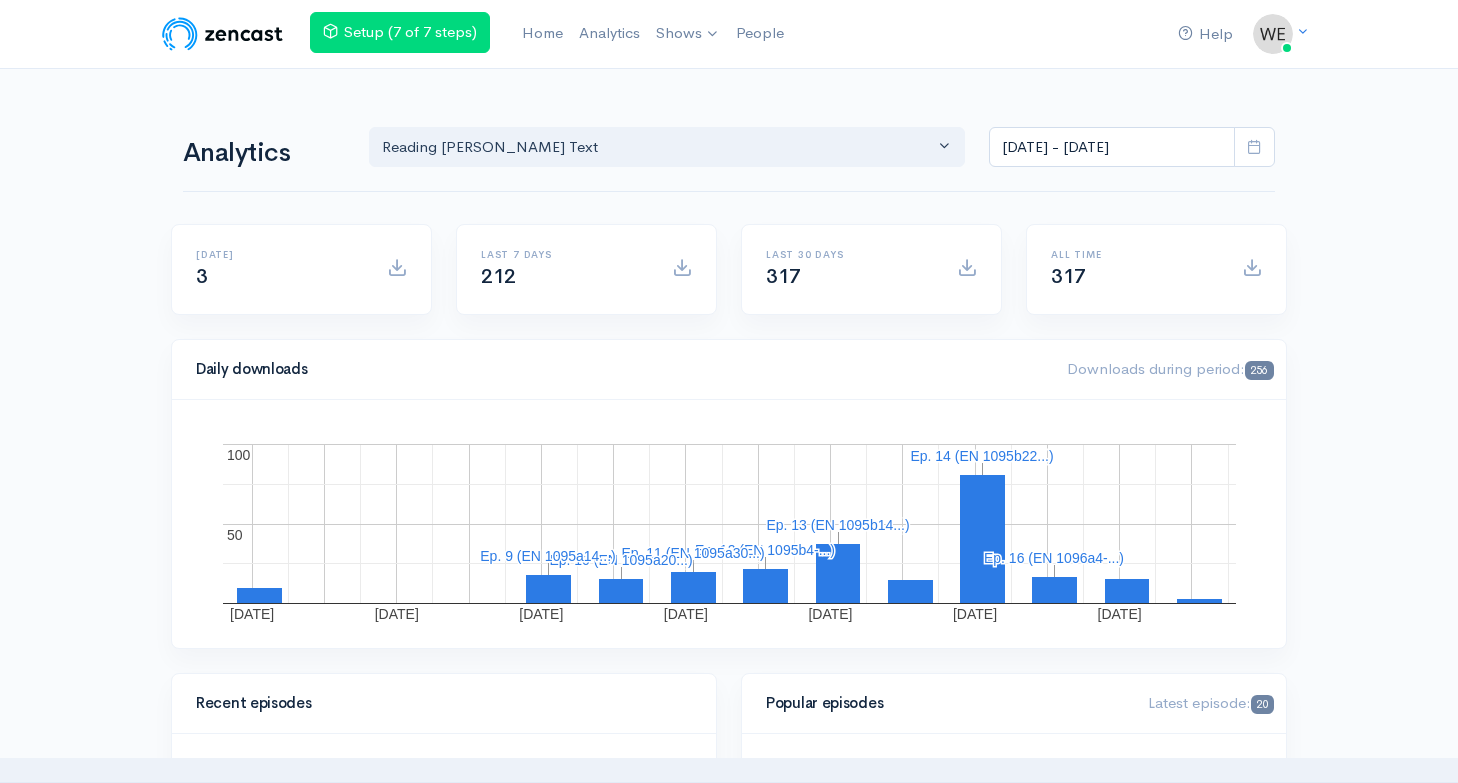 scroll, scrollTop: 0, scrollLeft: 0, axis: both 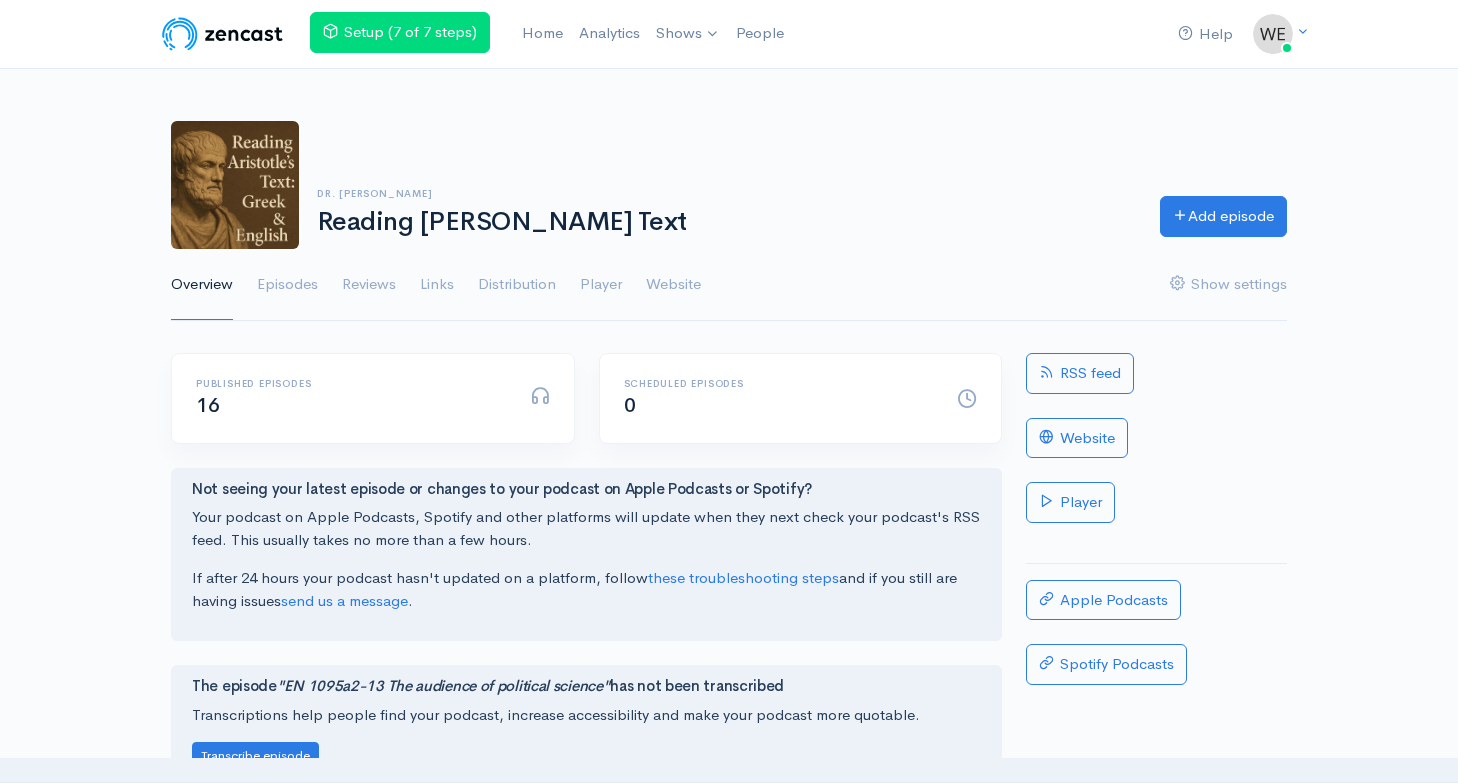 click on "Add episode" at bounding box center [1223, 216] 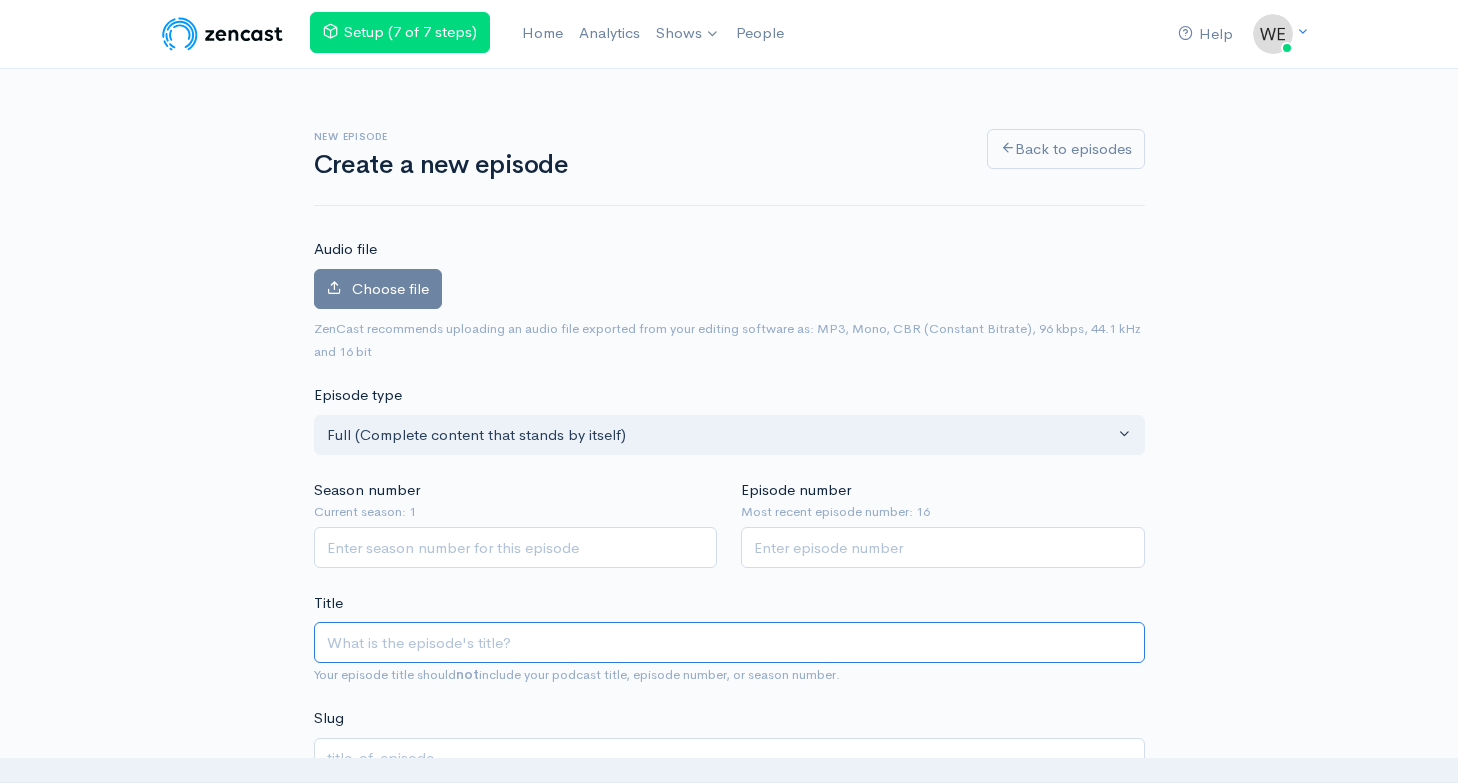 scroll, scrollTop: 0, scrollLeft: 0, axis: both 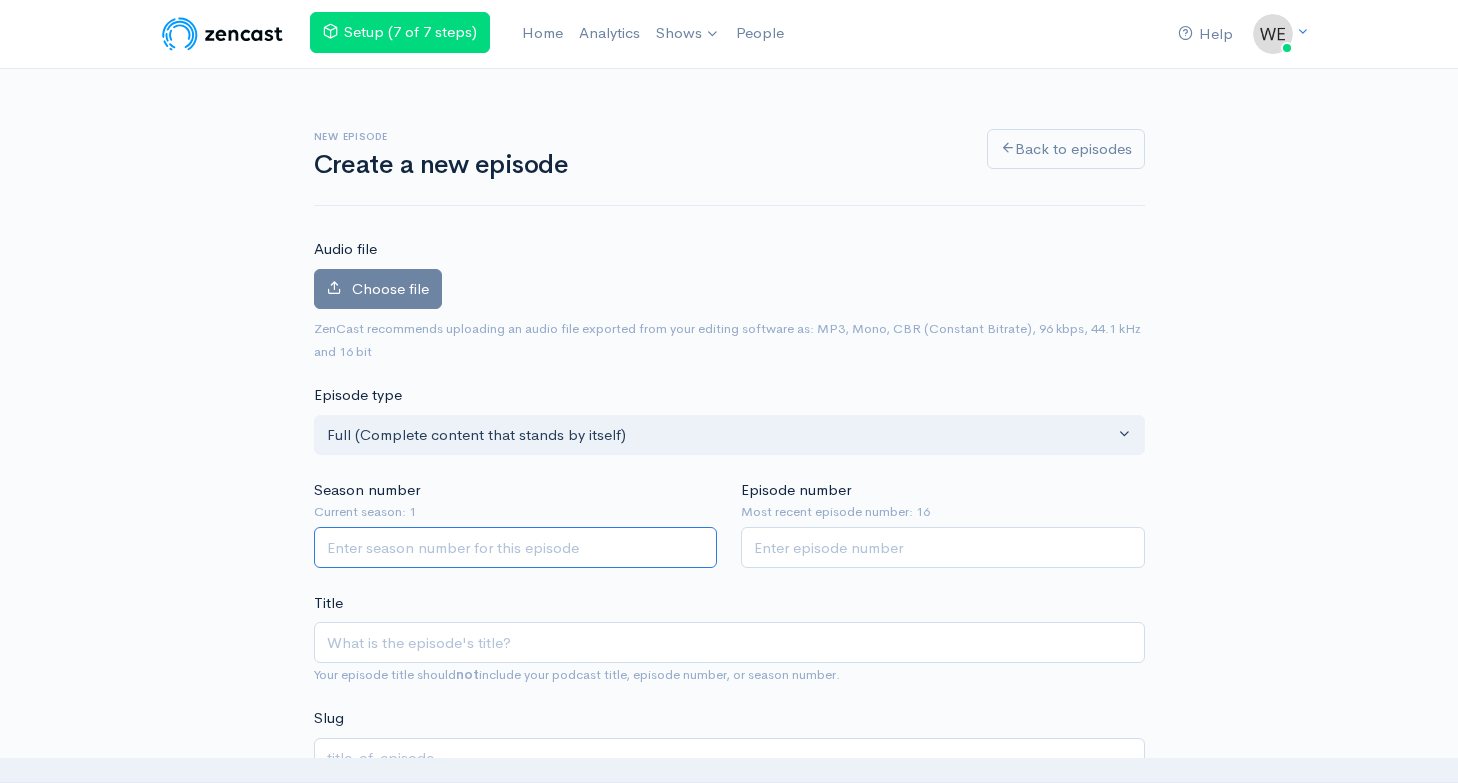 click on "Season number" at bounding box center (516, 547) 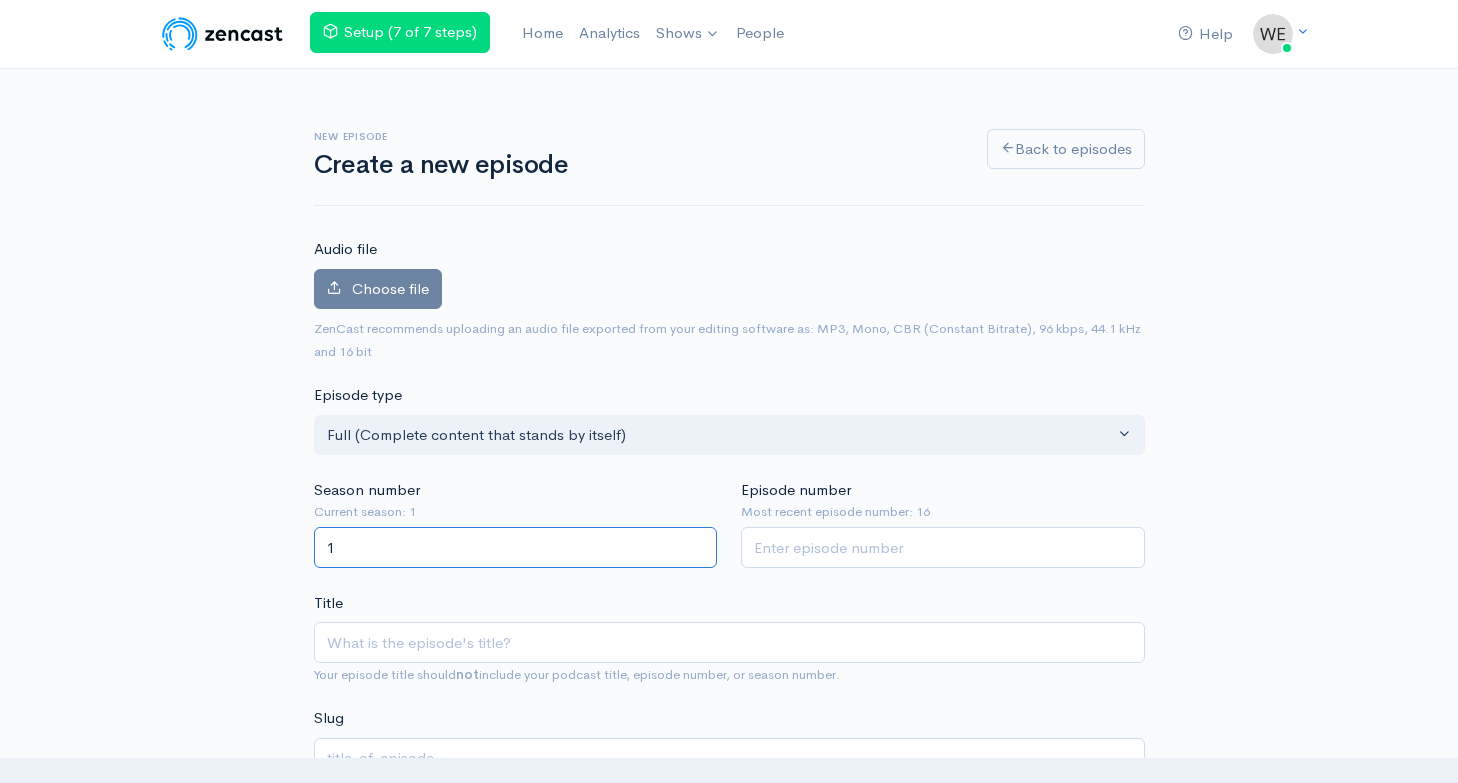 type on "1" 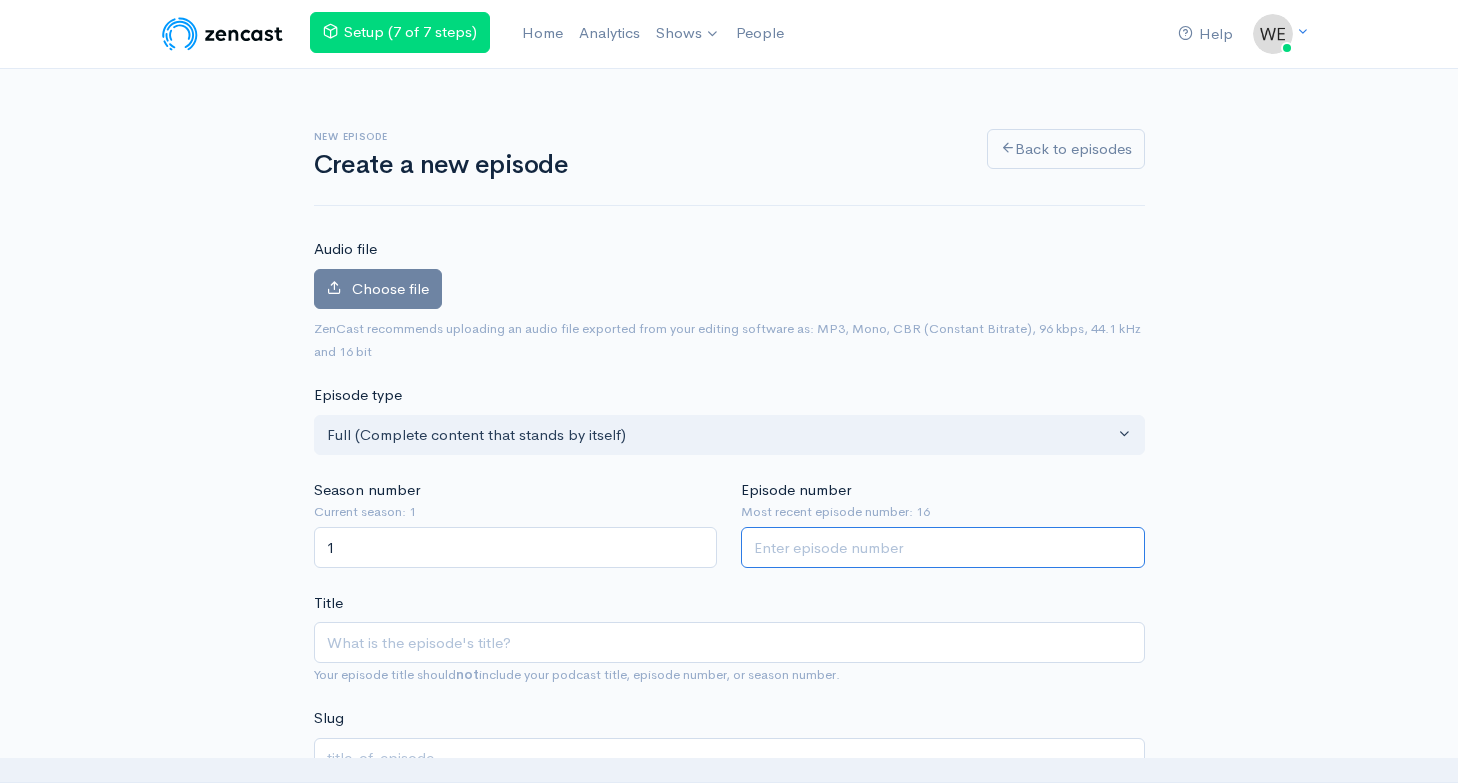 click on "Episode number" at bounding box center (943, 547) 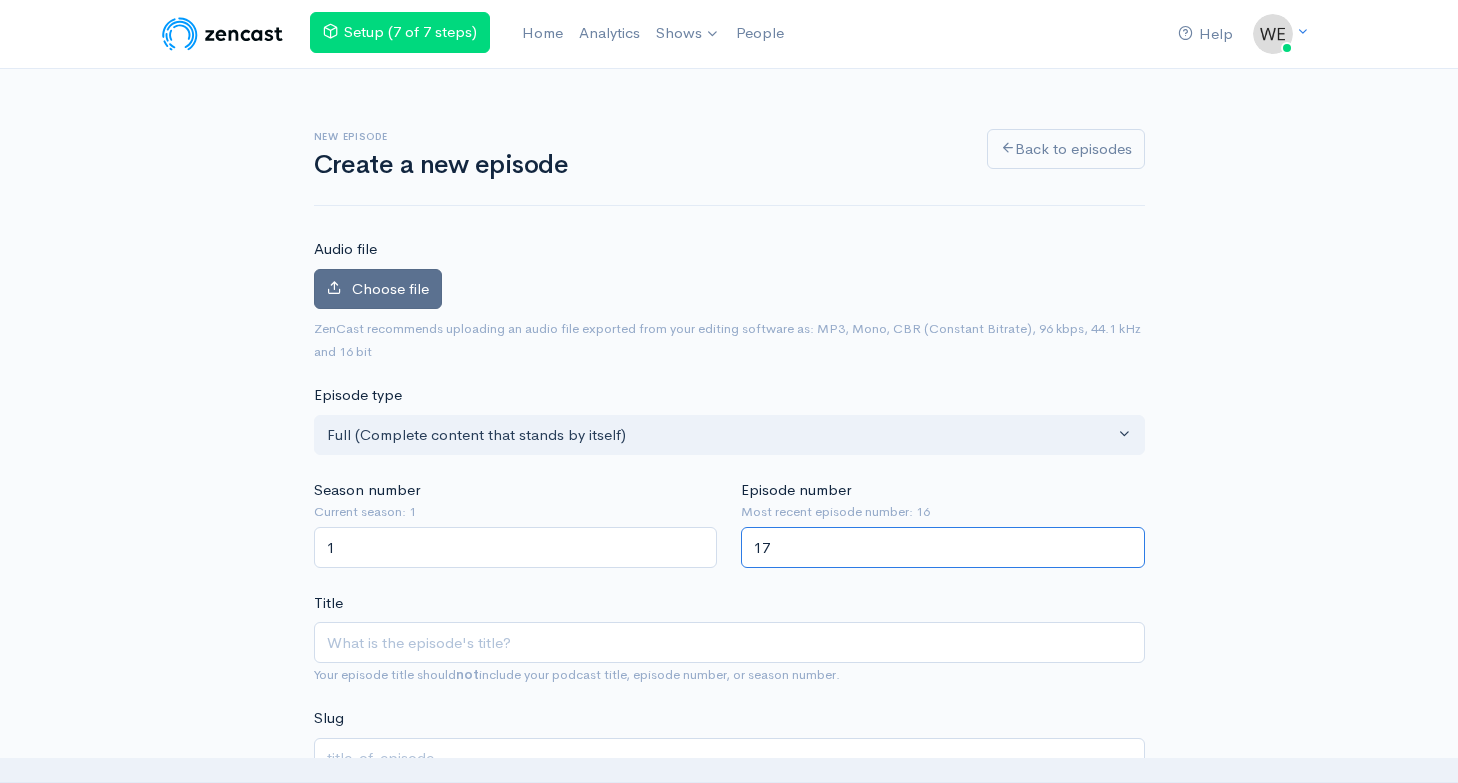 type on "17" 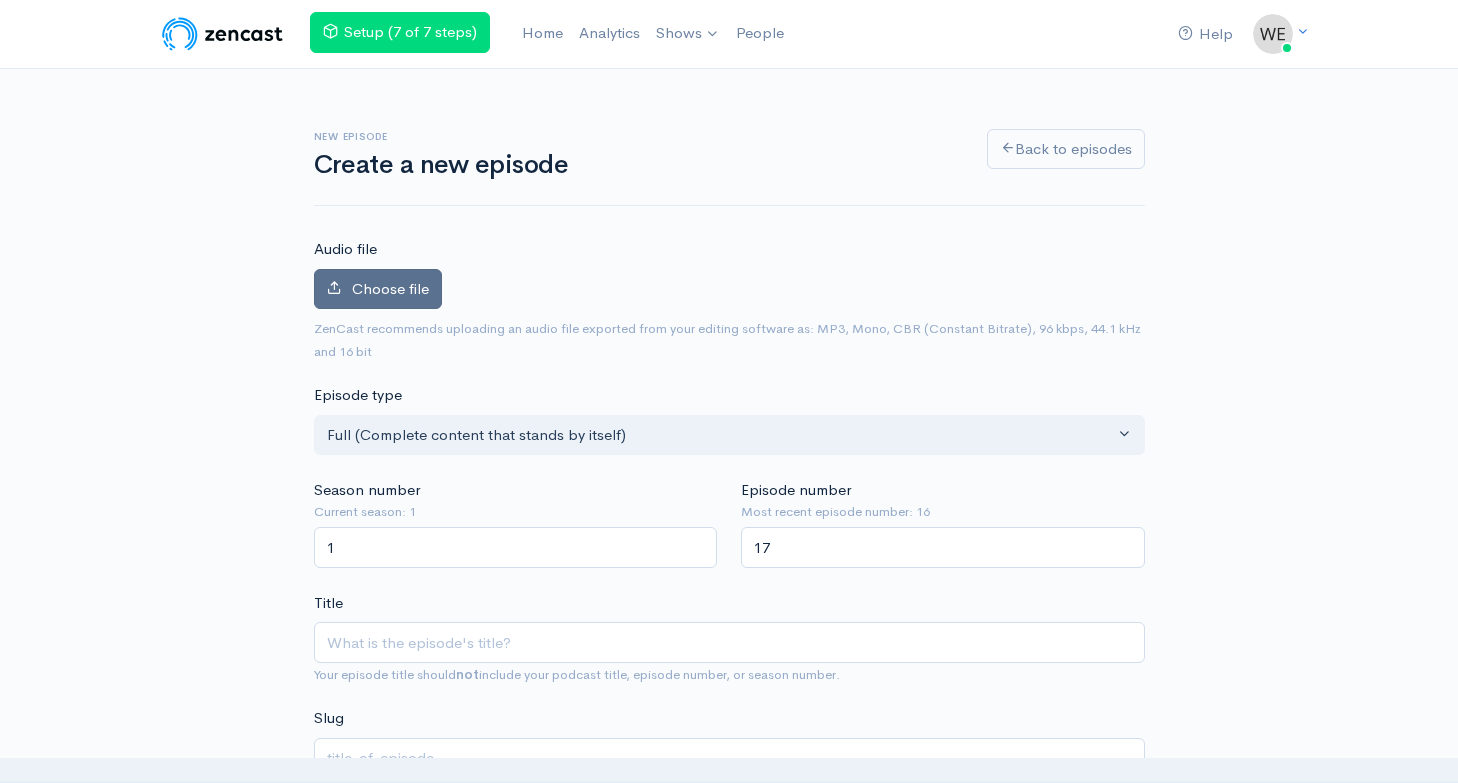 click on "Choose file" at bounding box center [390, 288] 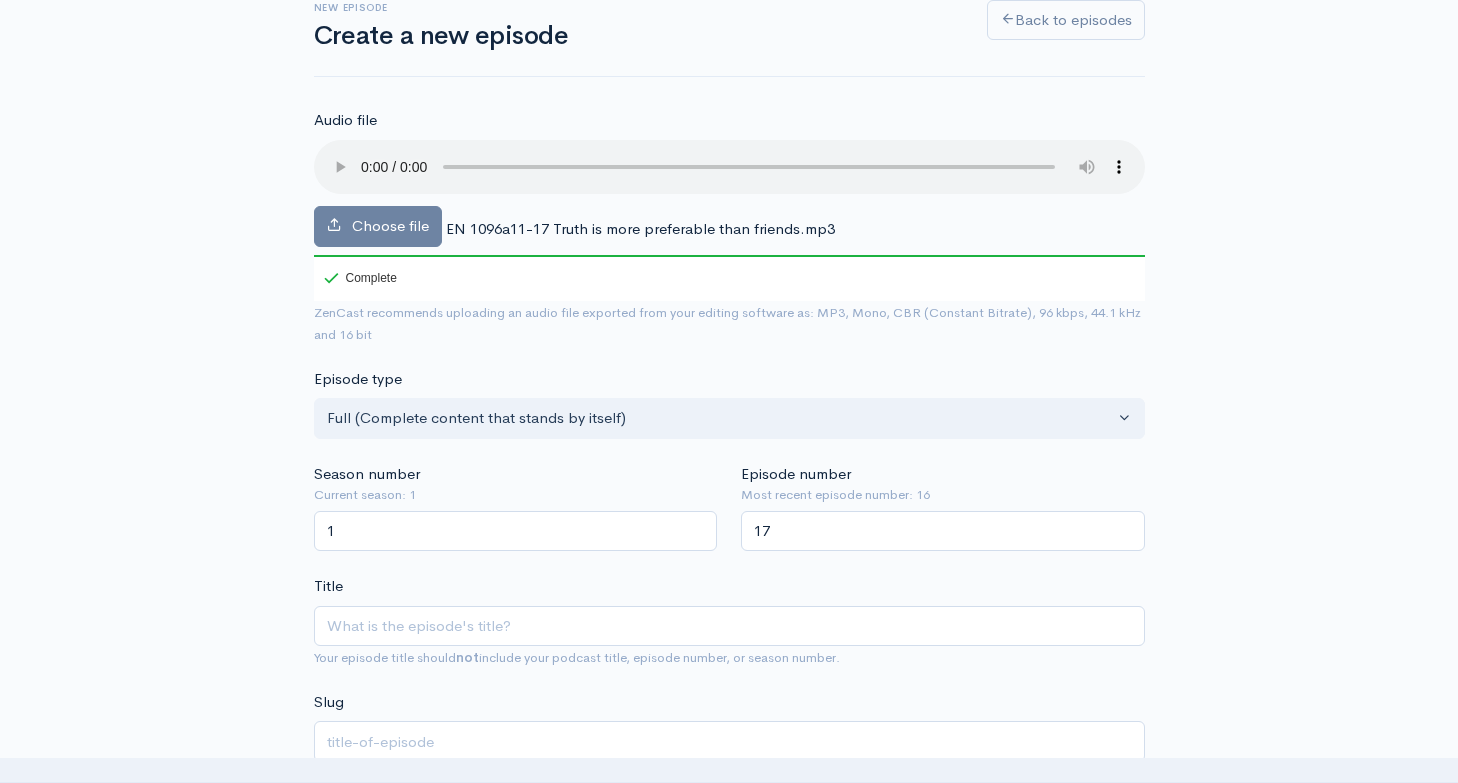 scroll, scrollTop: 184, scrollLeft: 0, axis: vertical 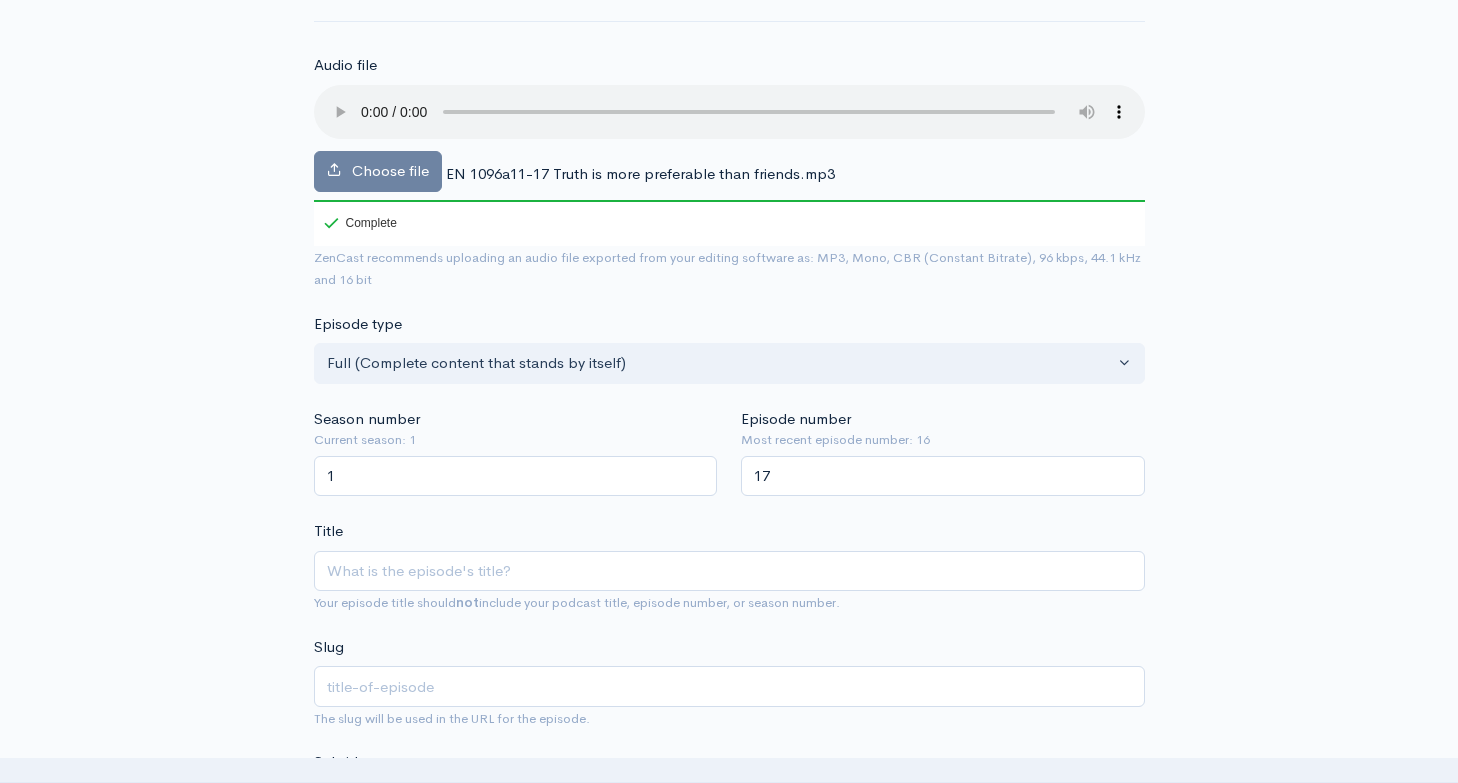 click on "EN 1096a11-17 Truth is more preferable than friends.mp3" at bounding box center (640, 173) 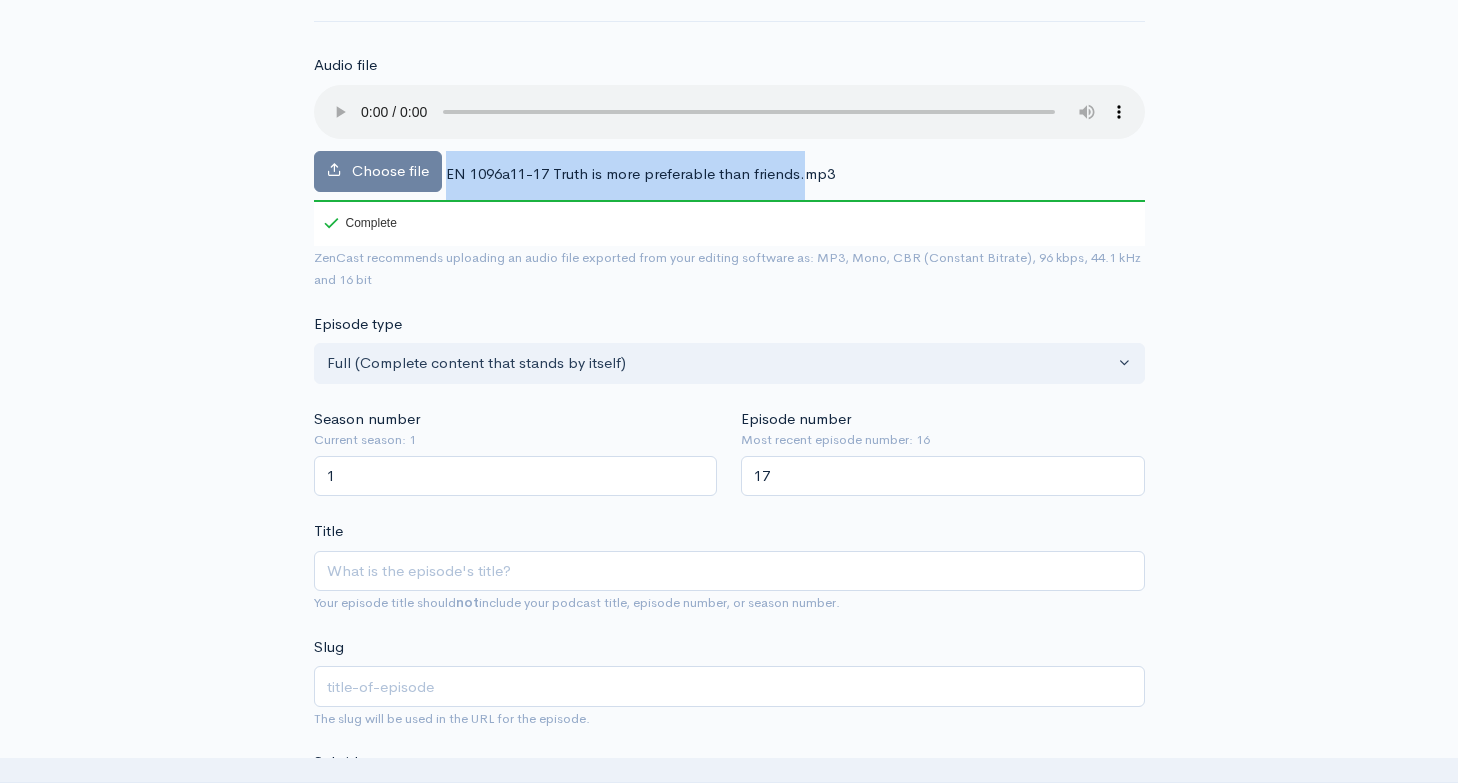 drag, startPoint x: 445, startPoint y: 148, endPoint x: 803, endPoint y: 147, distance: 358.0014 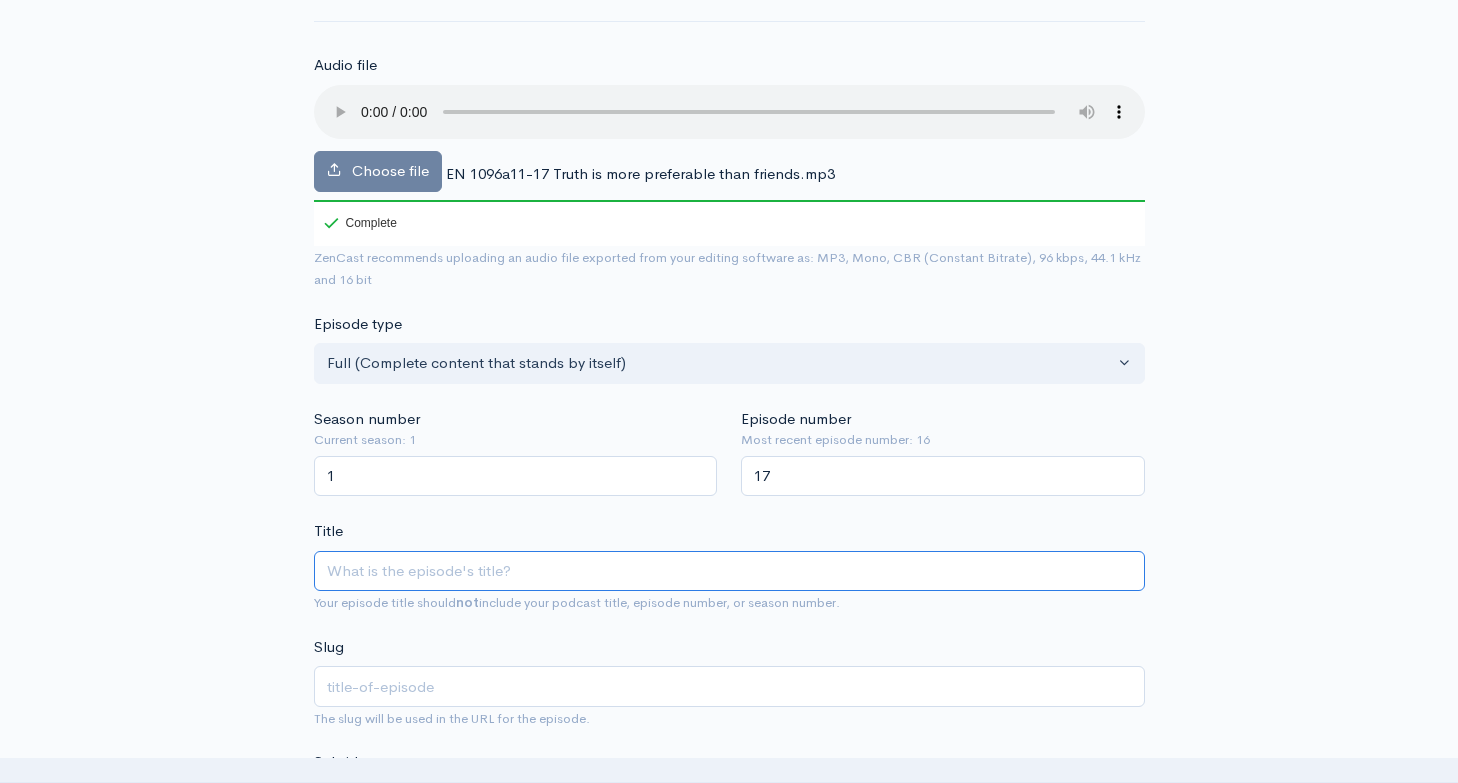 click on "Title" at bounding box center (729, 571) 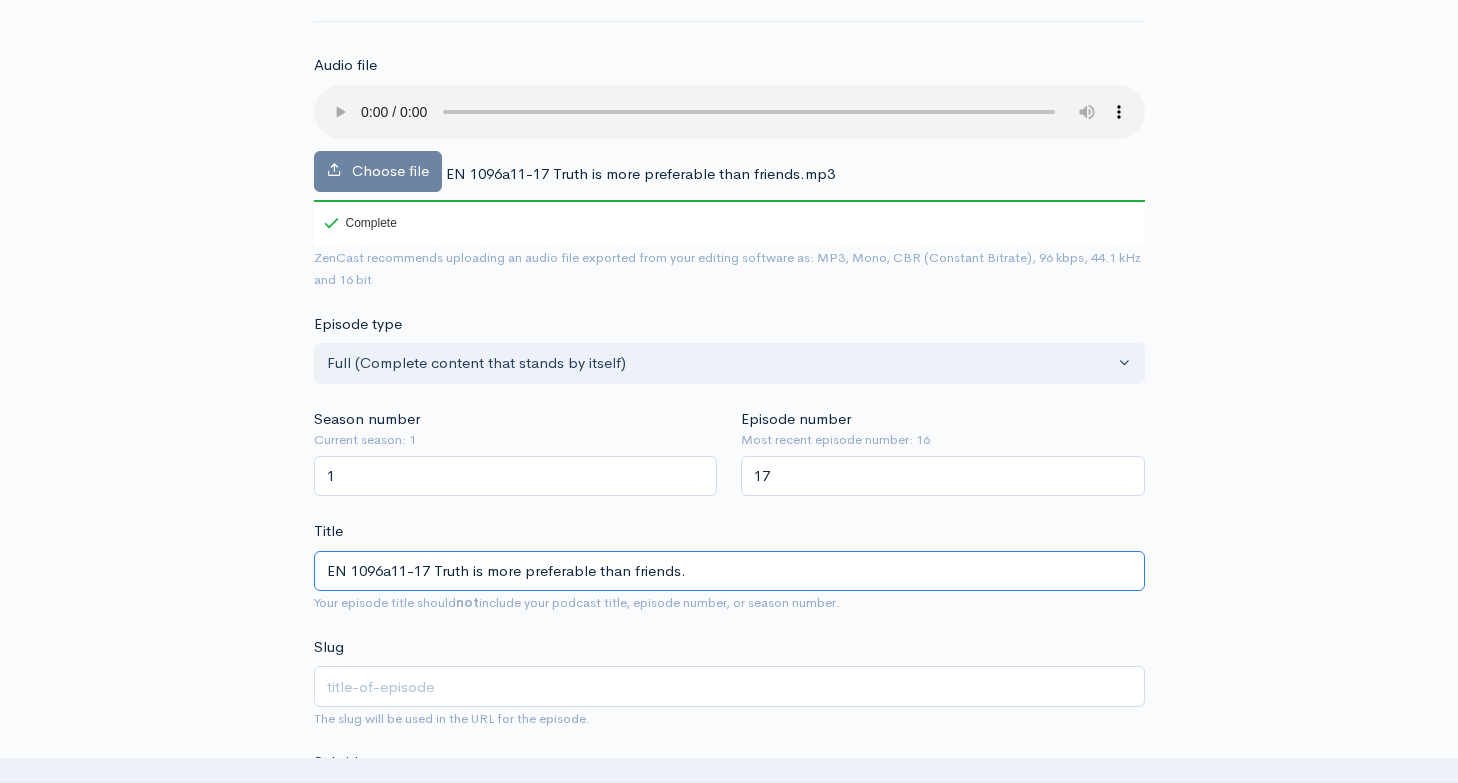 type on "en-1096a11-17-truth-is-more-preferable-than-friends" 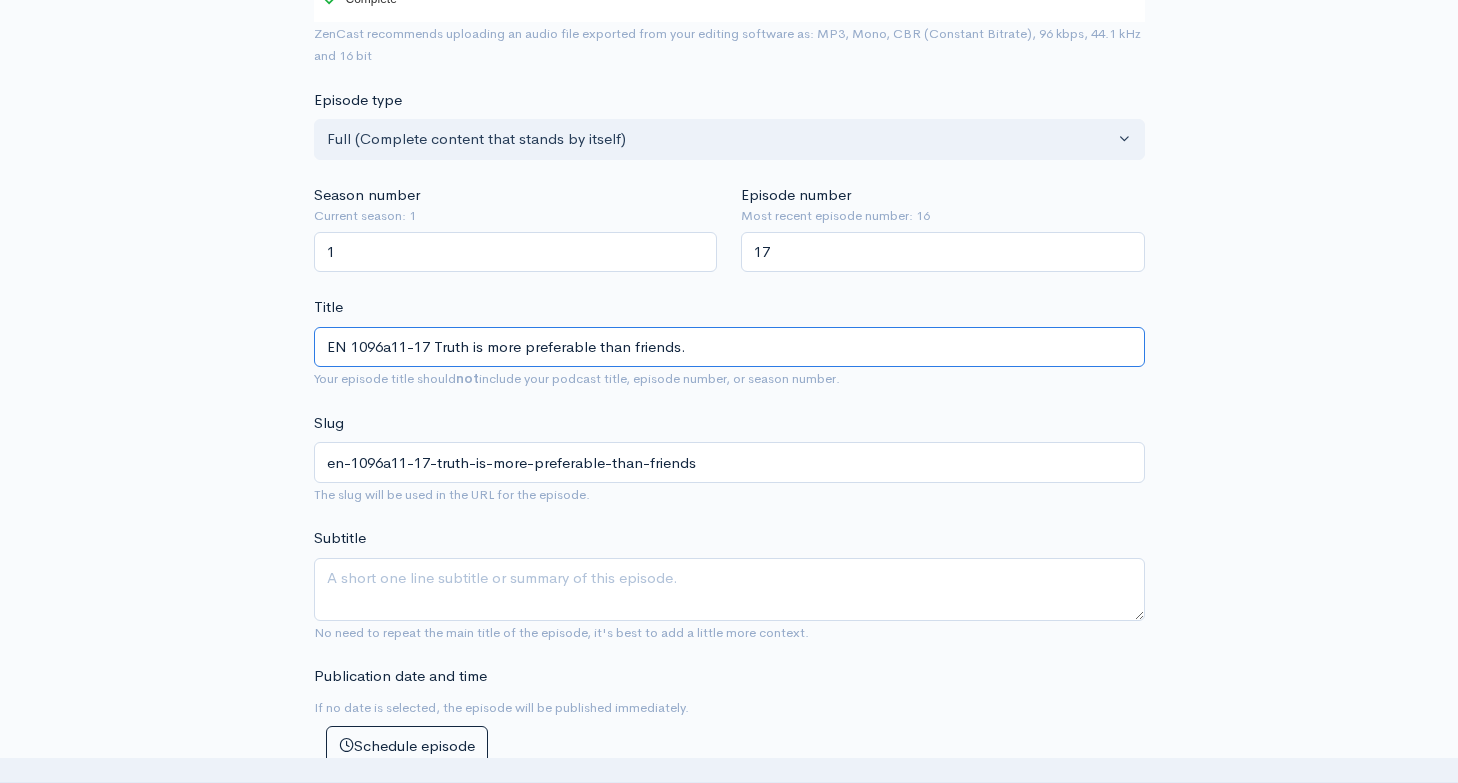 scroll, scrollTop: 410, scrollLeft: 0, axis: vertical 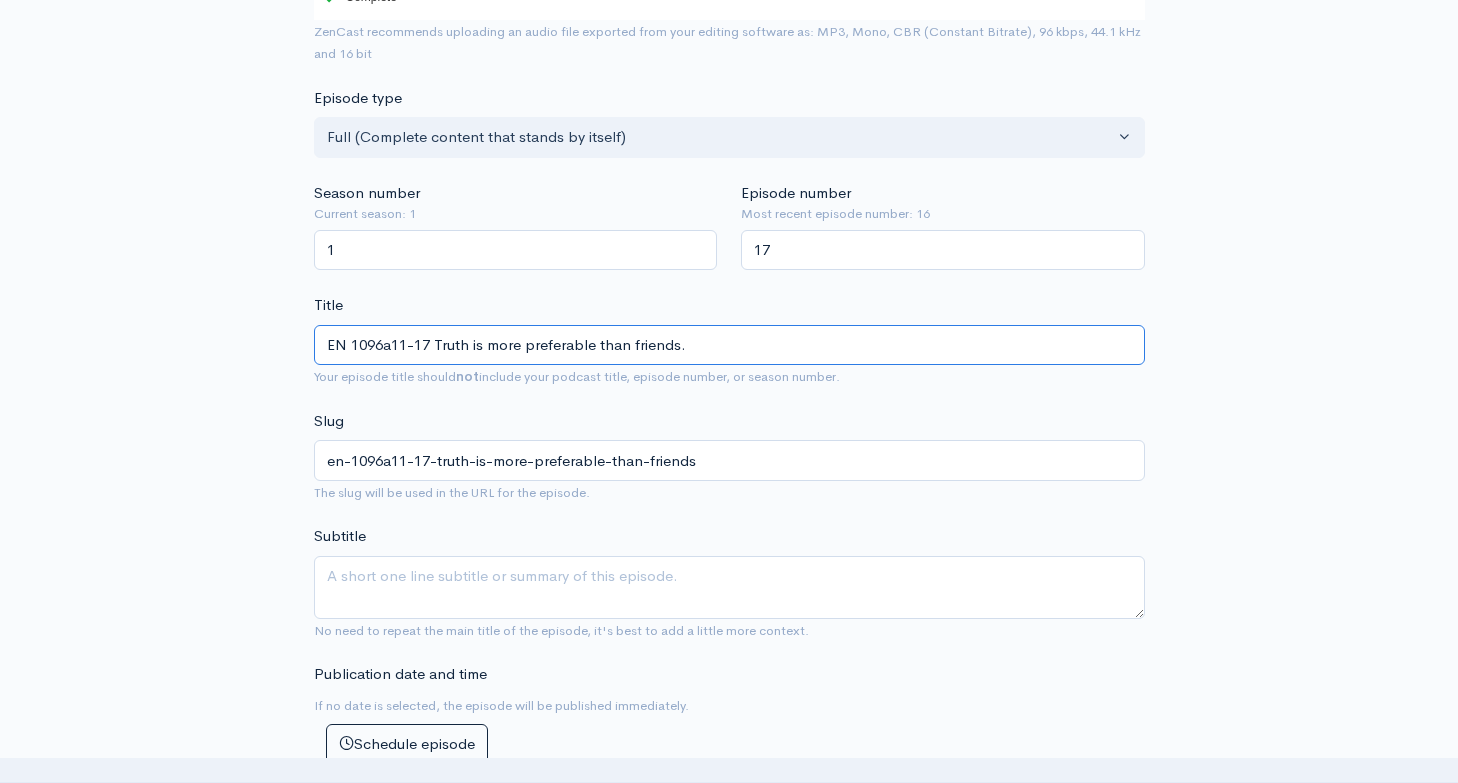 type on "EN 1096a11-17 Truth is more preferable than friends." 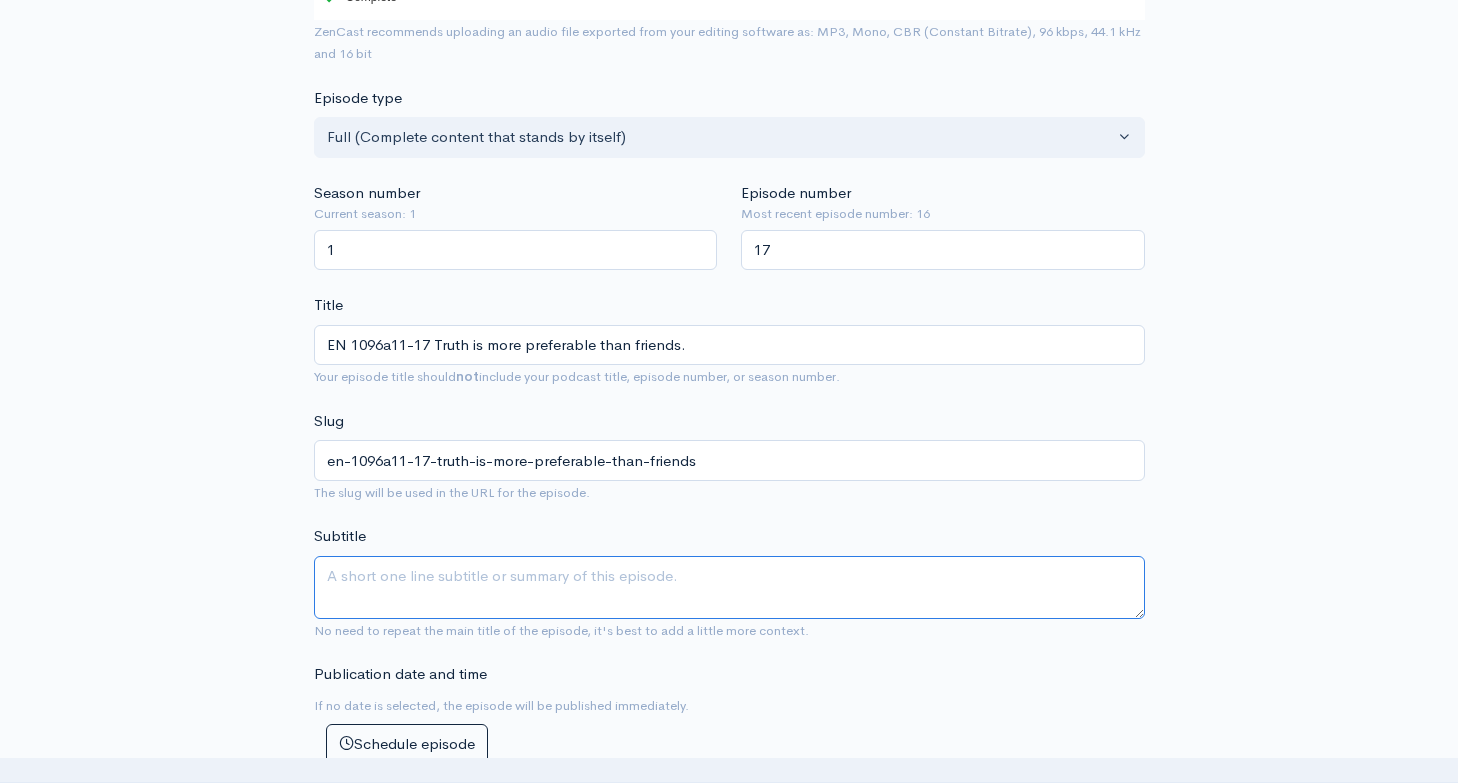 click on "Subtitle" at bounding box center (729, 587) 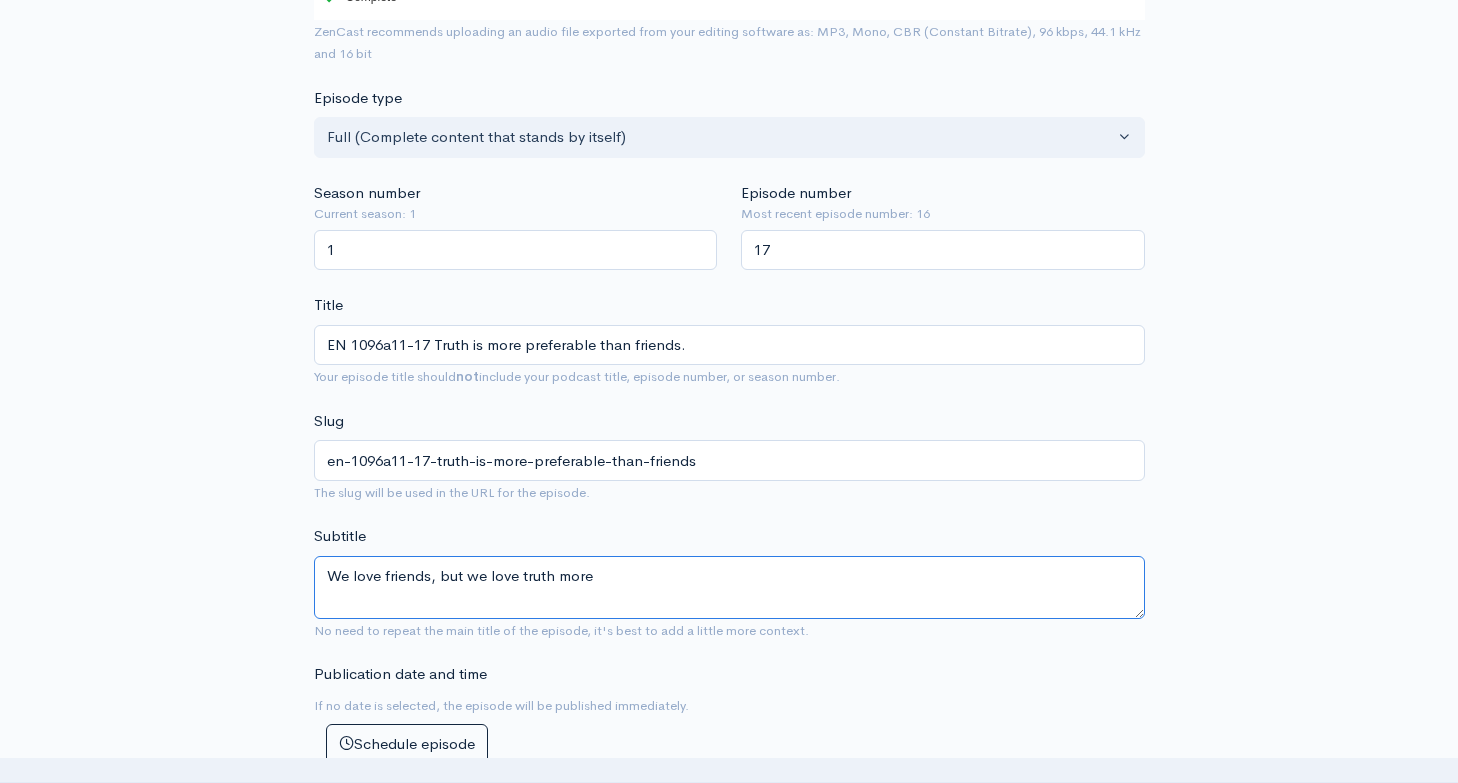 type on "We love friends, but we love truth more" 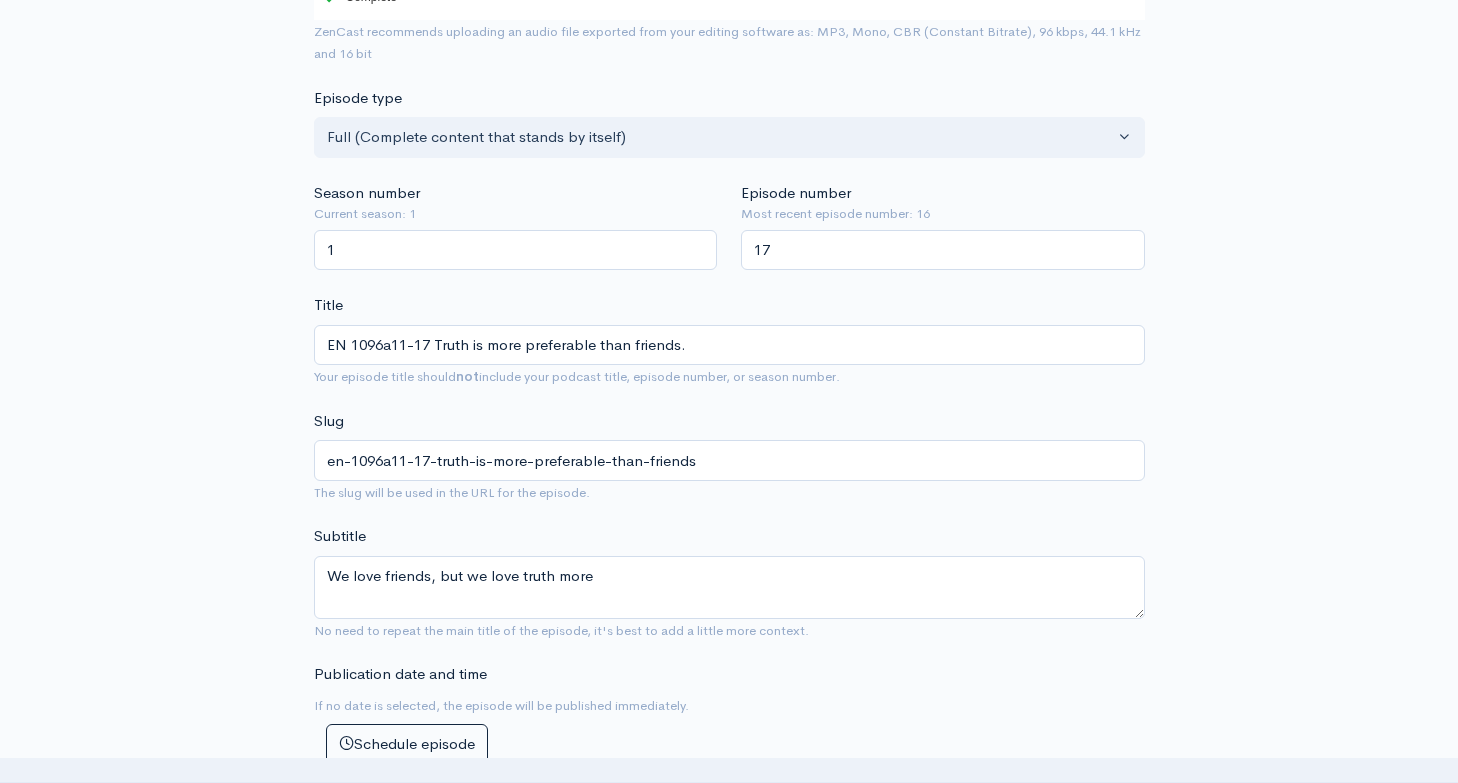 drag, startPoint x: 555, startPoint y: 560, endPoint x: 673, endPoint y: 682, distance: 169.7292 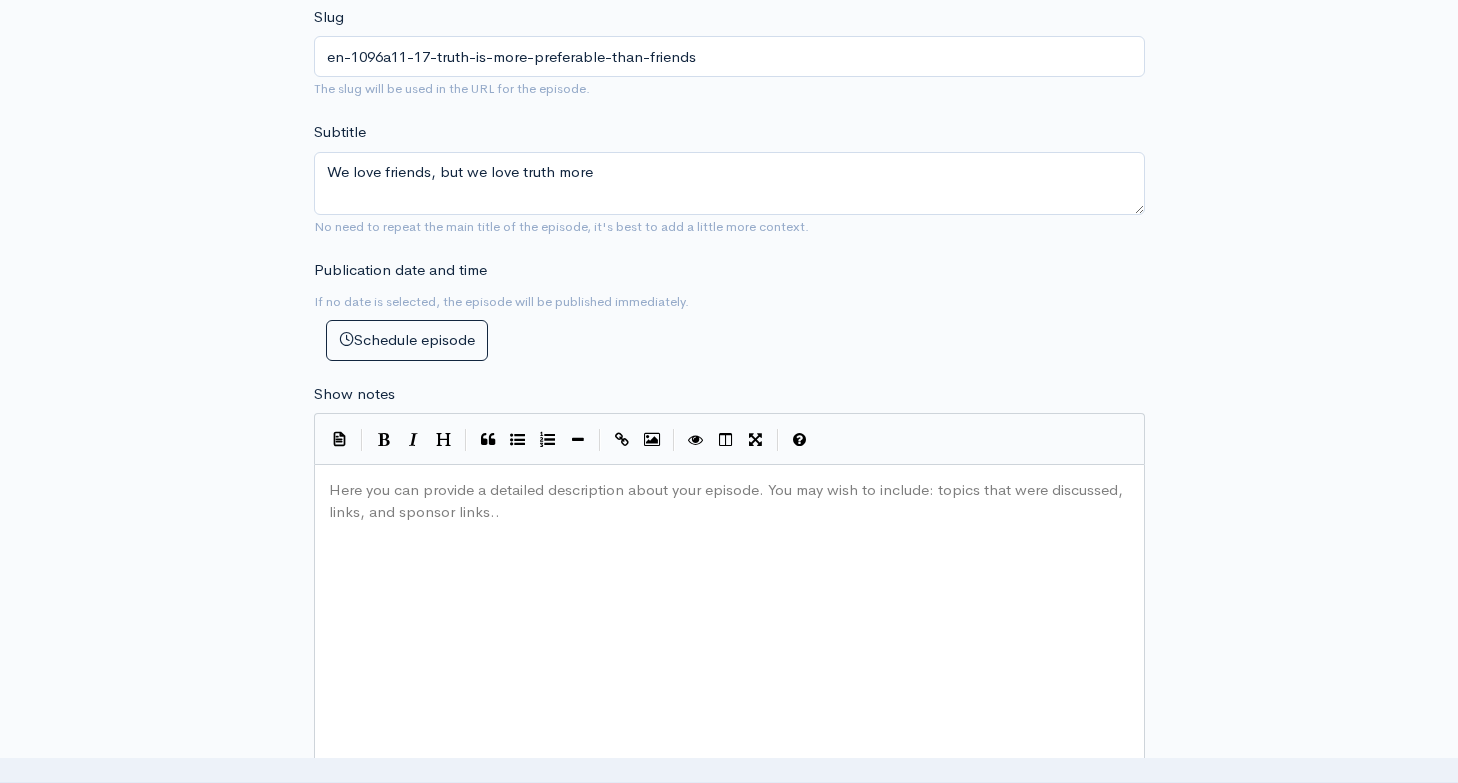 scroll, scrollTop: 817, scrollLeft: 0, axis: vertical 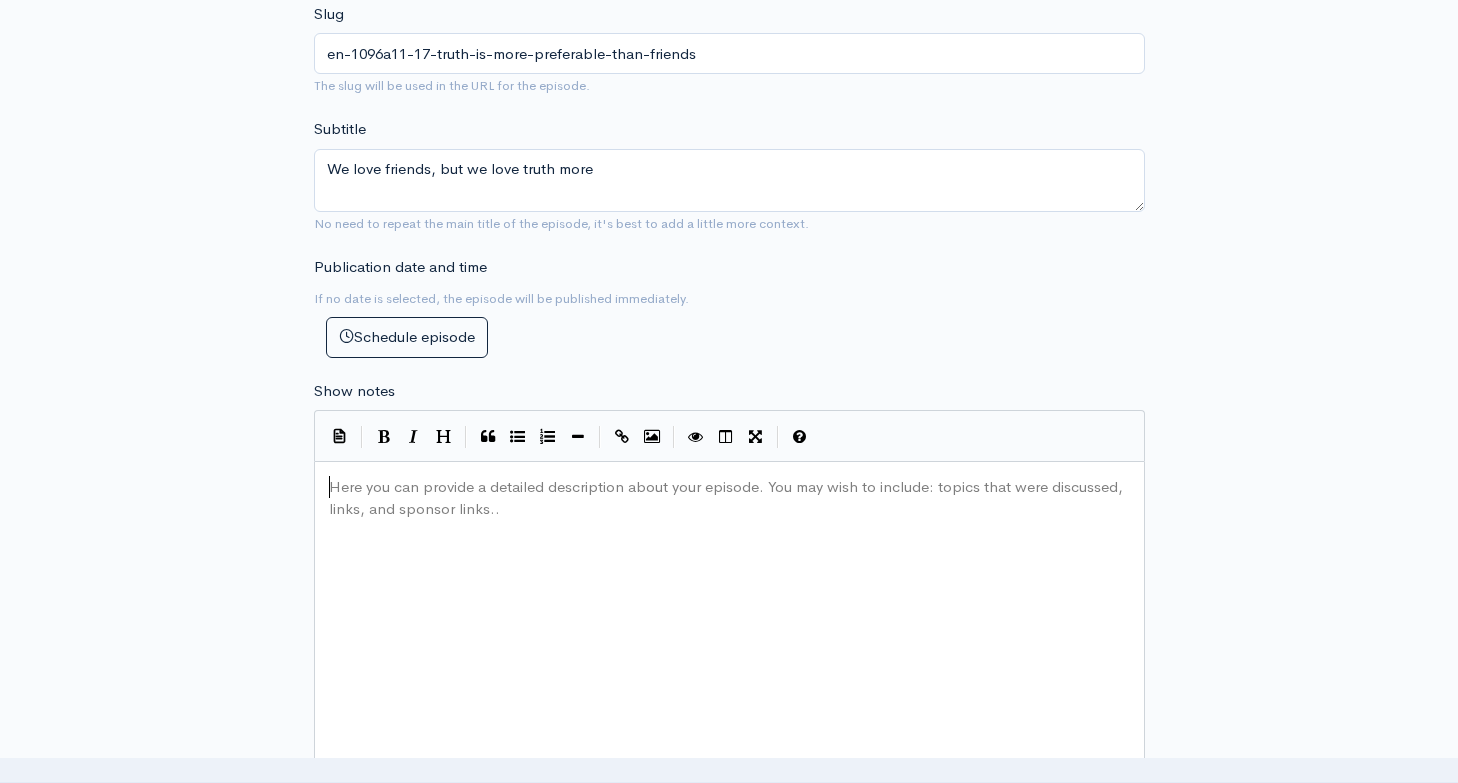click on "Here you can provide a detailed description about your episode. You may wish to include: topics that were discussed, links, and sponsor links.. xxxxxxxxxx   ​" at bounding box center (754, 647) 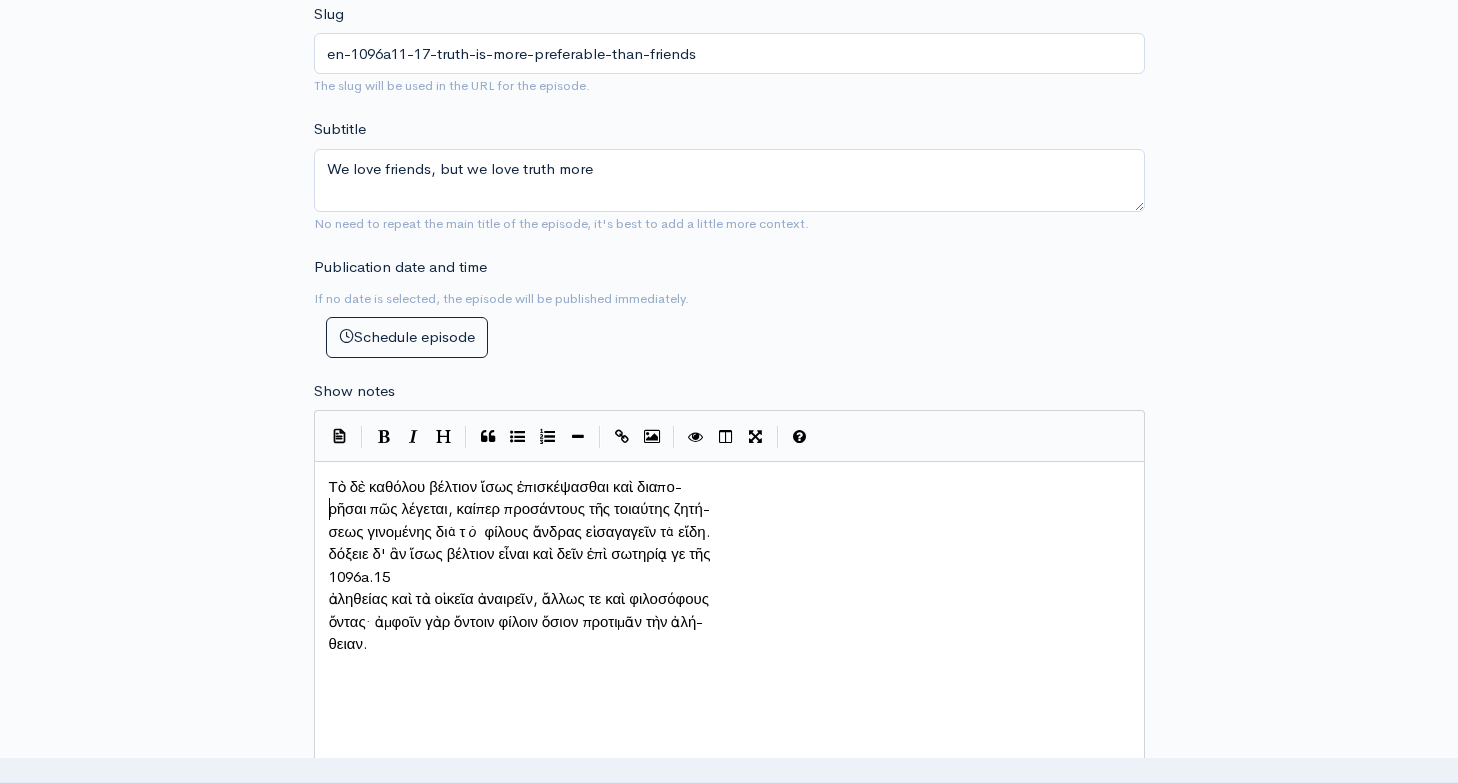 click on "ρῆσαι πῶς λέγεται, καίπερ προσάντους τῆς τοιαύτης ζητή-" at bounding box center (729, 509) 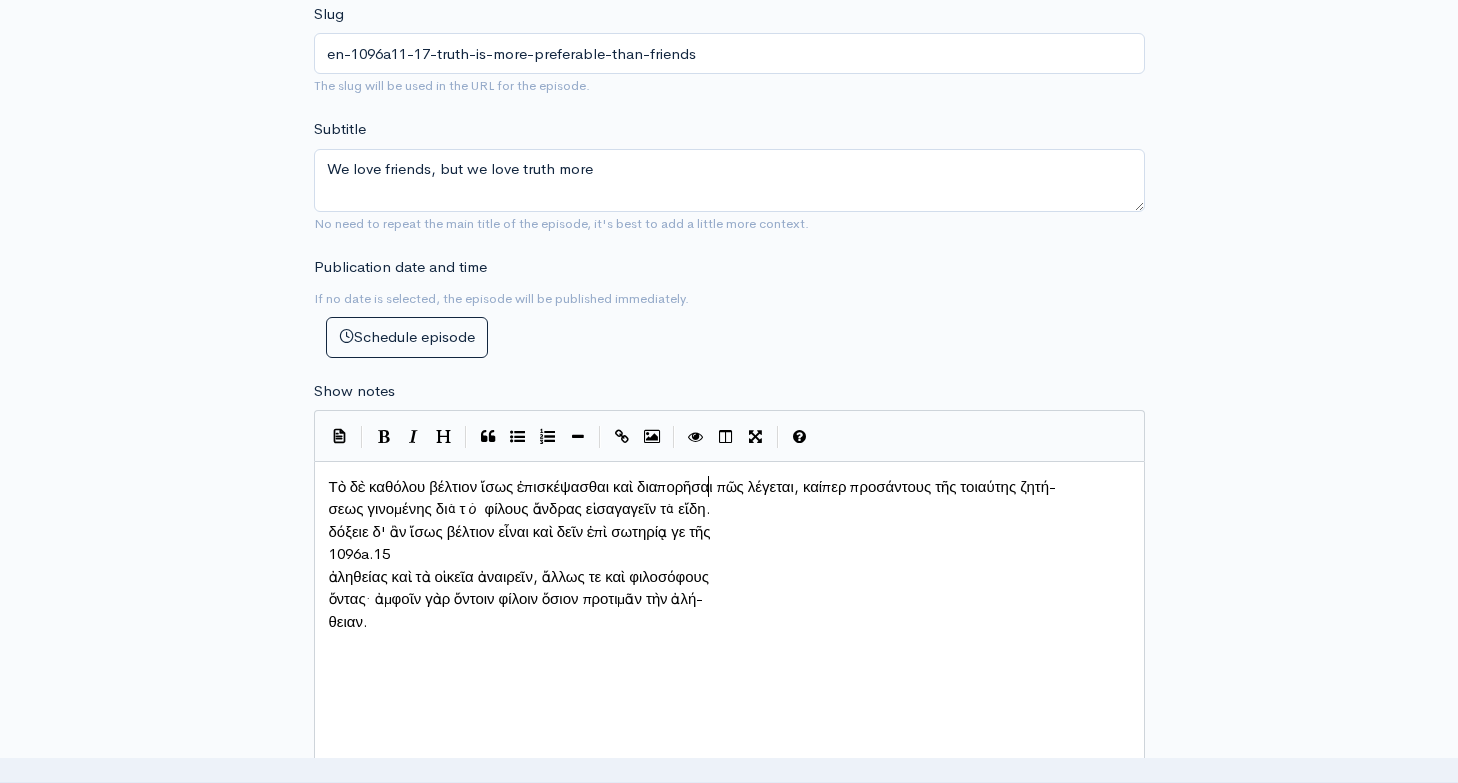 click on "σεως γινομένης διὰ τὸ φίλους ἄνδρας εἰσαγαγεῖν τὰ εἴδη." at bounding box center (520, 508) 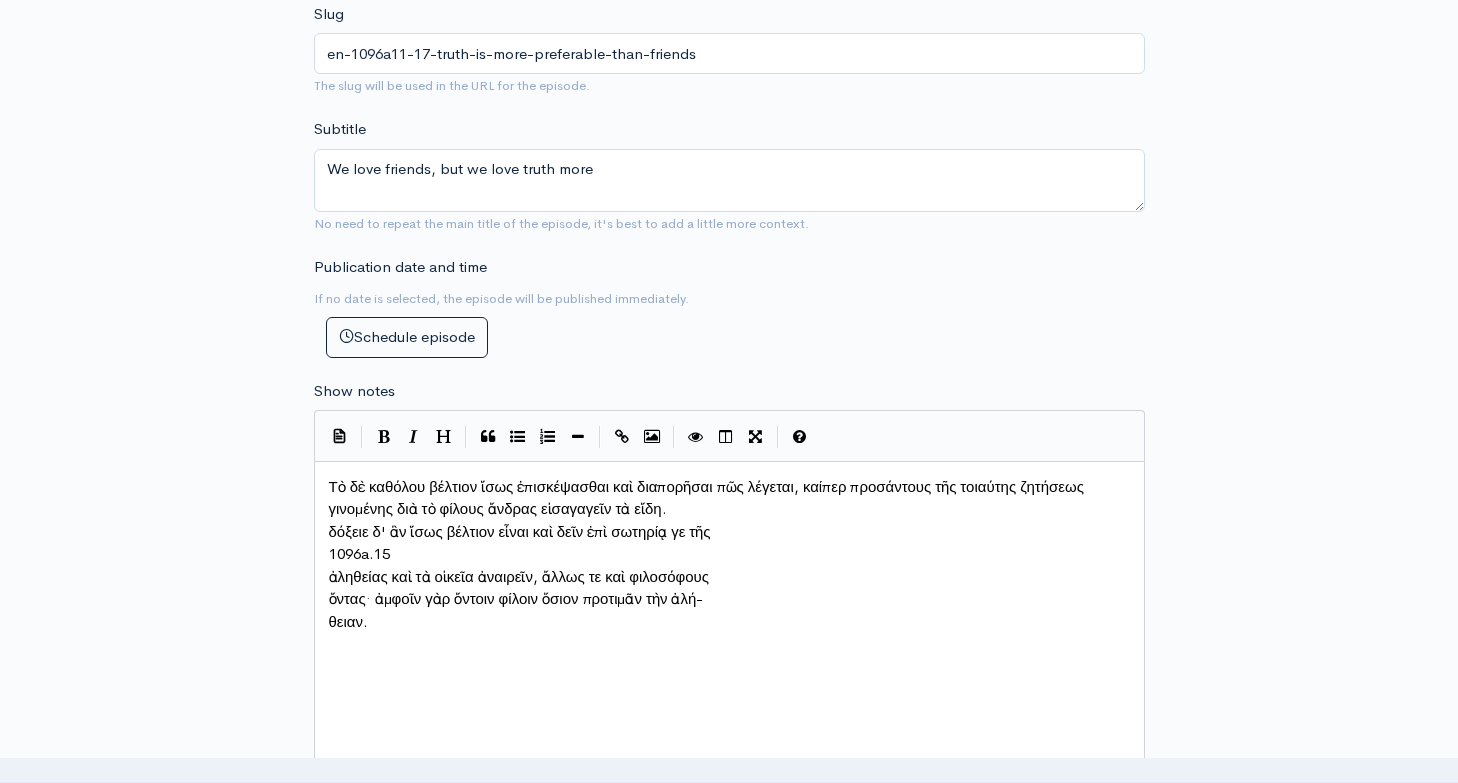 type on "1096a.15" 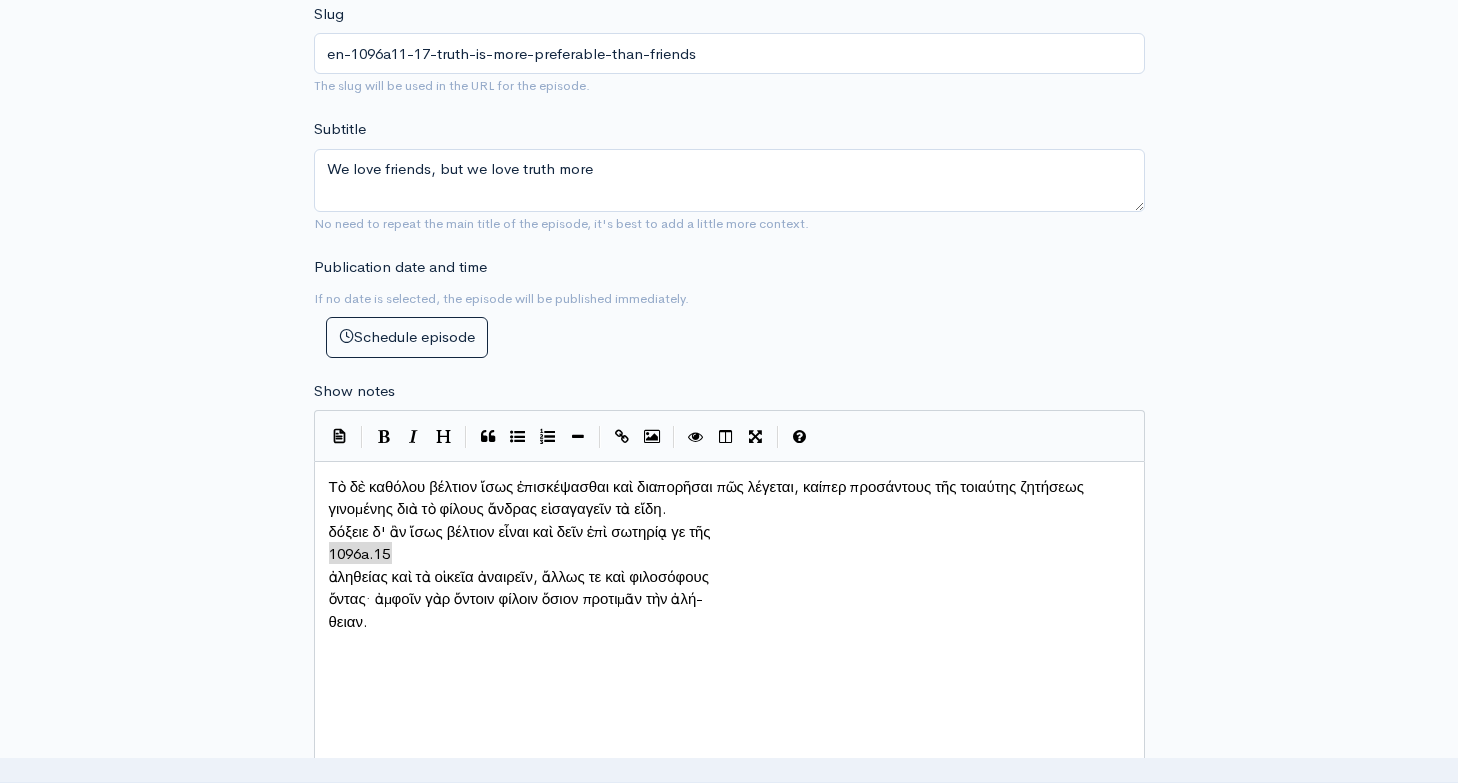 drag, startPoint x: 385, startPoint y: 544, endPoint x: 314, endPoint y: 540, distance: 71.11259 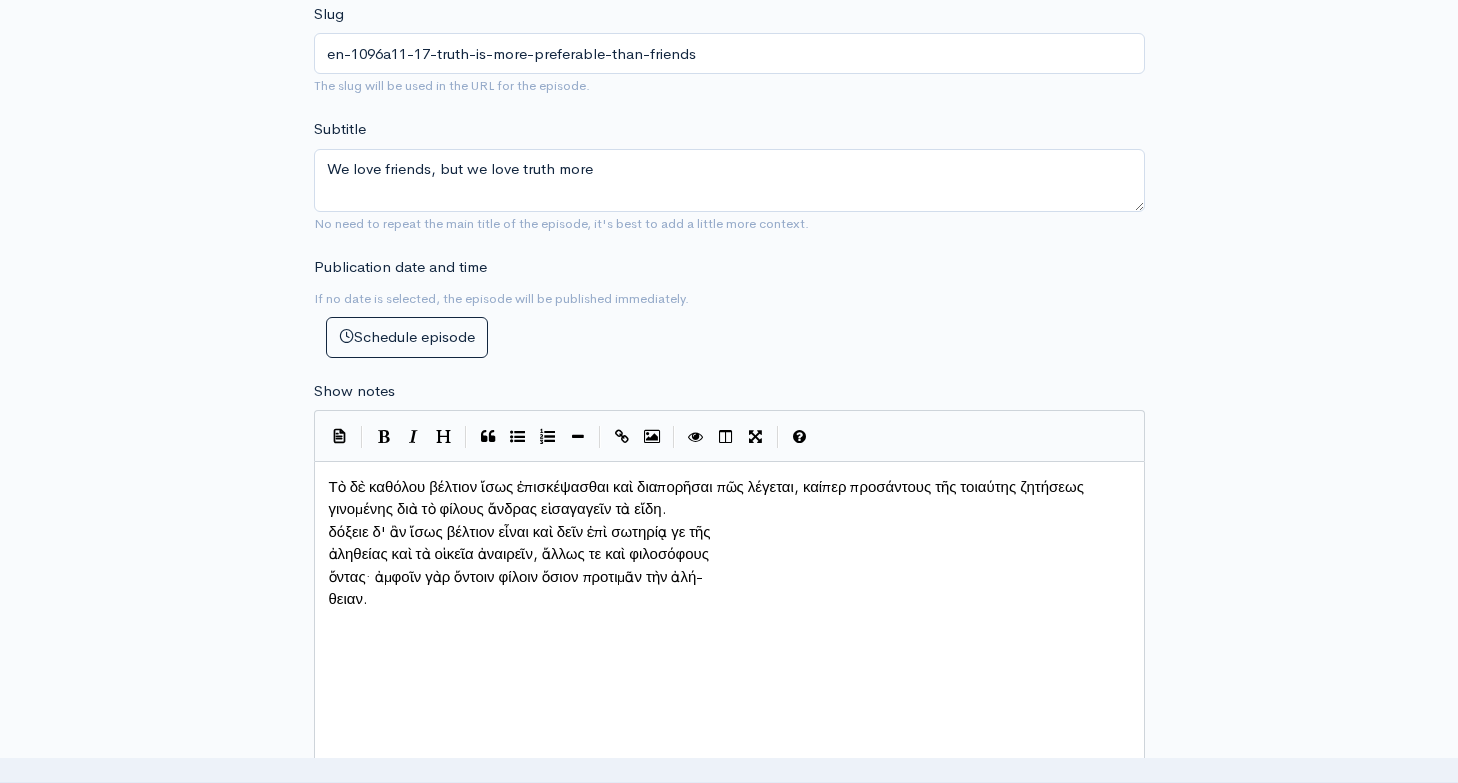 click on "x    Τὸ δὲ καθόλου βέλτιον ἴσως ἐπισκέψασθαι καὶ διαπορῆσαι πῶς λέγεται, καίπερ προσάντους τῆς τοιαύτης ζητήσεως γινομένης διὰ τὸ φίλους ἄνδρας εἰσαγαγεῖν τὰ εἴδη. δόξειε δ' ἂν ἴσως βέλτιον εἶναι καὶ δεῖν ἐπὶ σωτηρίᾳ γε τῆς ἀληθείας καὶ τὰ οἰκεῖα ἀναιρεῖν, ἄλλως τε καὶ φιλοσόφους ὄντας· ἀμφοῖν γὰρ ὄντοιν φίλοιν ὅσιον προτιμᾶν τὴν ἀλή- θειαν." at bounding box center (729, 622) 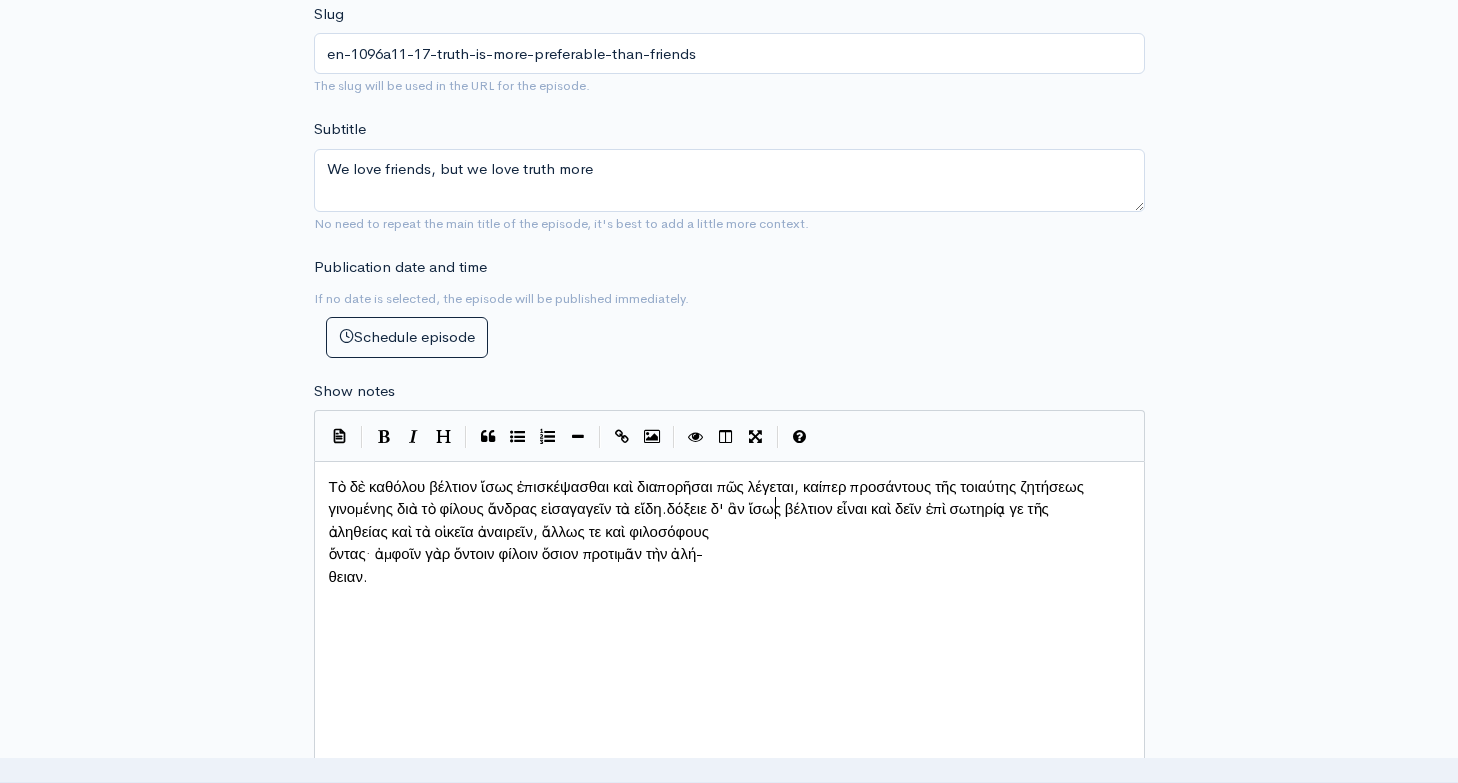 scroll, scrollTop: 10, scrollLeft: 4, axis: both 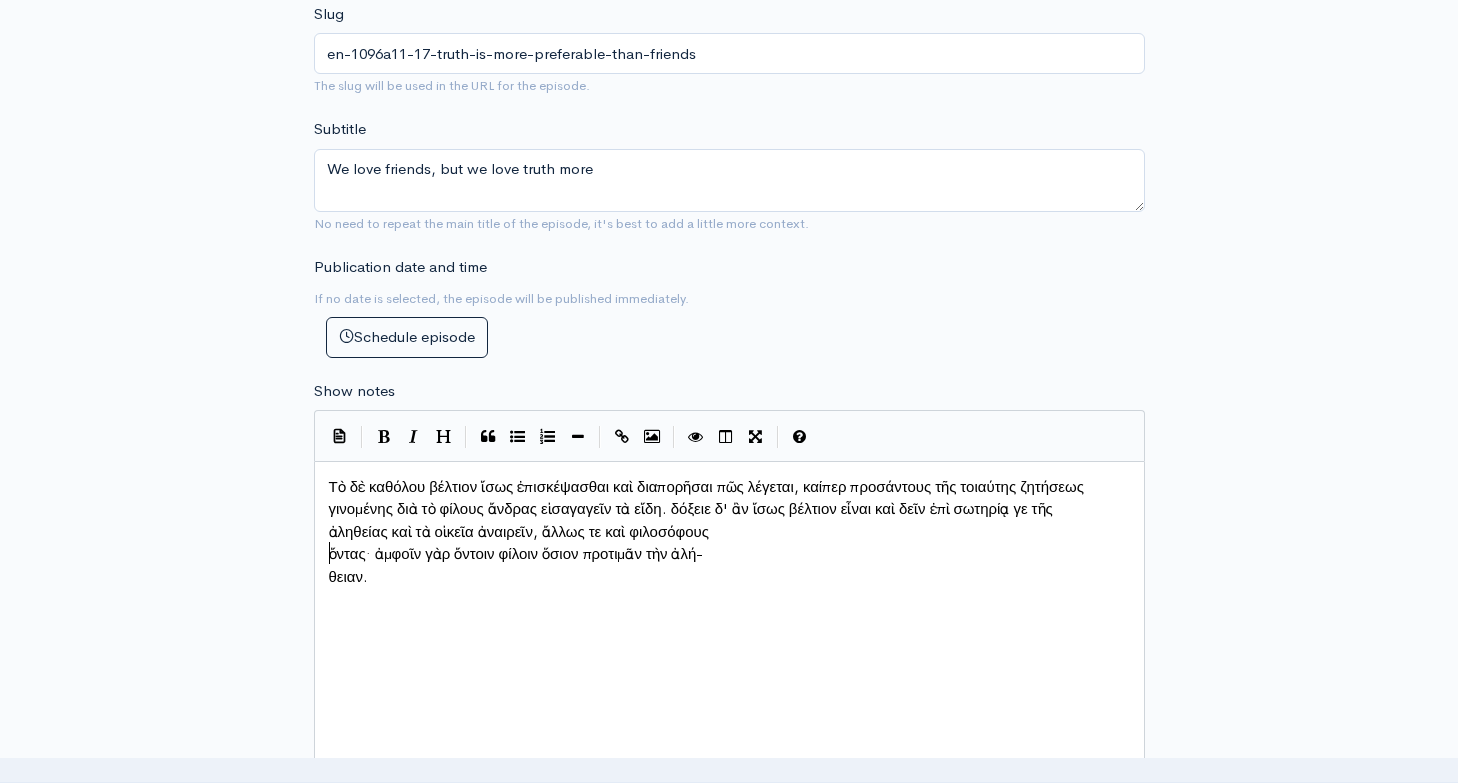 click on "ἀληθείας καὶ τὰ οἰκεῖα ἀναιρεῖν, ἄλλως τε καὶ φιλοσόφους" at bounding box center (519, 531) 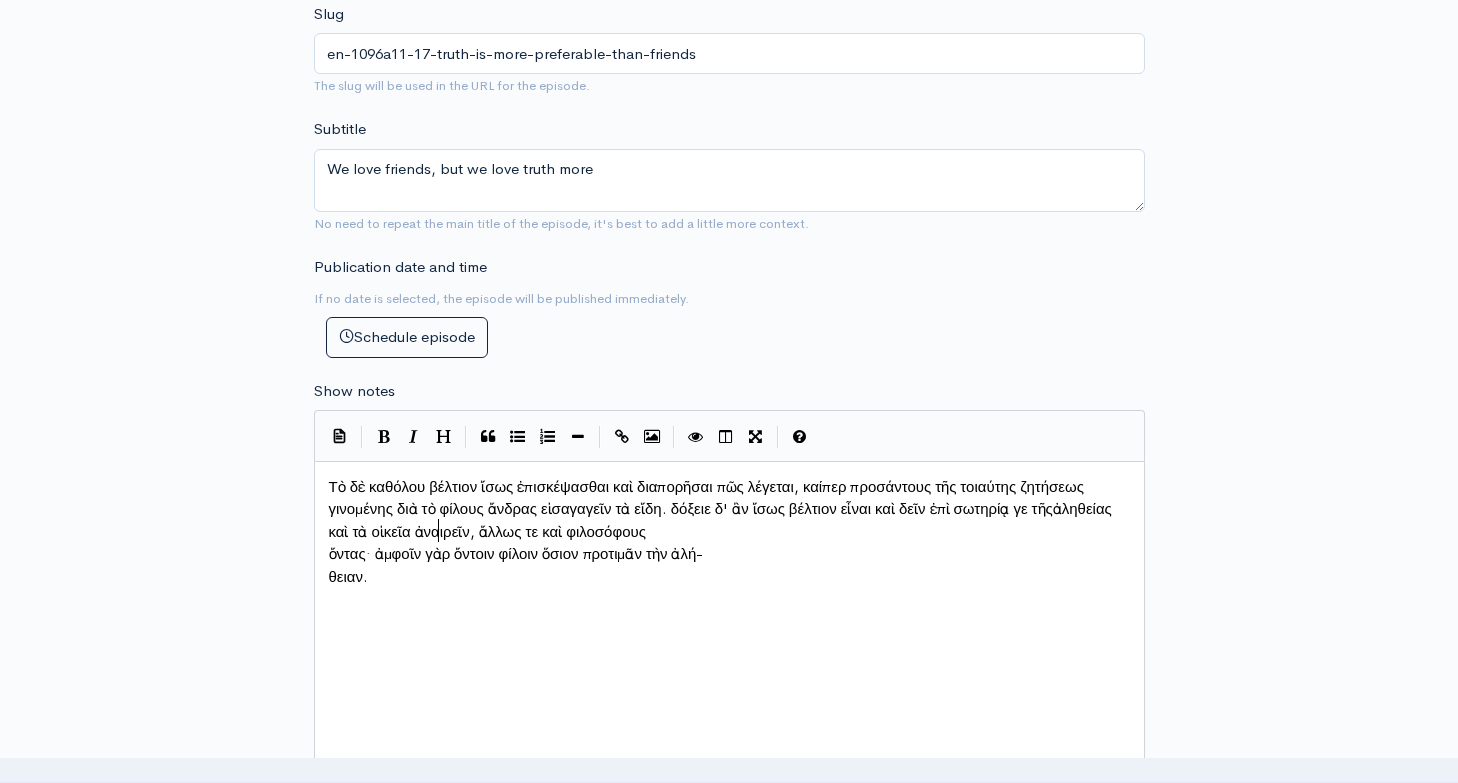 scroll, scrollTop: 10, scrollLeft: 3, axis: both 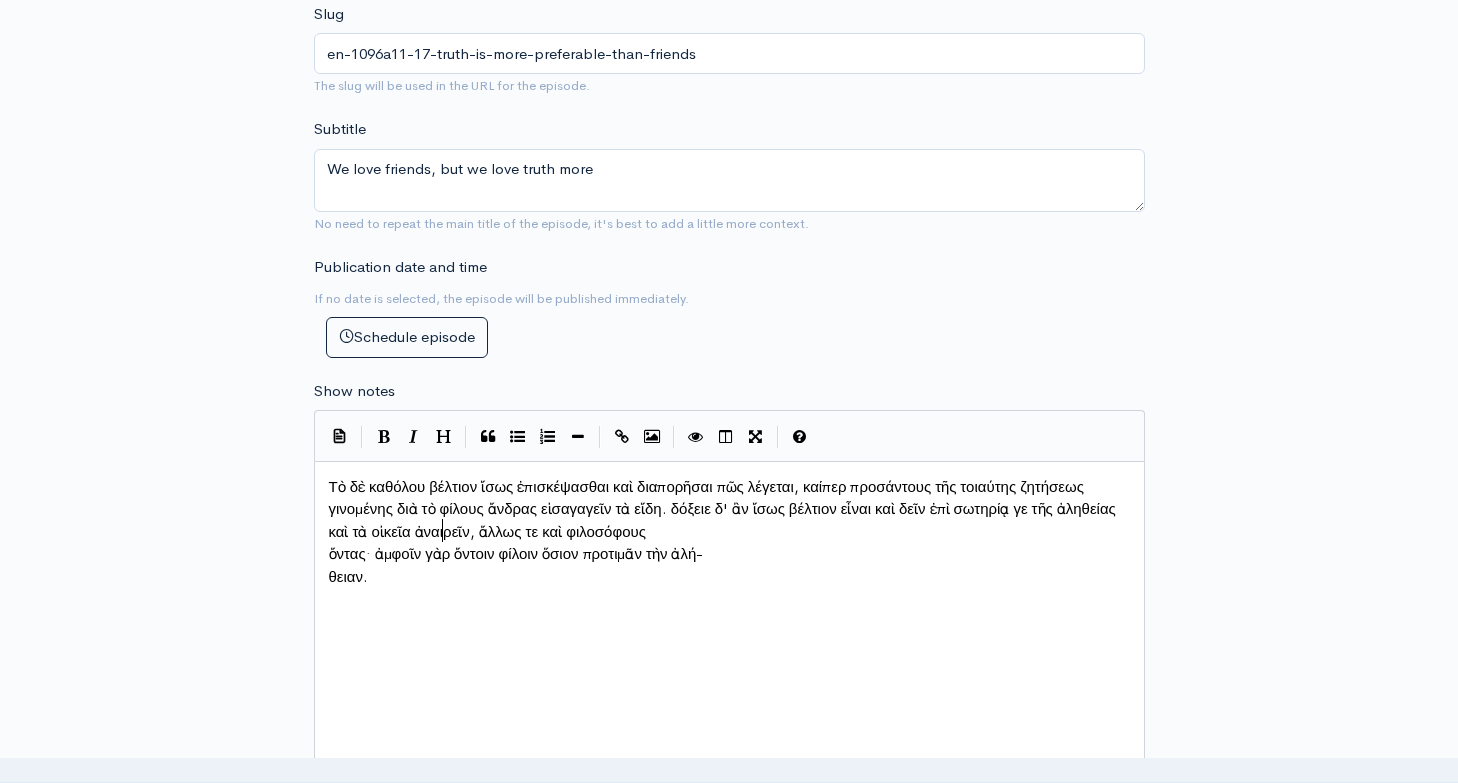 click on "ὄντας· ἀμφοῖν γὰρ ὄντοιν φίλοιν ὅσιον προτιμᾶν τὴν ἀλή-" at bounding box center [729, 554] 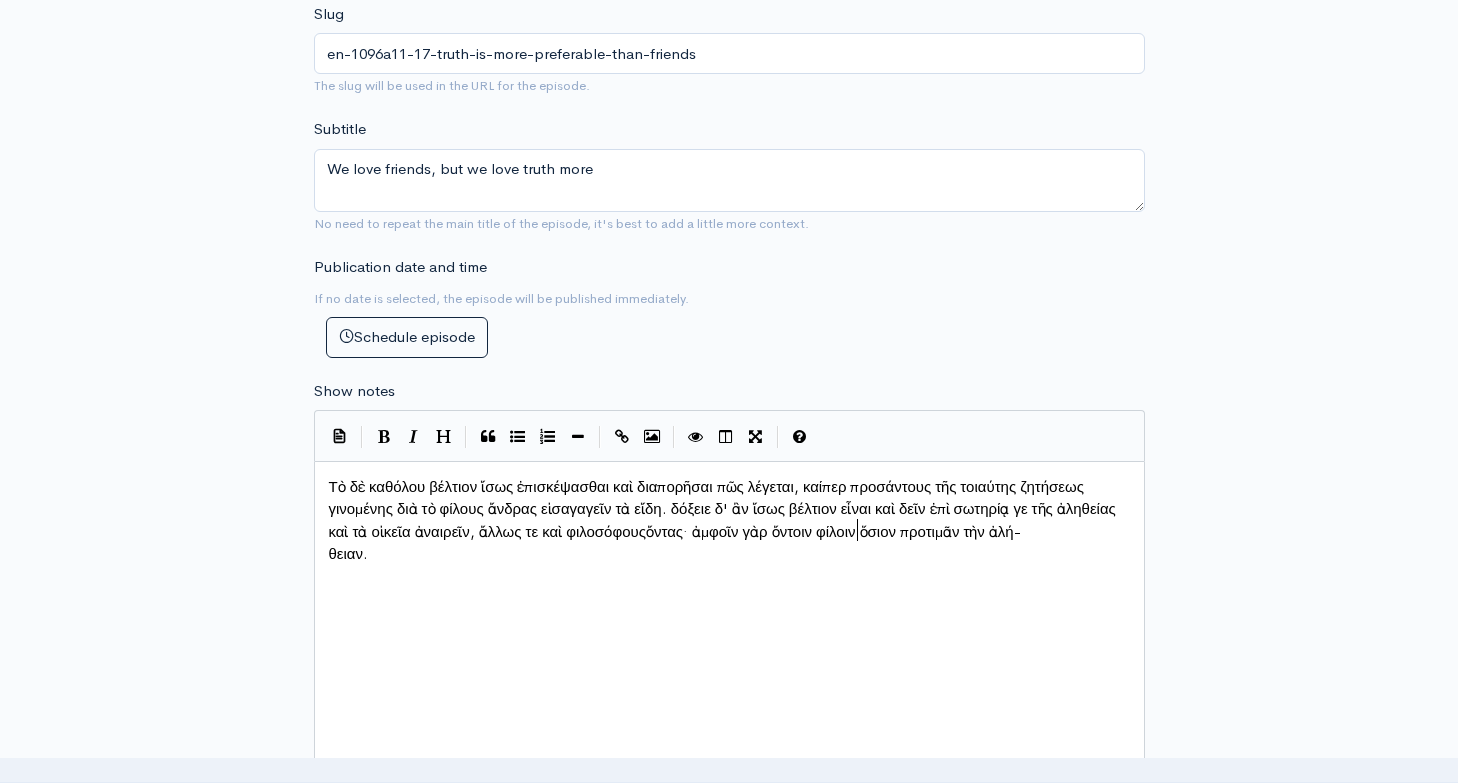 scroll, scrollTop: 10, scrollLeft: 4, axis: both 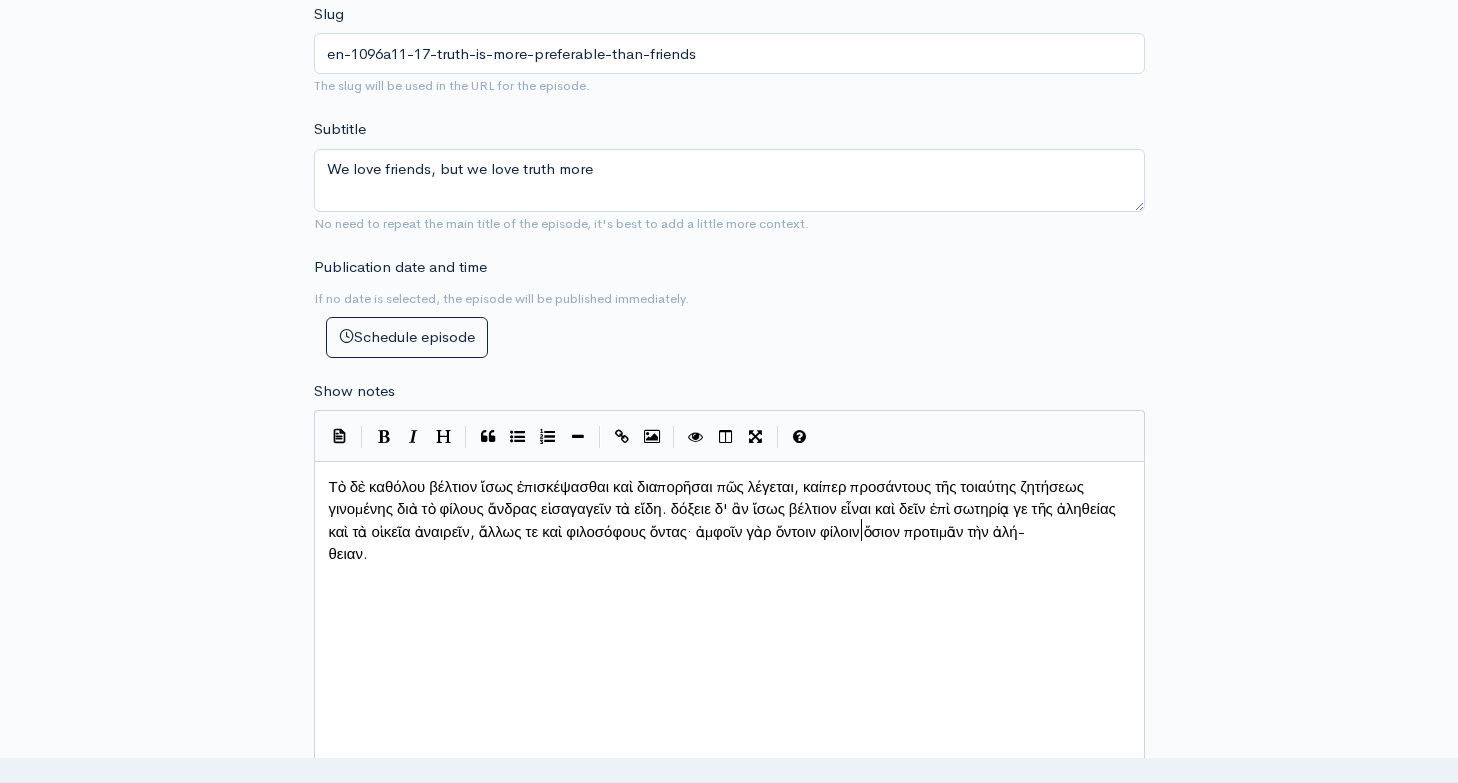 type 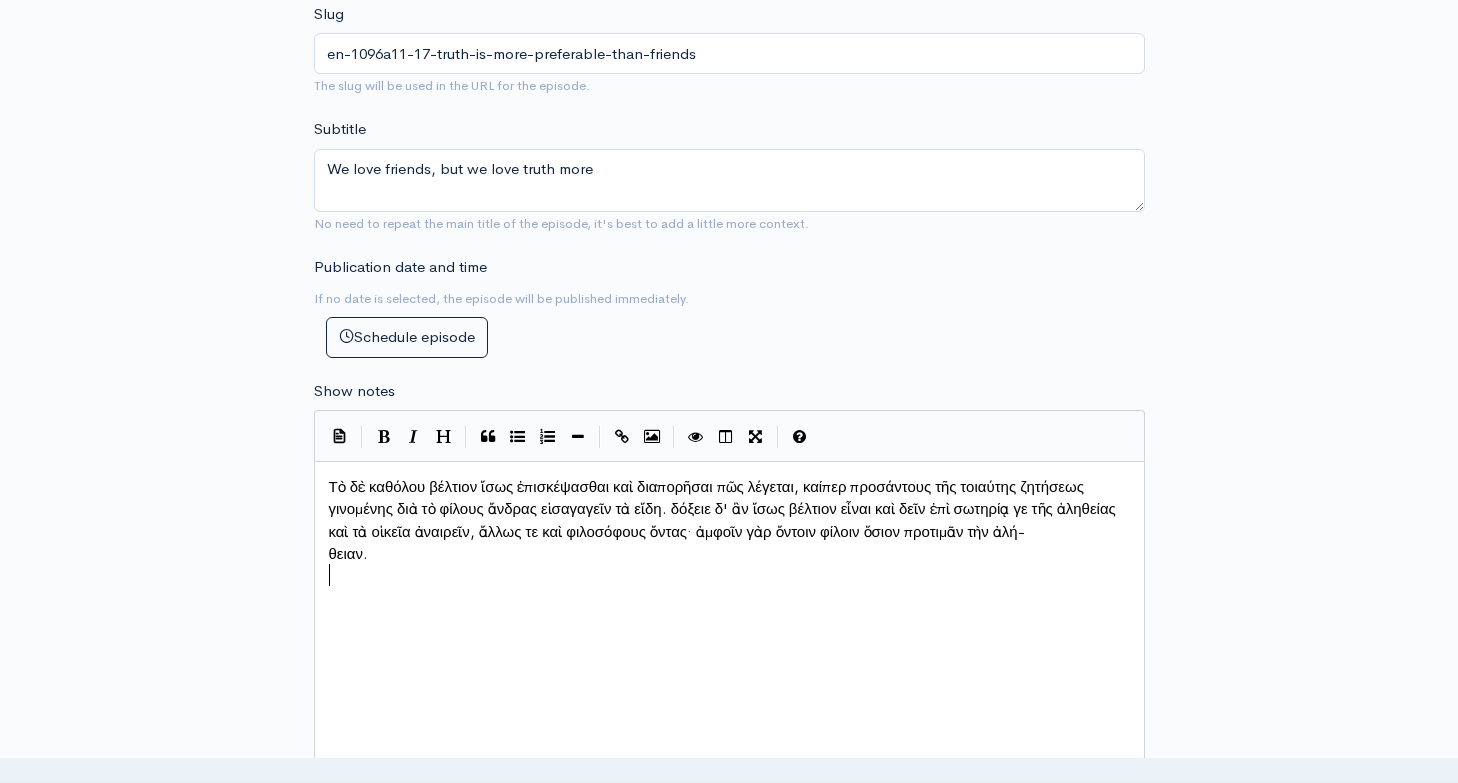 click on "θειαν." at bounding box center (729, 554) 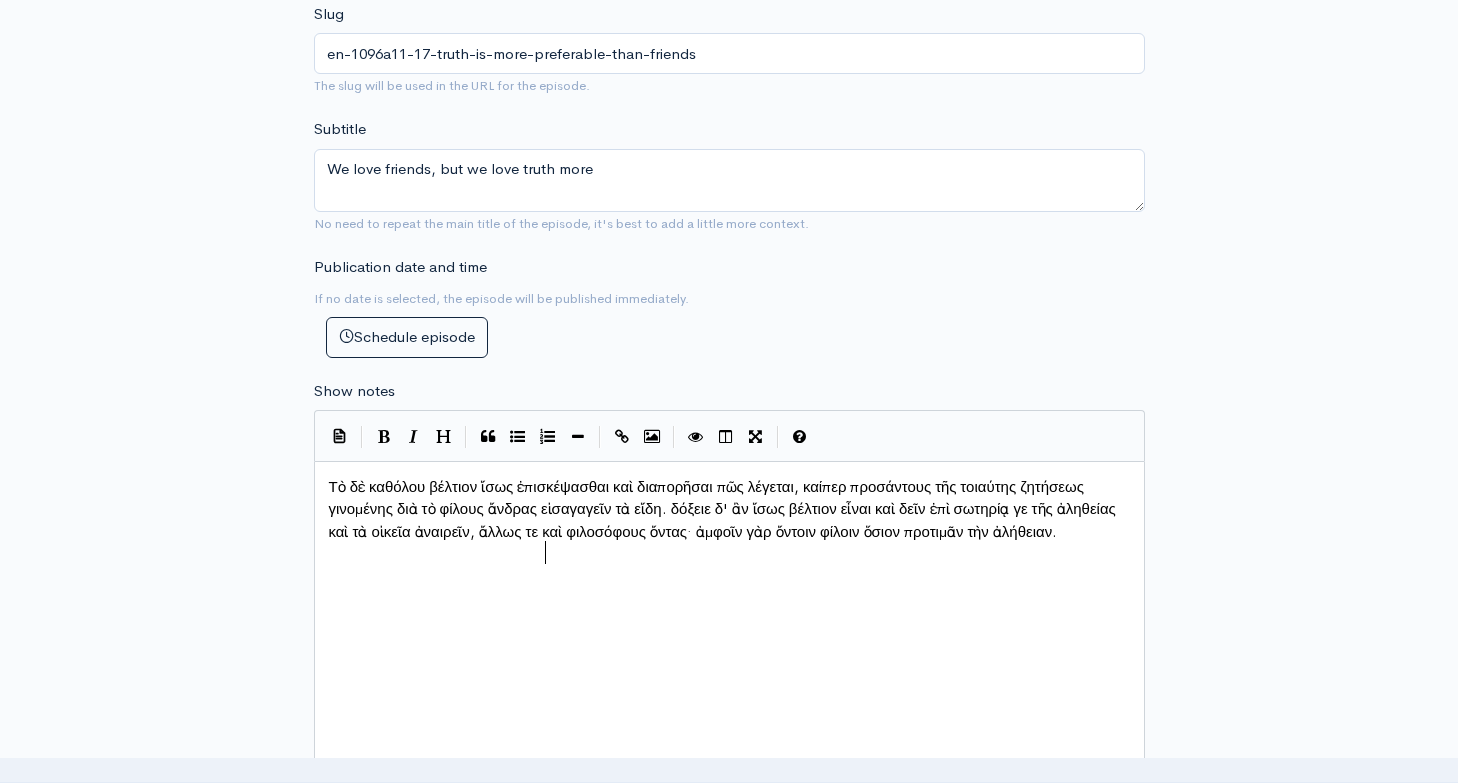 click on "x    Τὸ δὲ καθόλου βέλτιον ἴσως ἐπισκέψασθαι καὶ διαπορῆσαι πῶς λέγεται, καίπερ προσάντους τῆς τοιαύτης ζητήσεως γινομένης διὰ τὸ φίλους ἄνδρας εἰσαγαγεῖν τὰ εἴδη. δόξειε δ' ἂν ἴσως βέλτιον εἶναι καὶ δεῖν ἐπὶ σωτηρίᾳ γε τῆς ἀληθείας καὶ τὰ οἰκεῖα ἀναιρεῖν, ἄλλως τε καὶ φιλοσόφους ὄντας· ἀμφοῖν γὰρ ὄντοιν φίλοιν ὅσιον προτιμᾶν τὴν ἀλήθειαν." at bounding box center (754, 647) 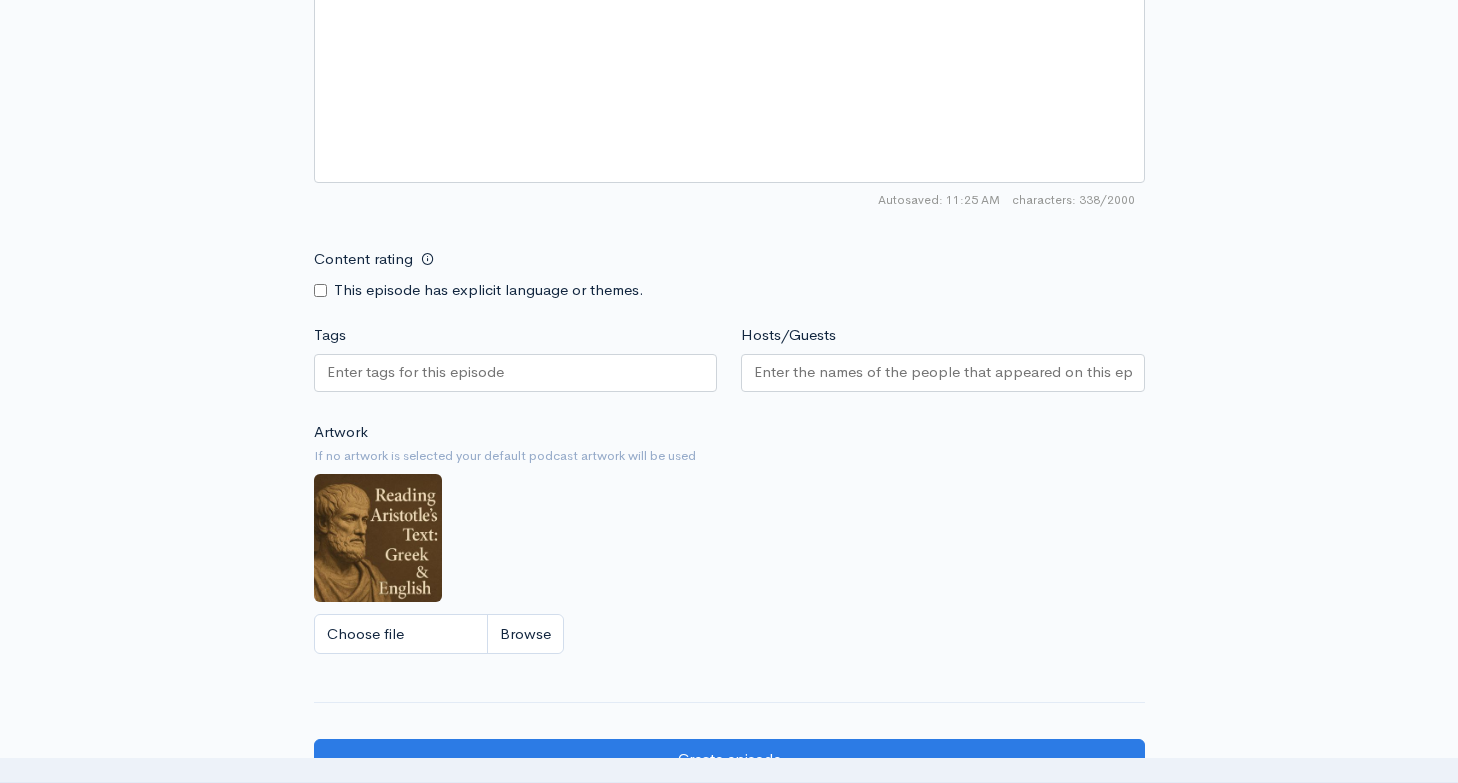 scroll, scrollTop: 1476, scrollLeft: 0, axis: vertical 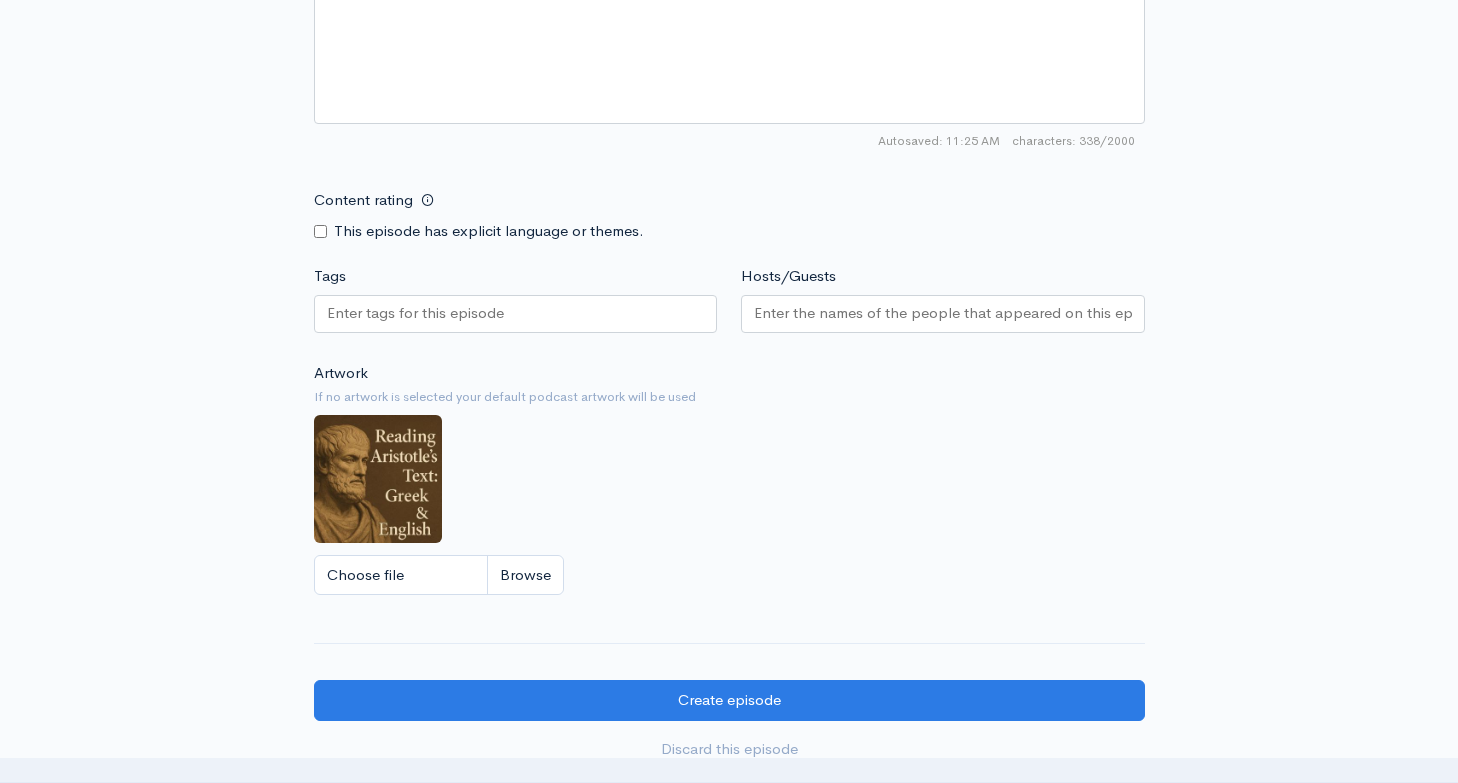 click on "Tags" at bounding box center [417, 313] 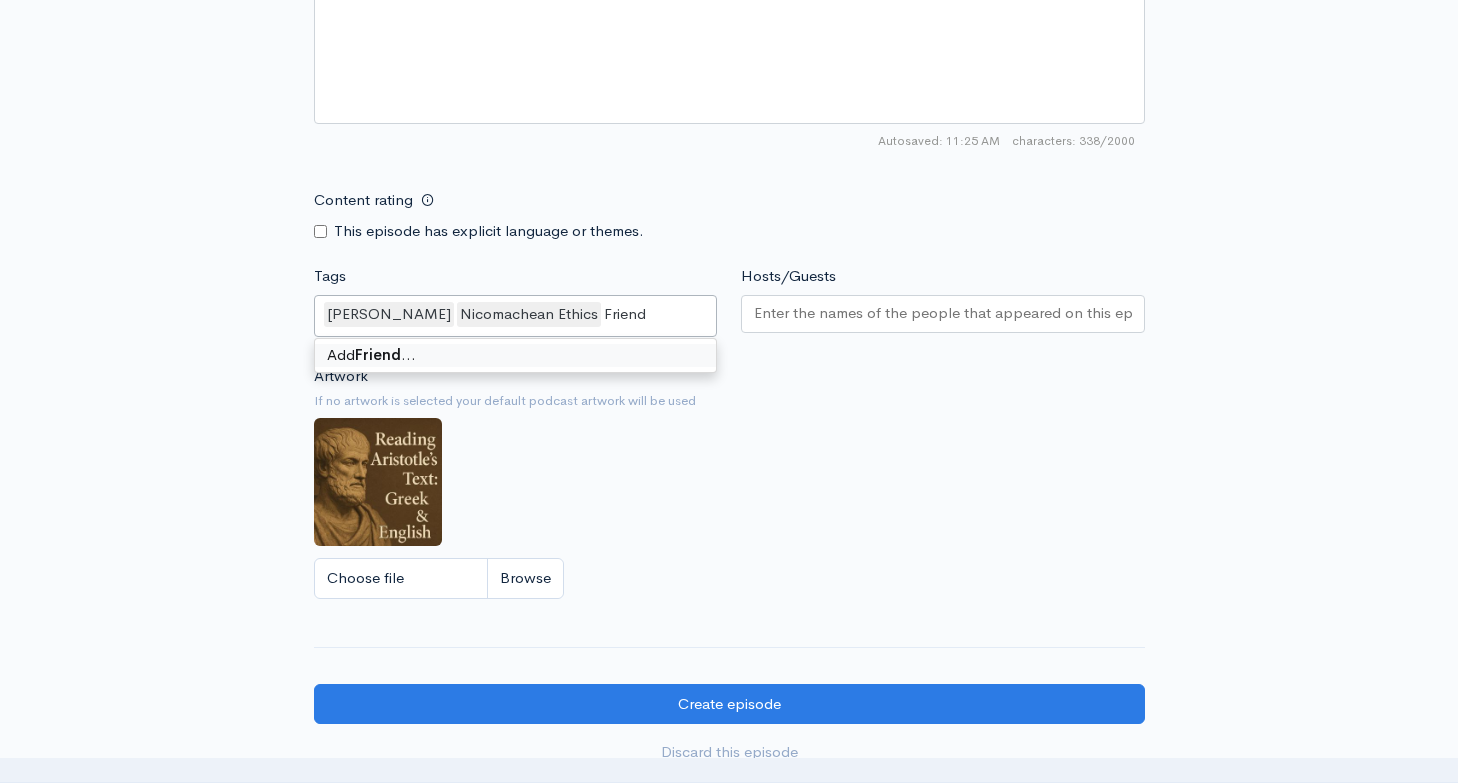 type on "Friends" 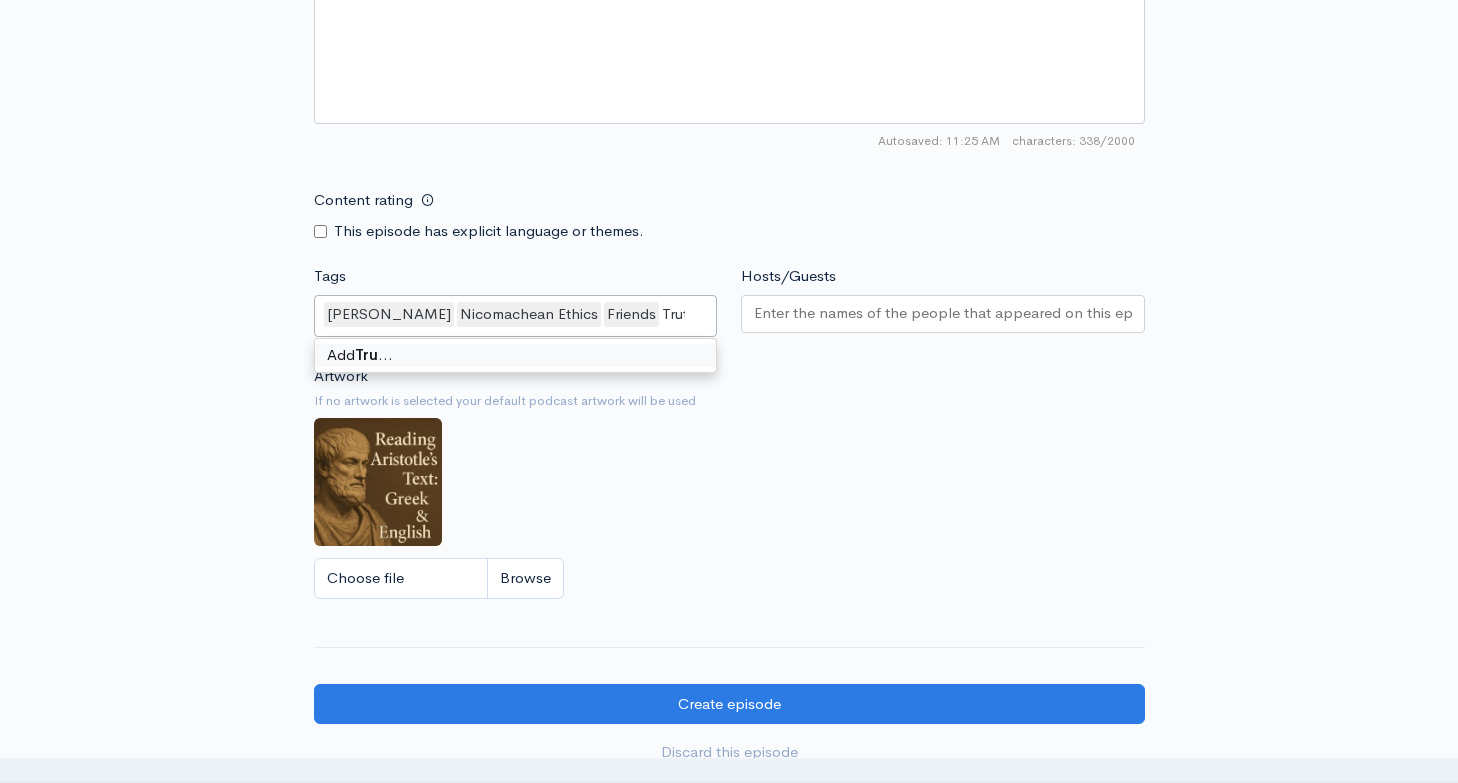 type on "Truth" 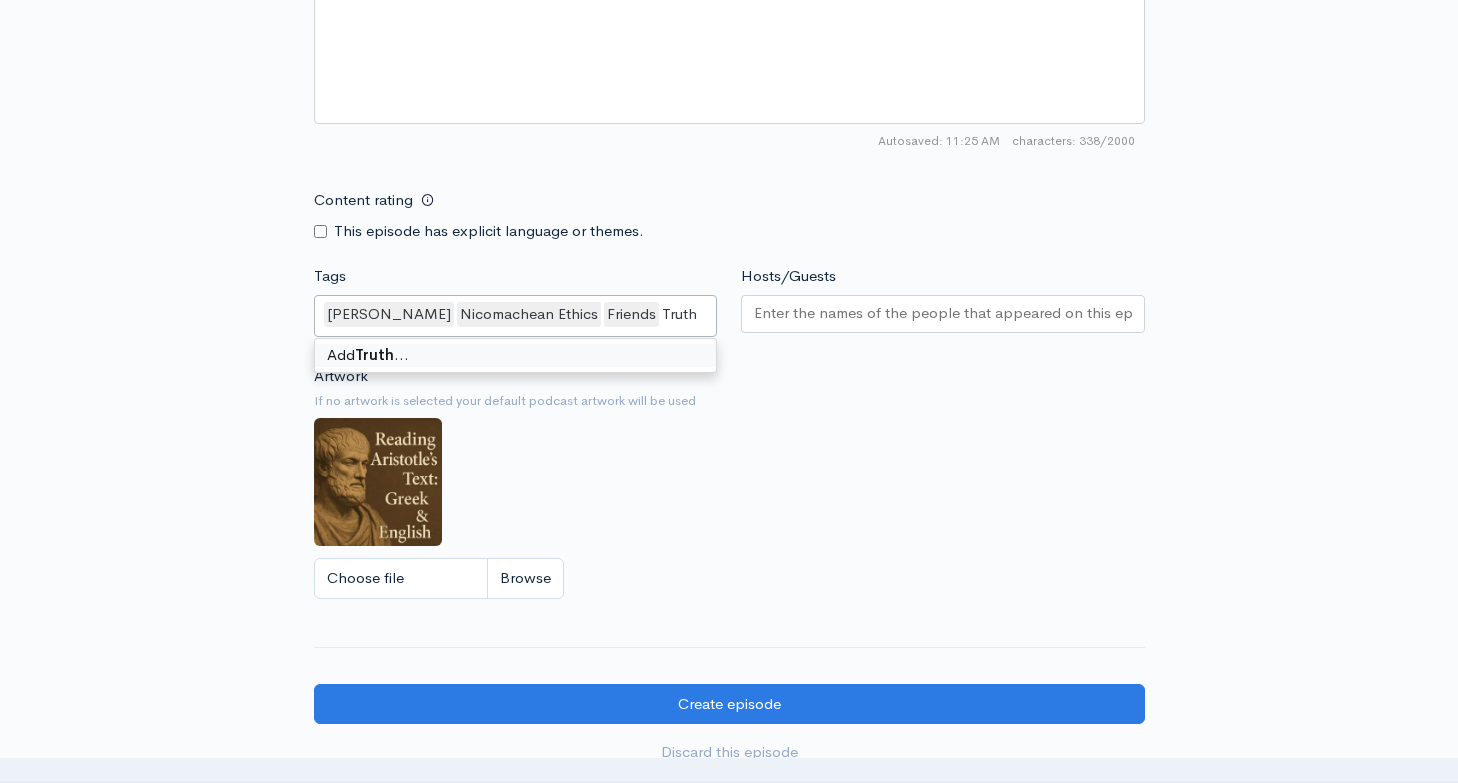 type 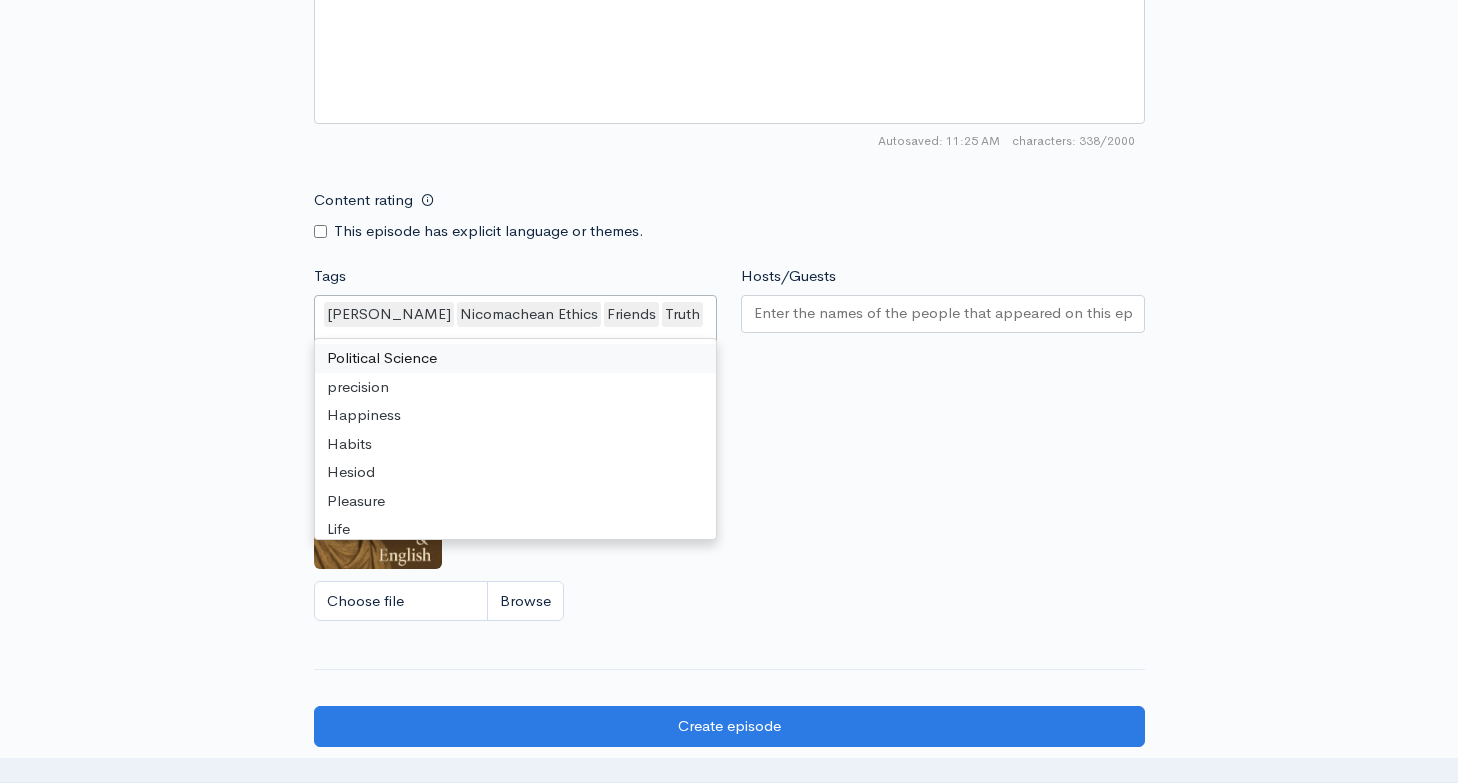 click on "Hosts/Guests" at bounding box center [943, 313] 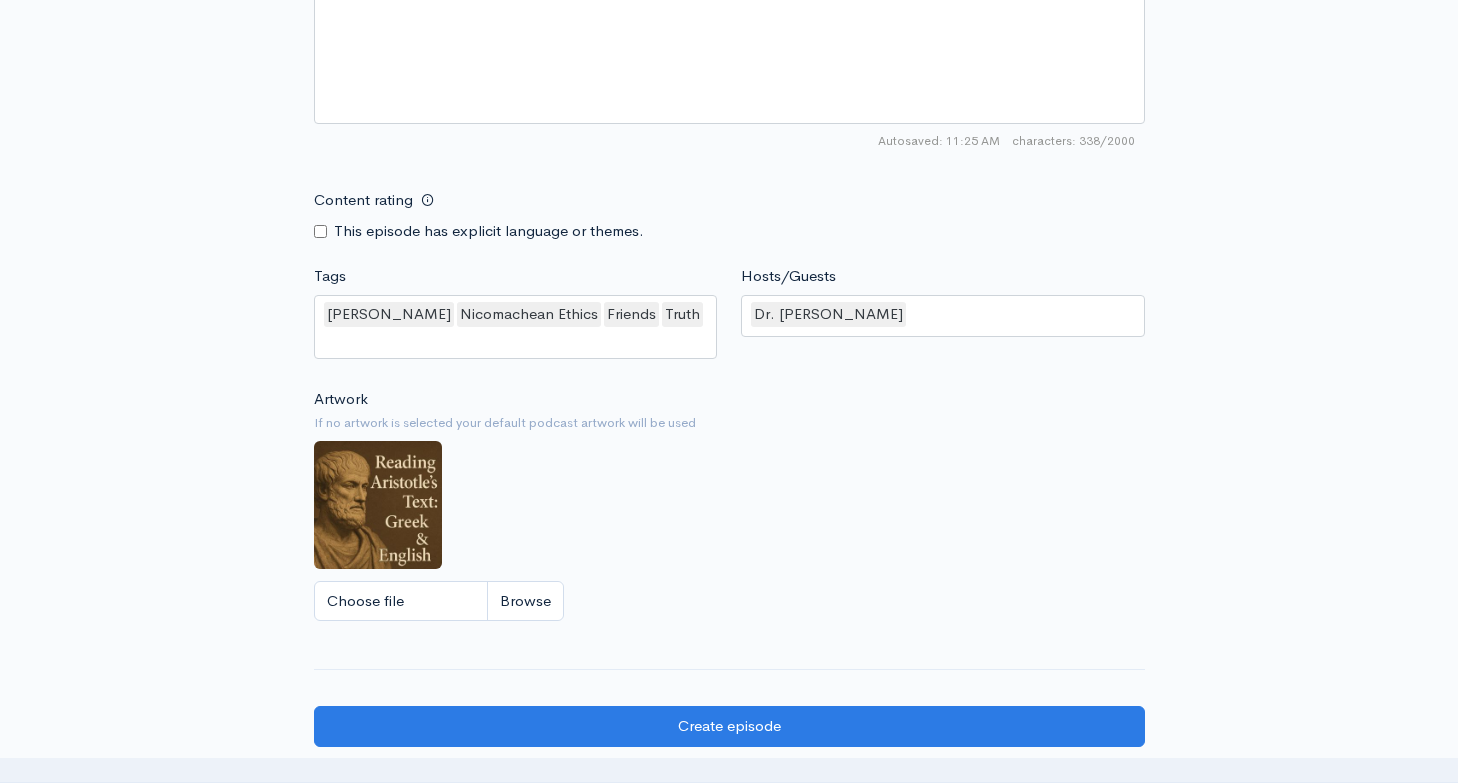 click on "Artwork
If no artwork is selected your default podcast artwork will be used
Choose file   0" at bounding box center [729, 511] 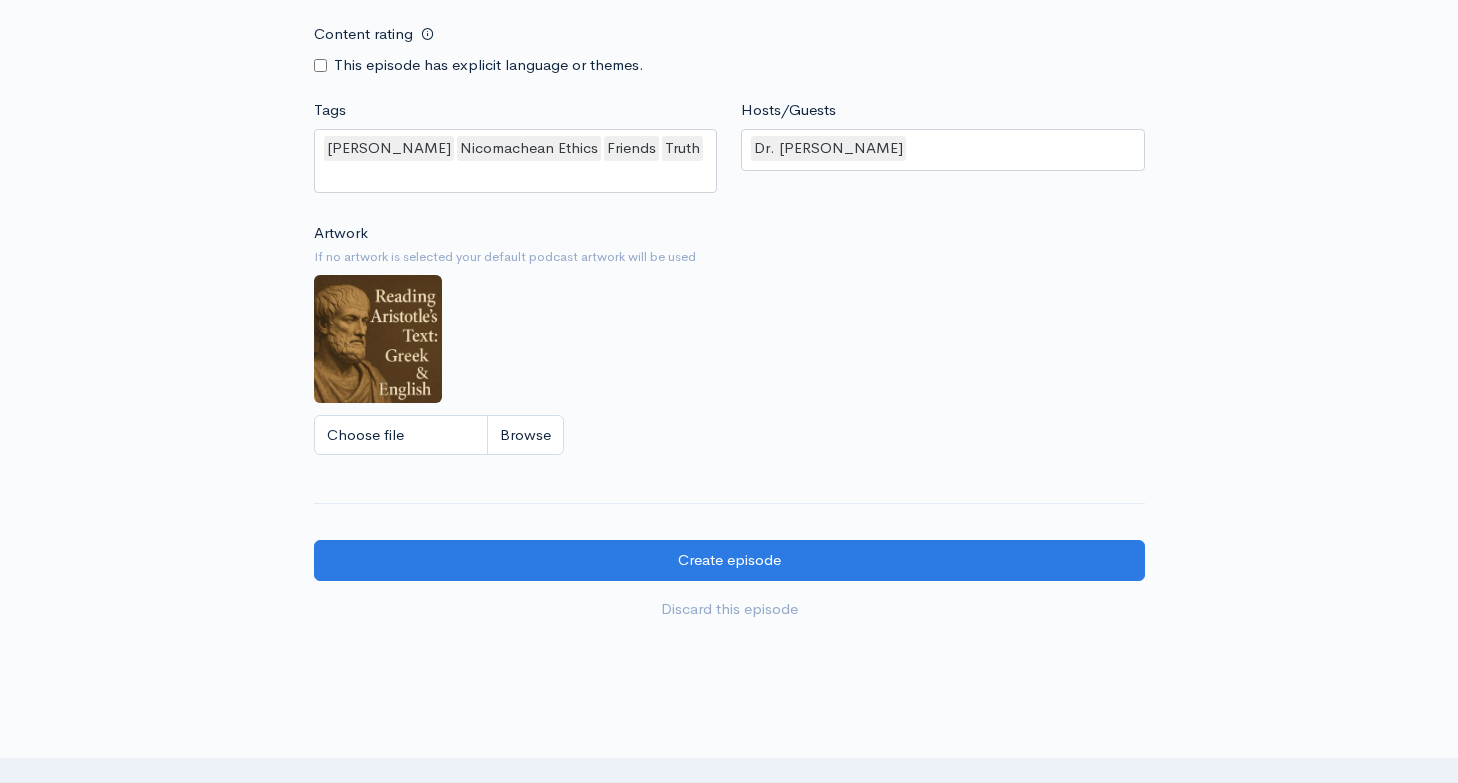 scroll, scrollTop: 1642, scrollLeft: 0, axis: vertical 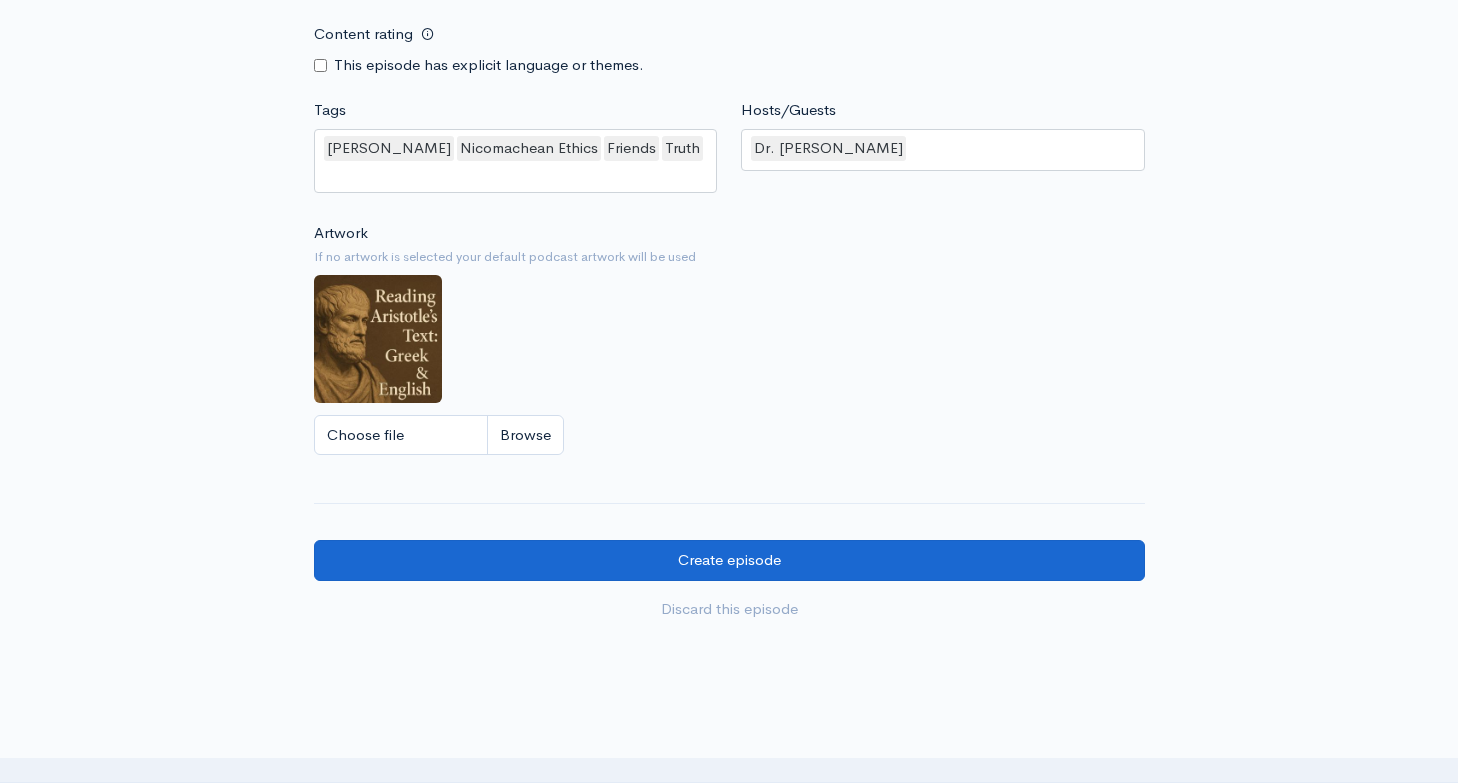 click on "Create episode" at bounding box center (729, 560) 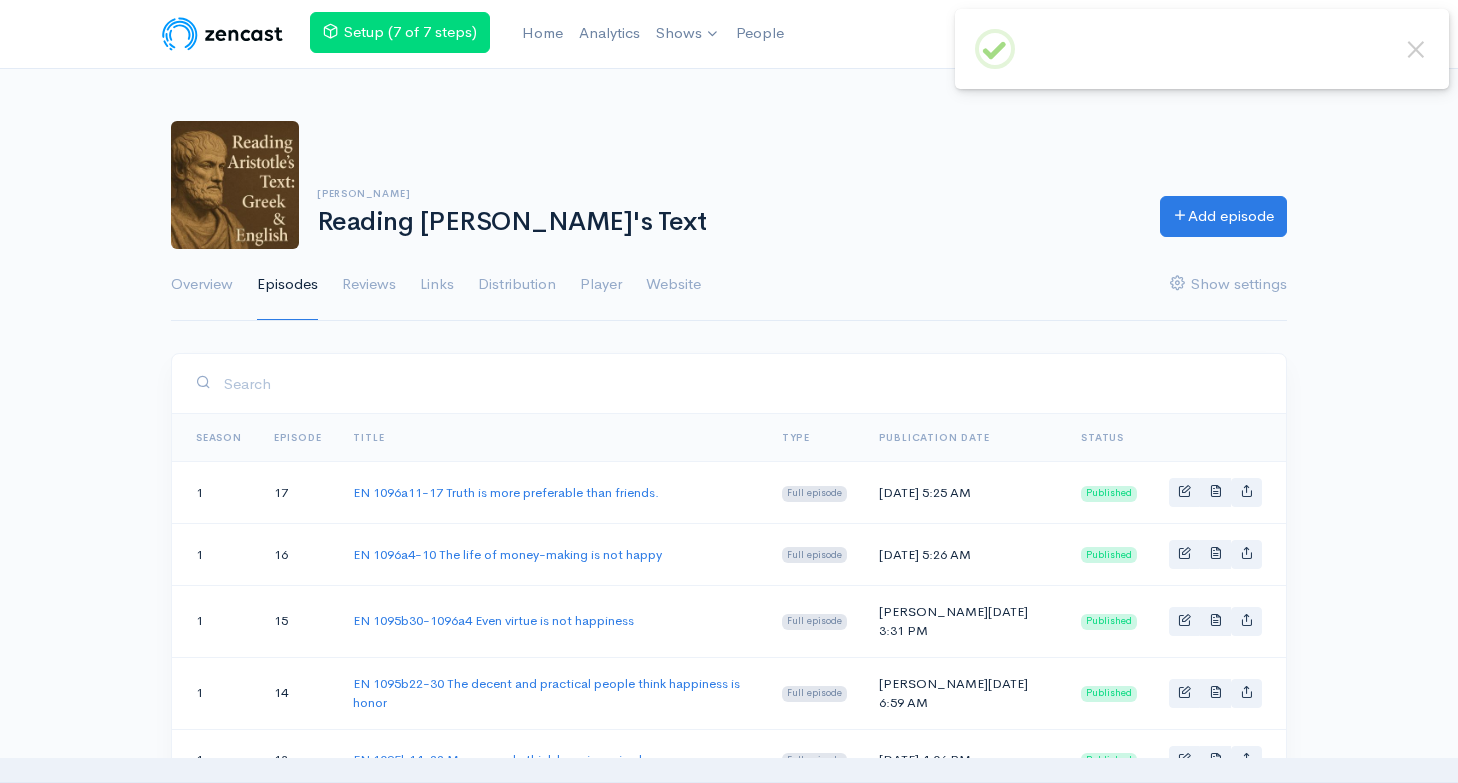 scroll, scrollTop: 0, scrollLeft: 0, axis: both 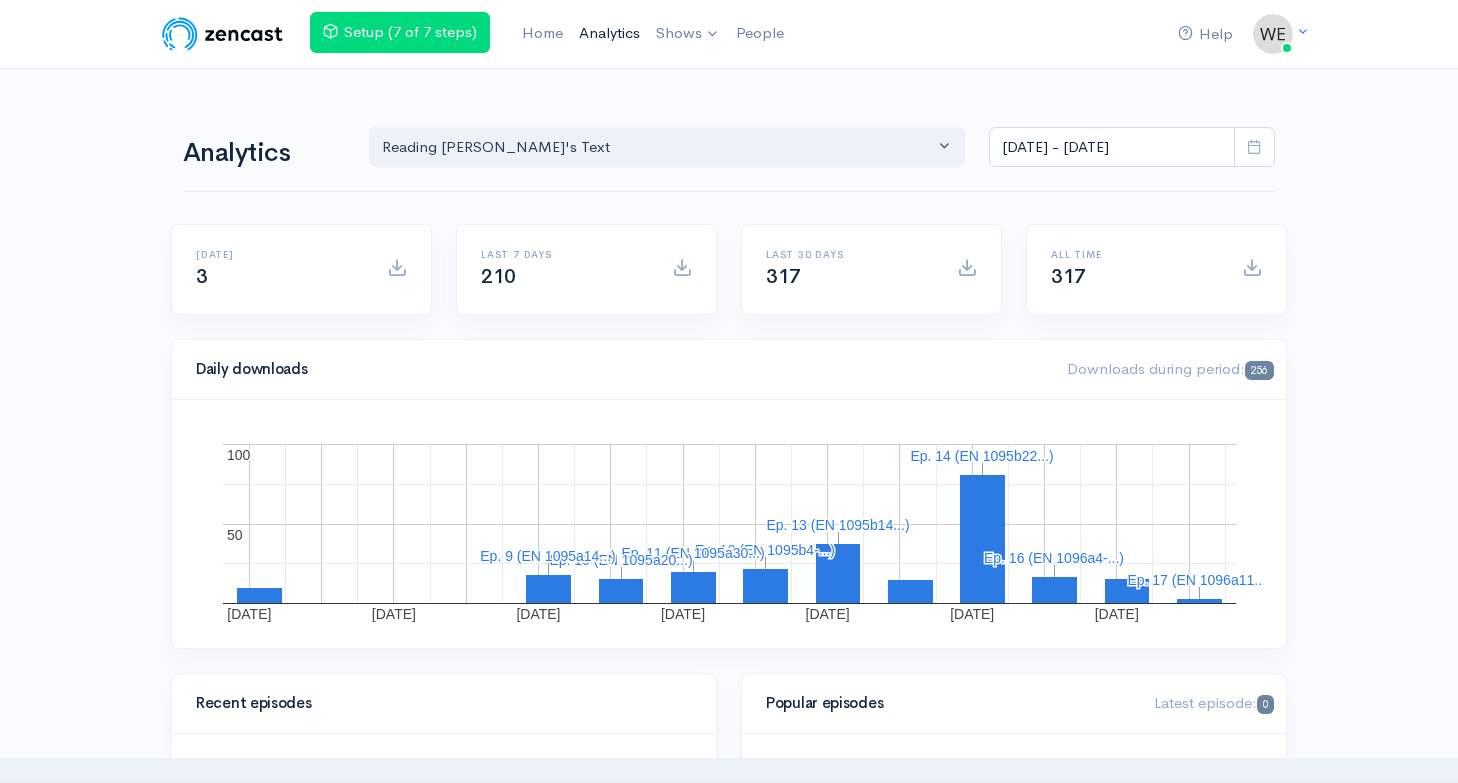 click on "Analytics" at bounding box center (609, 33) 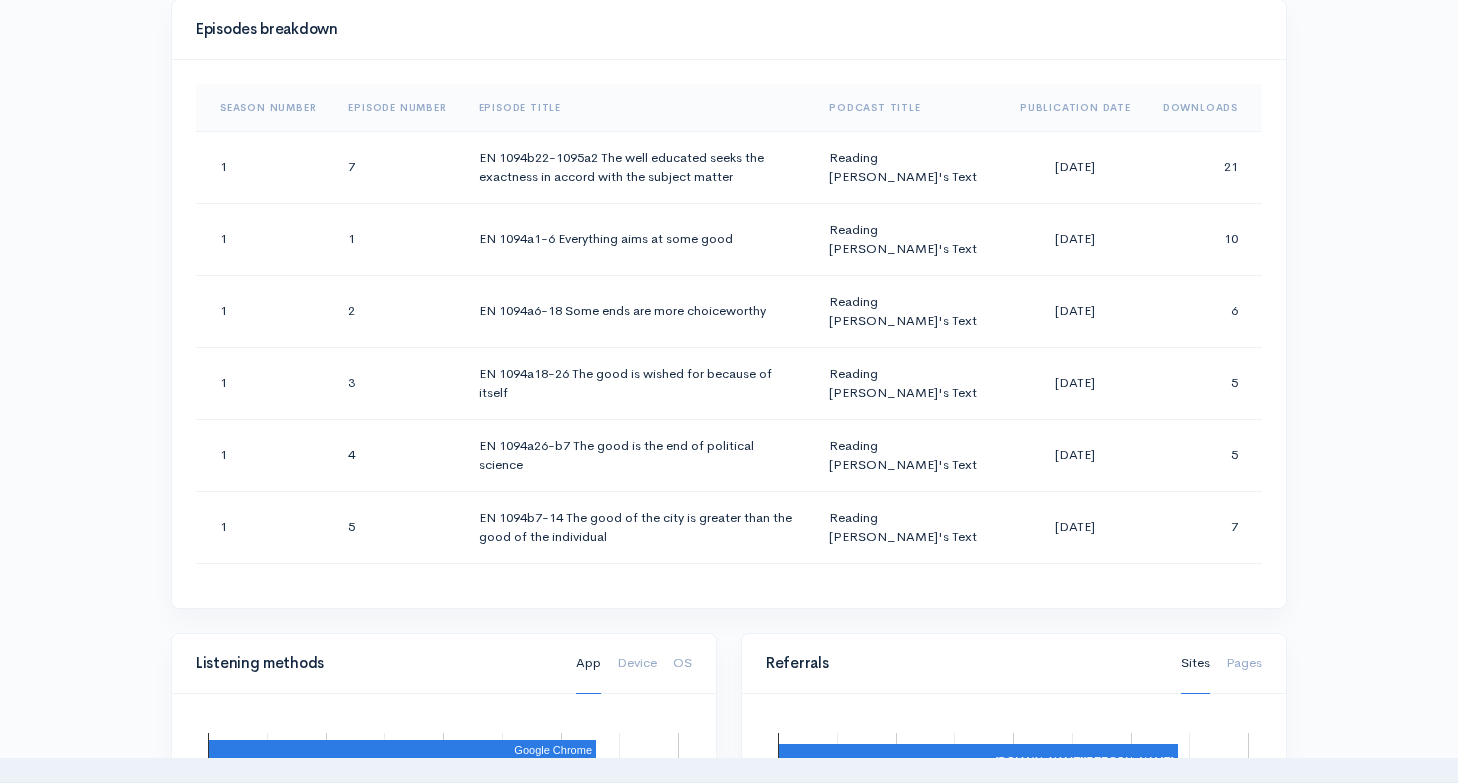 scroll, scrollTop: 1015, scrollLeft: 0, axis: vertical 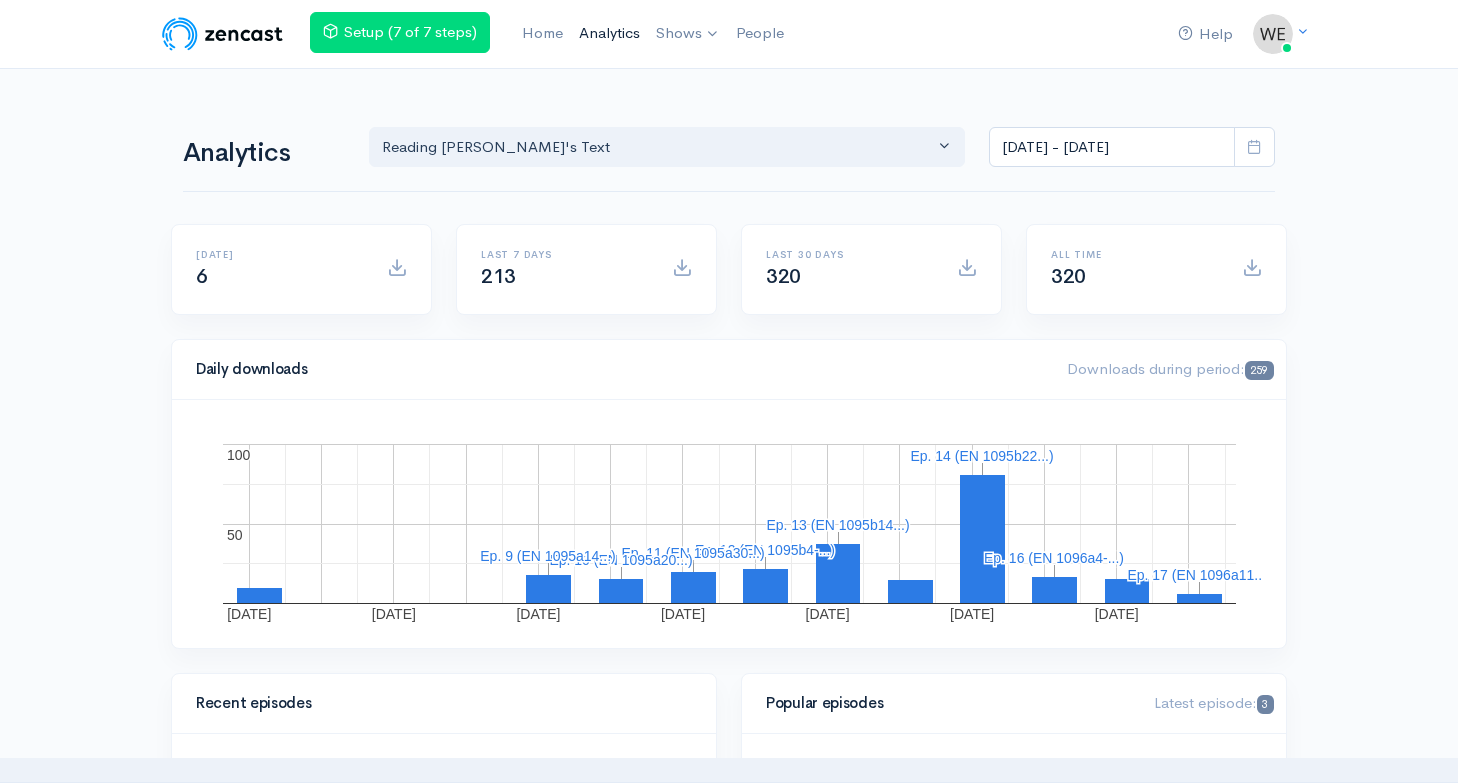 click on "Analytics" at bounding box center (609, 33) 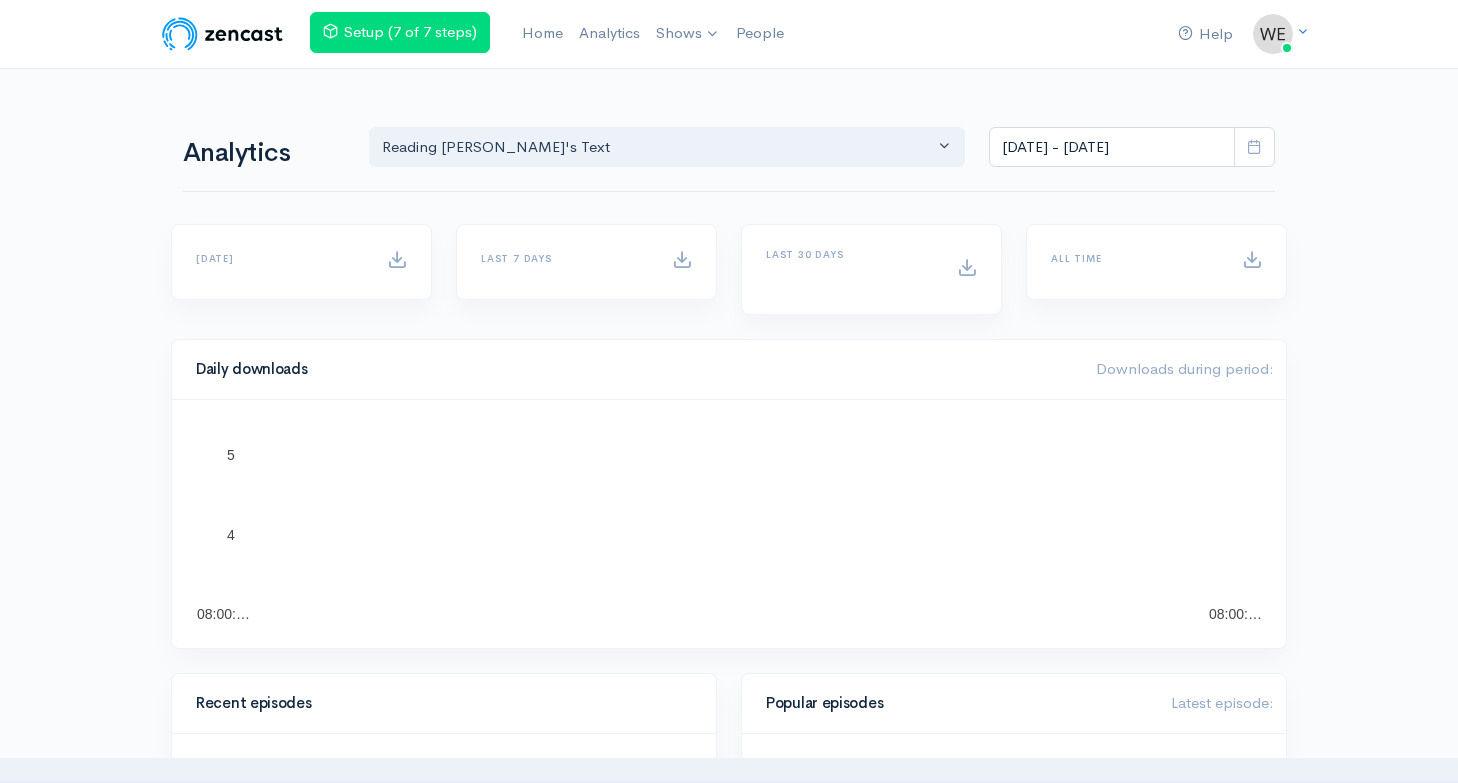 scroll, scrollTop: 0, scrollLeft: 0, axis: both 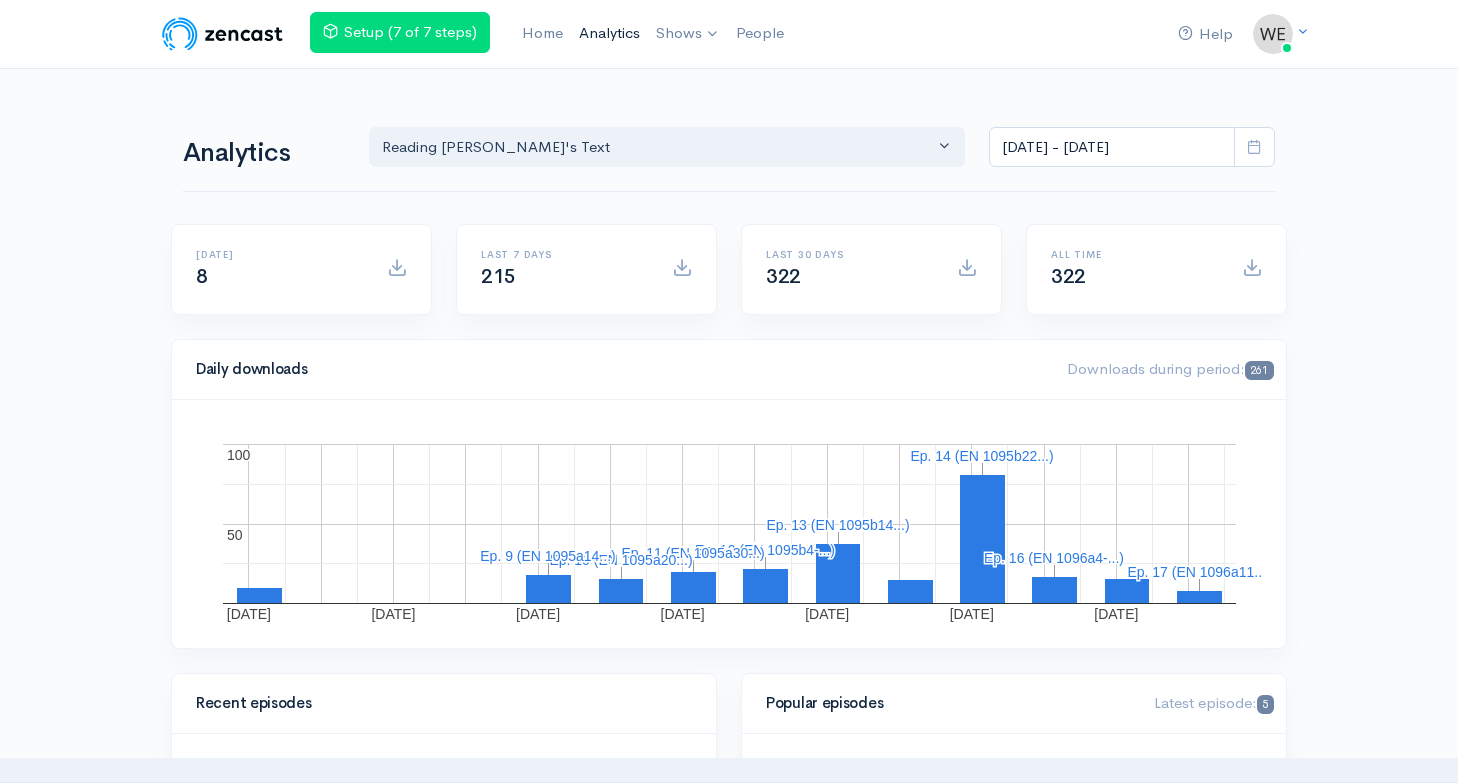click on "Analytics" at bounding box center (609, 33) 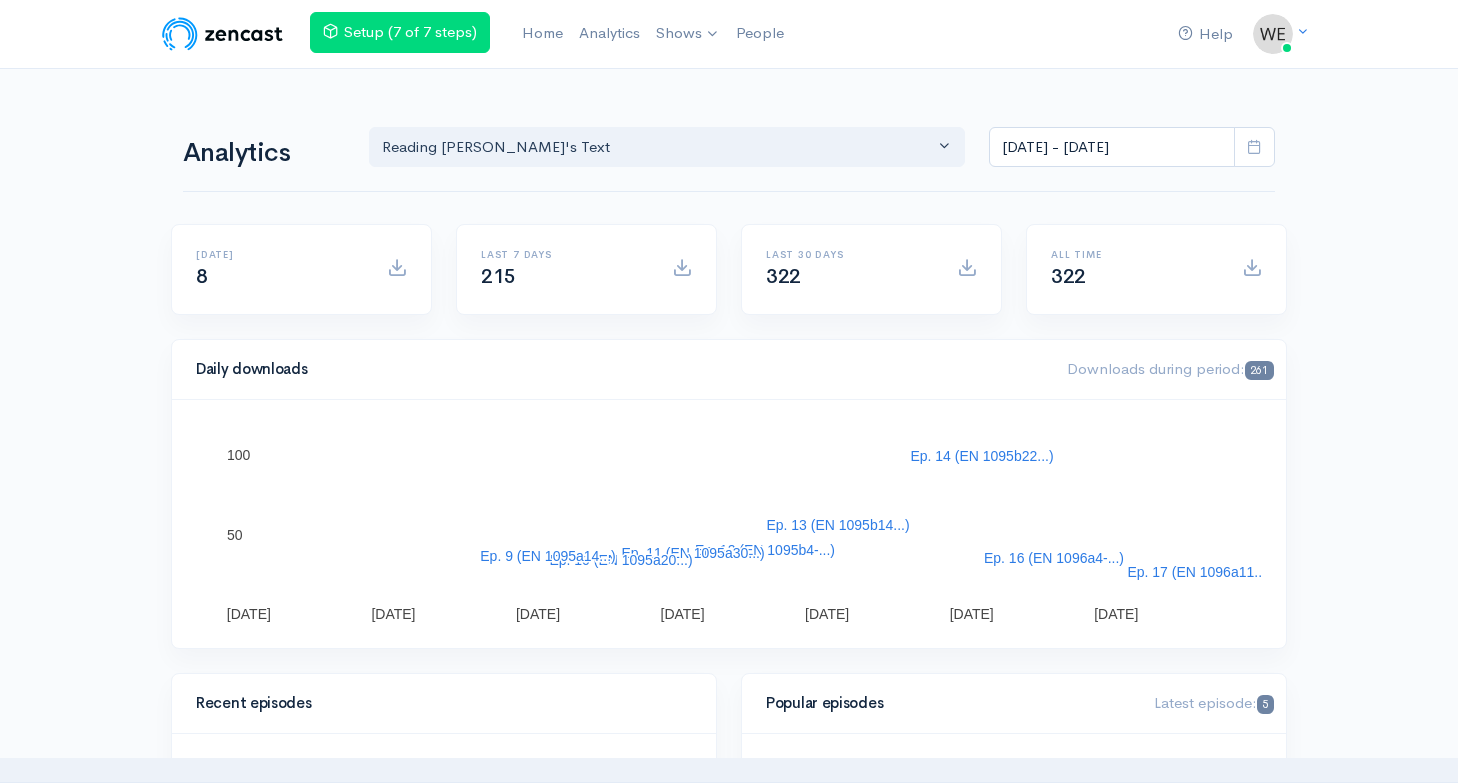 scroll, scrollTop: 0, scrollLeft: 0, axis: both 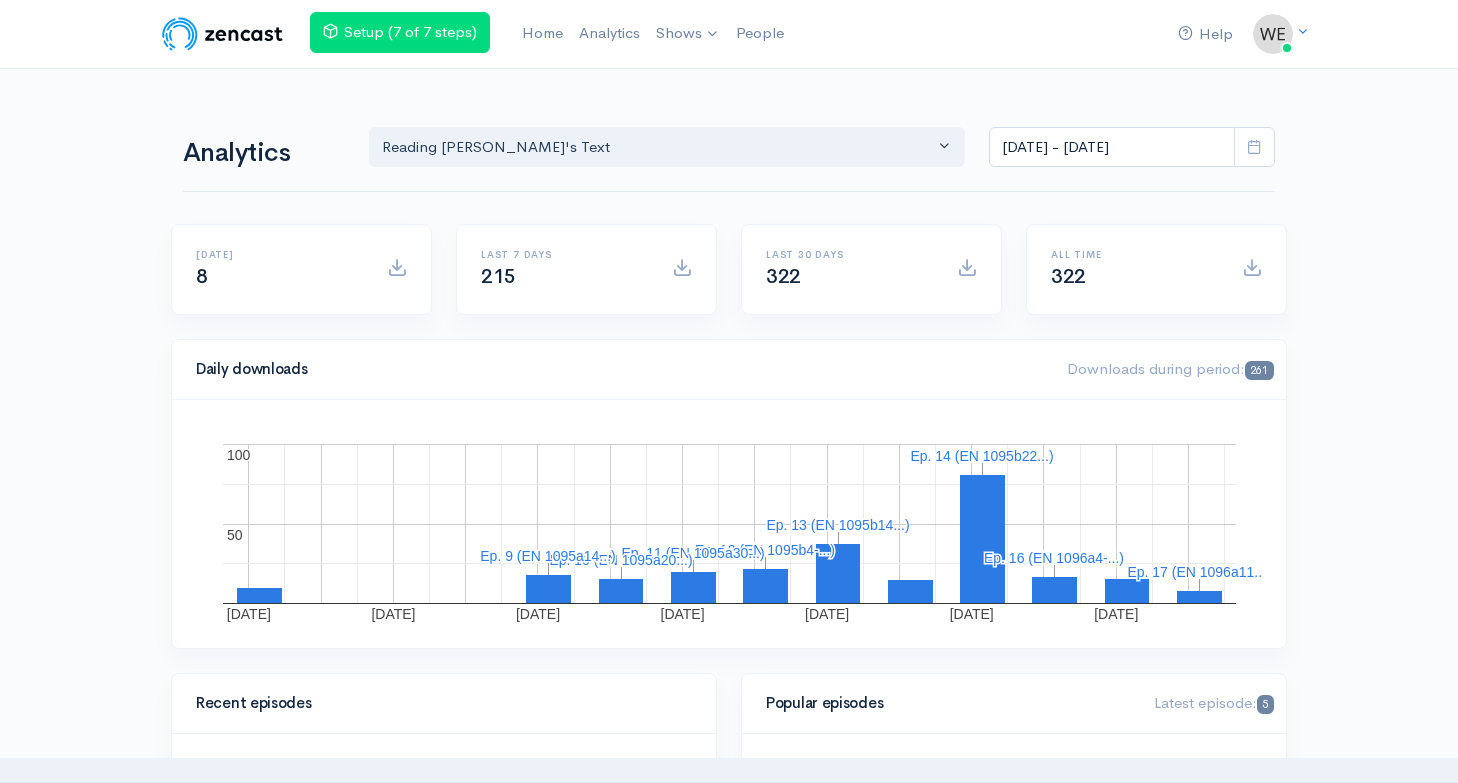 click at bounding box center [1254, 146] 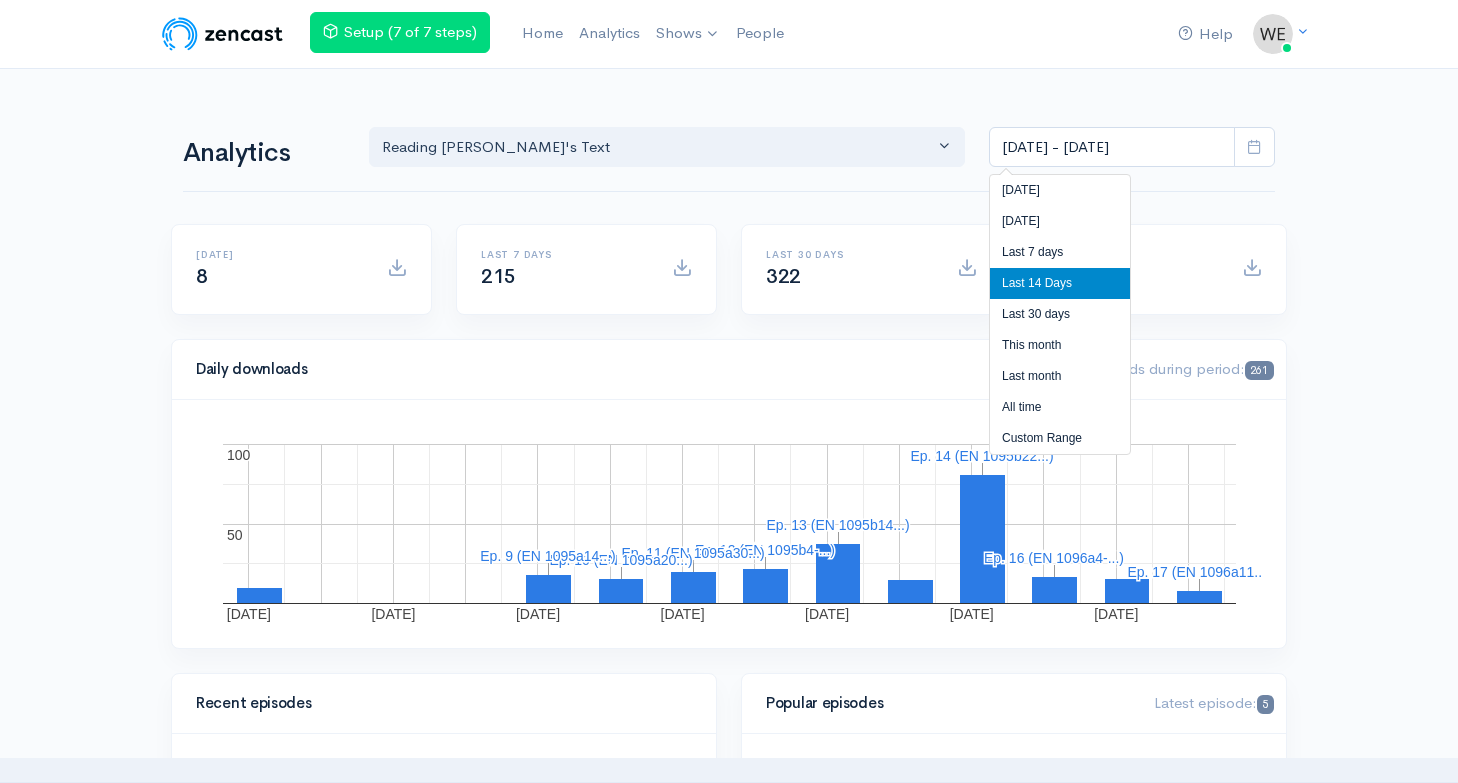 click on "All time" at bounding box center [1060, 407] 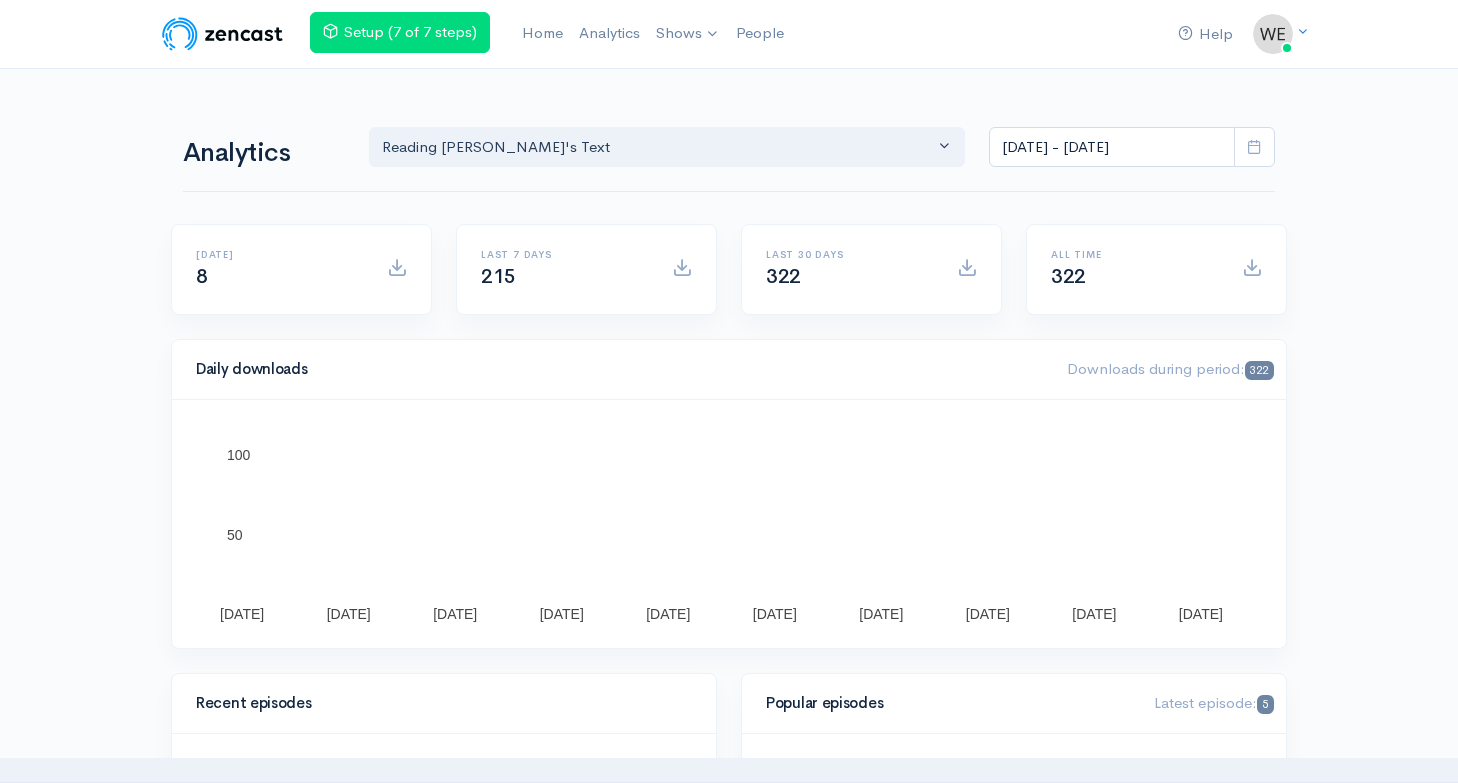 scroll, scrollTop: 0, scrollLeft: 0, axis: both 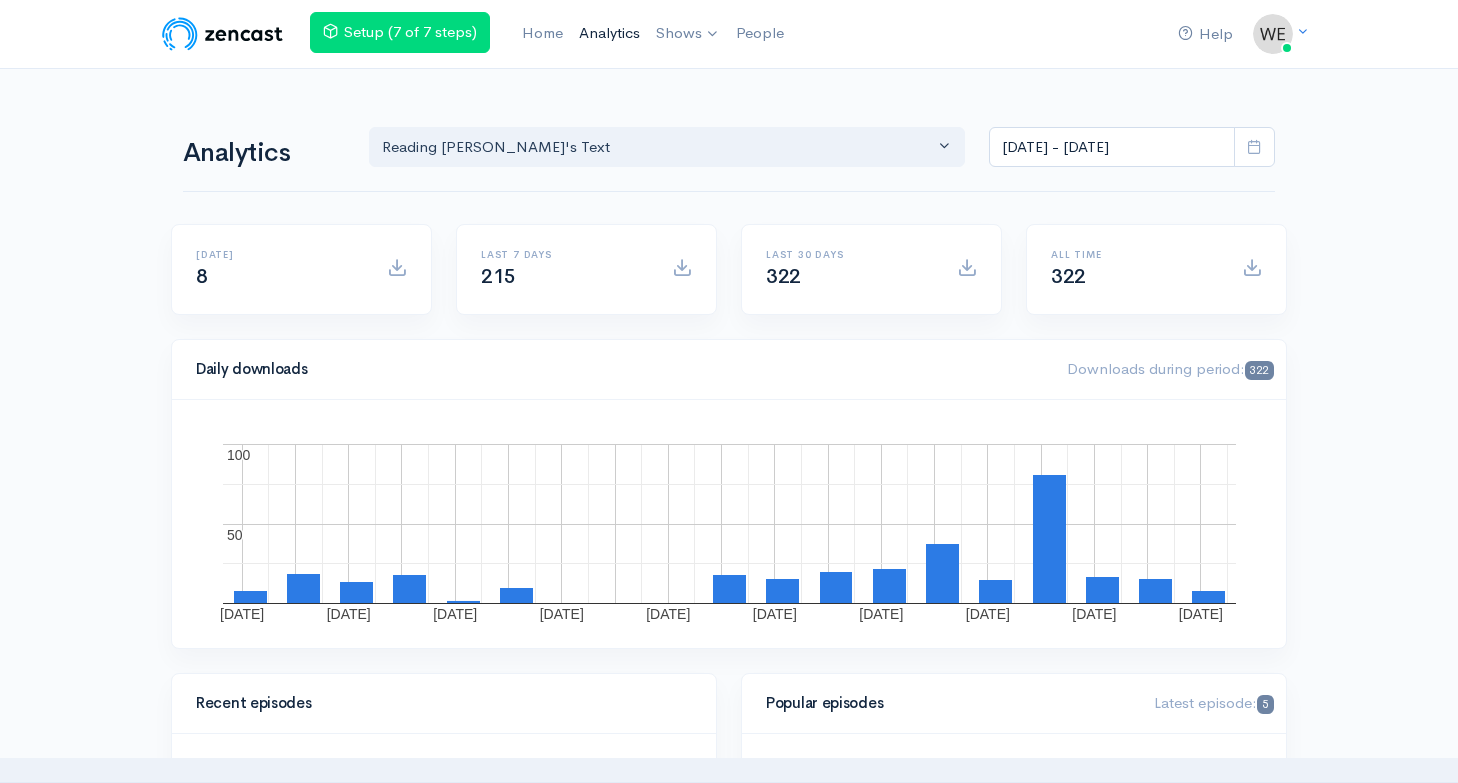 click on "Analytics" at bounding box center [609, 33] 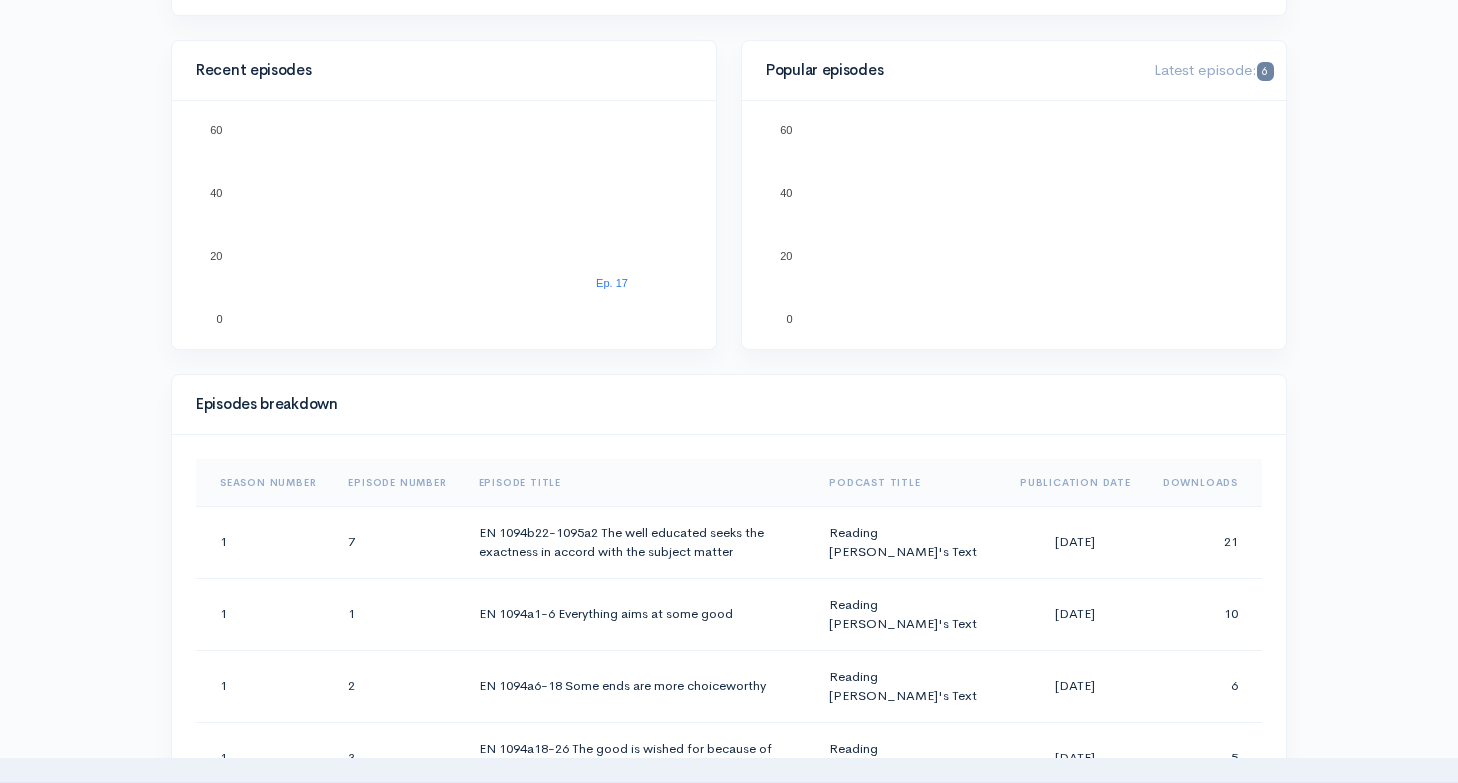 scroll, scrollTop: 788, scrollLeft: 0, axis: vertical 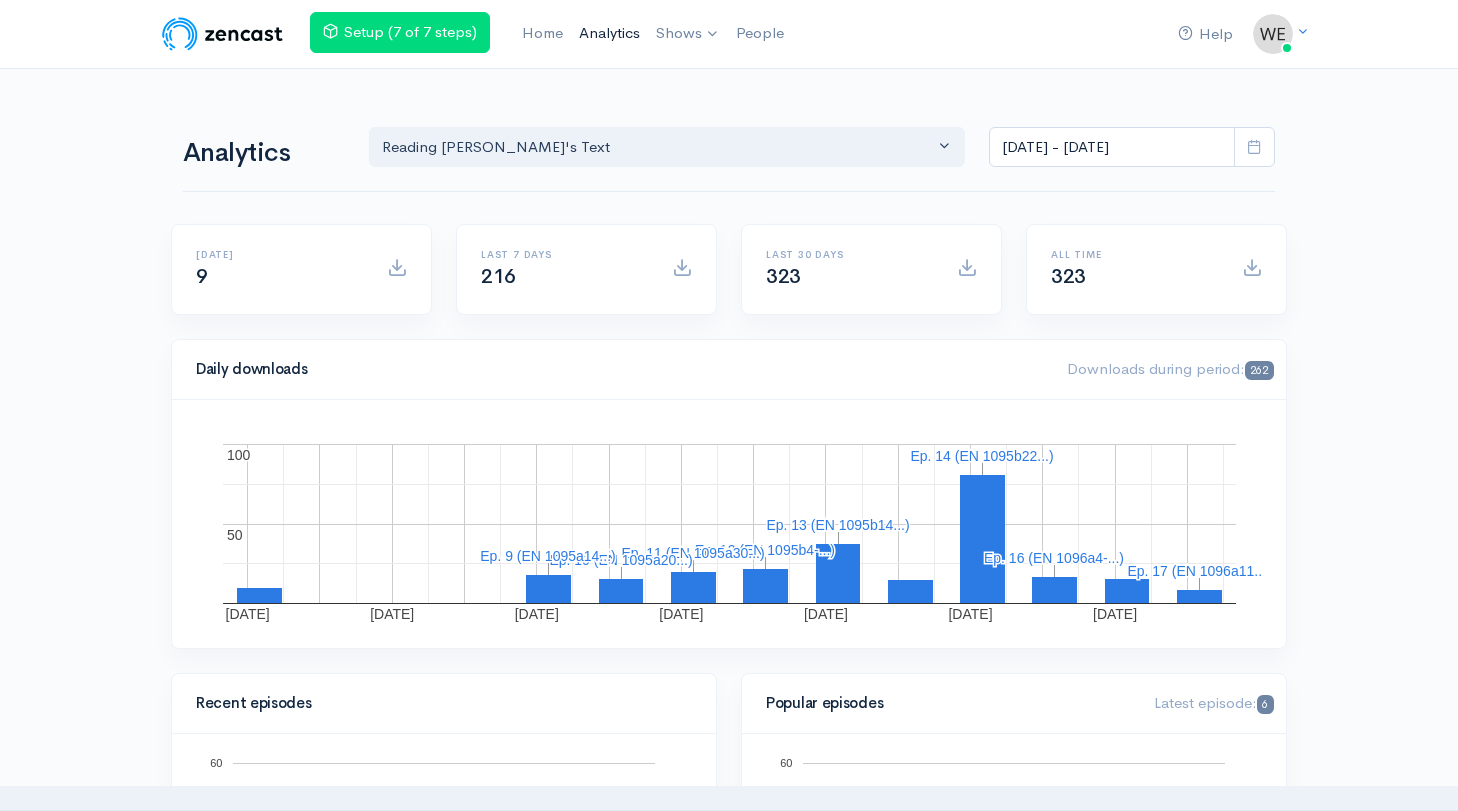 click on "Analytics" at bounding box center [609, 33] 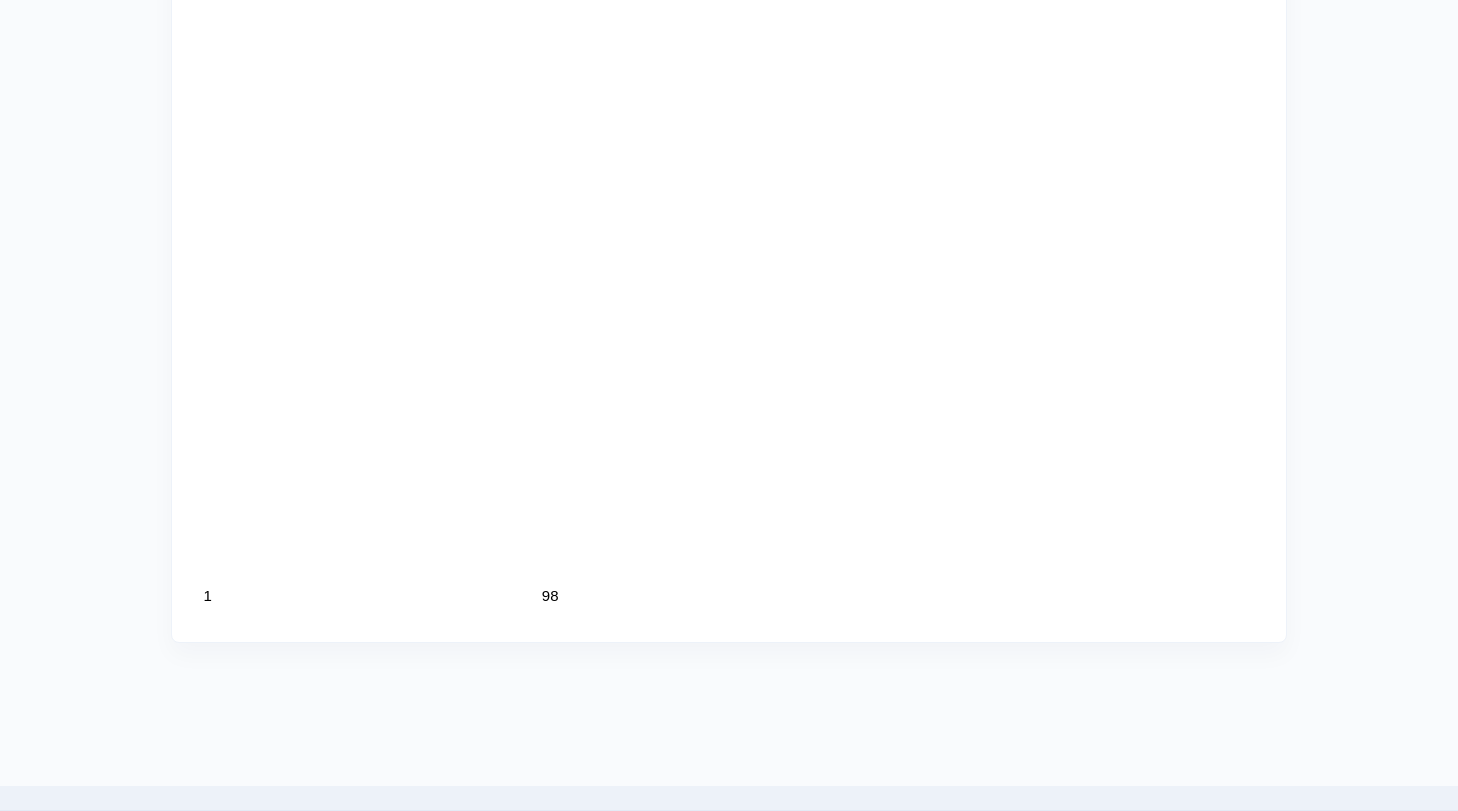 scroll, scrollTop: 2027, scrollLeft: 0, axis: vertical 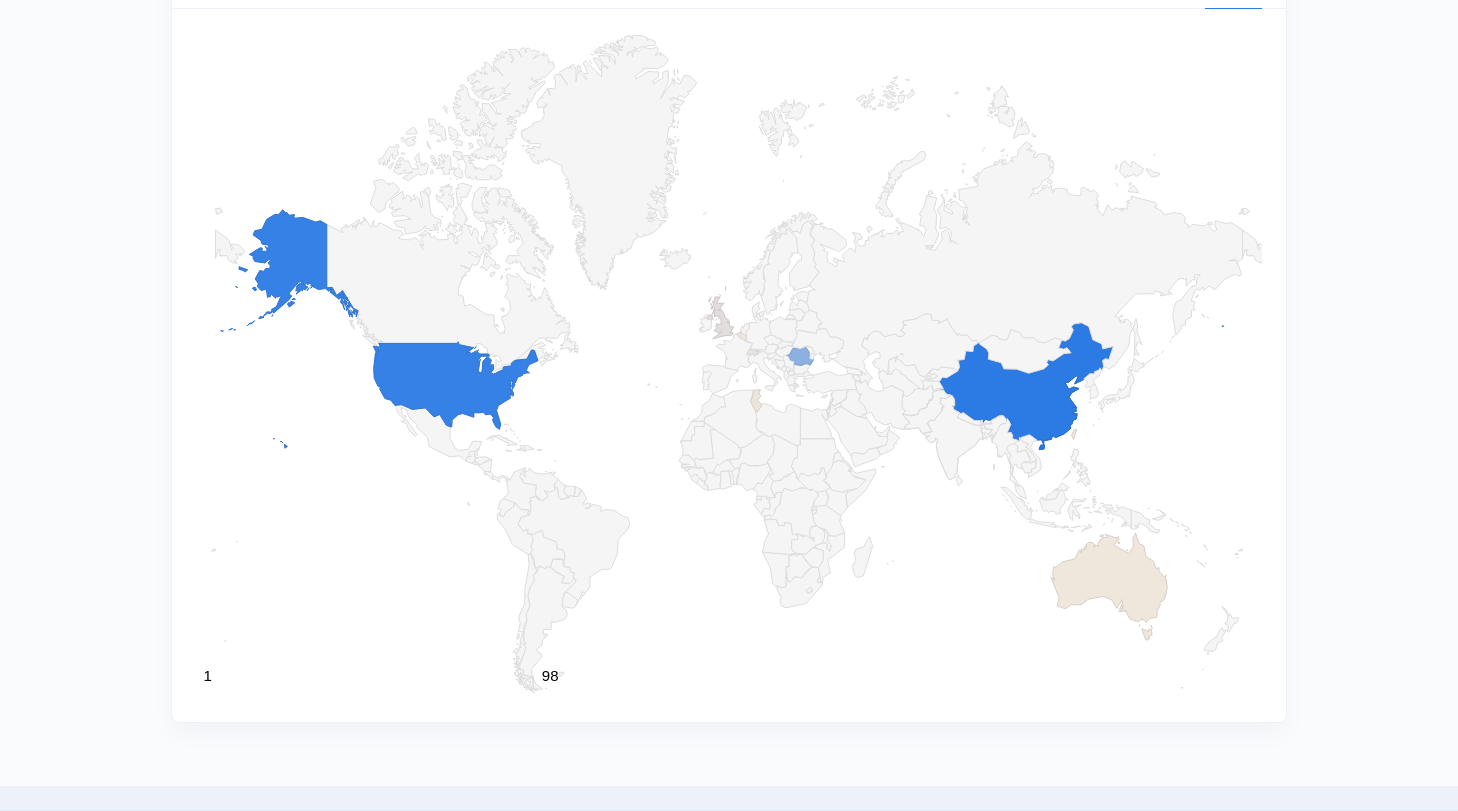 click 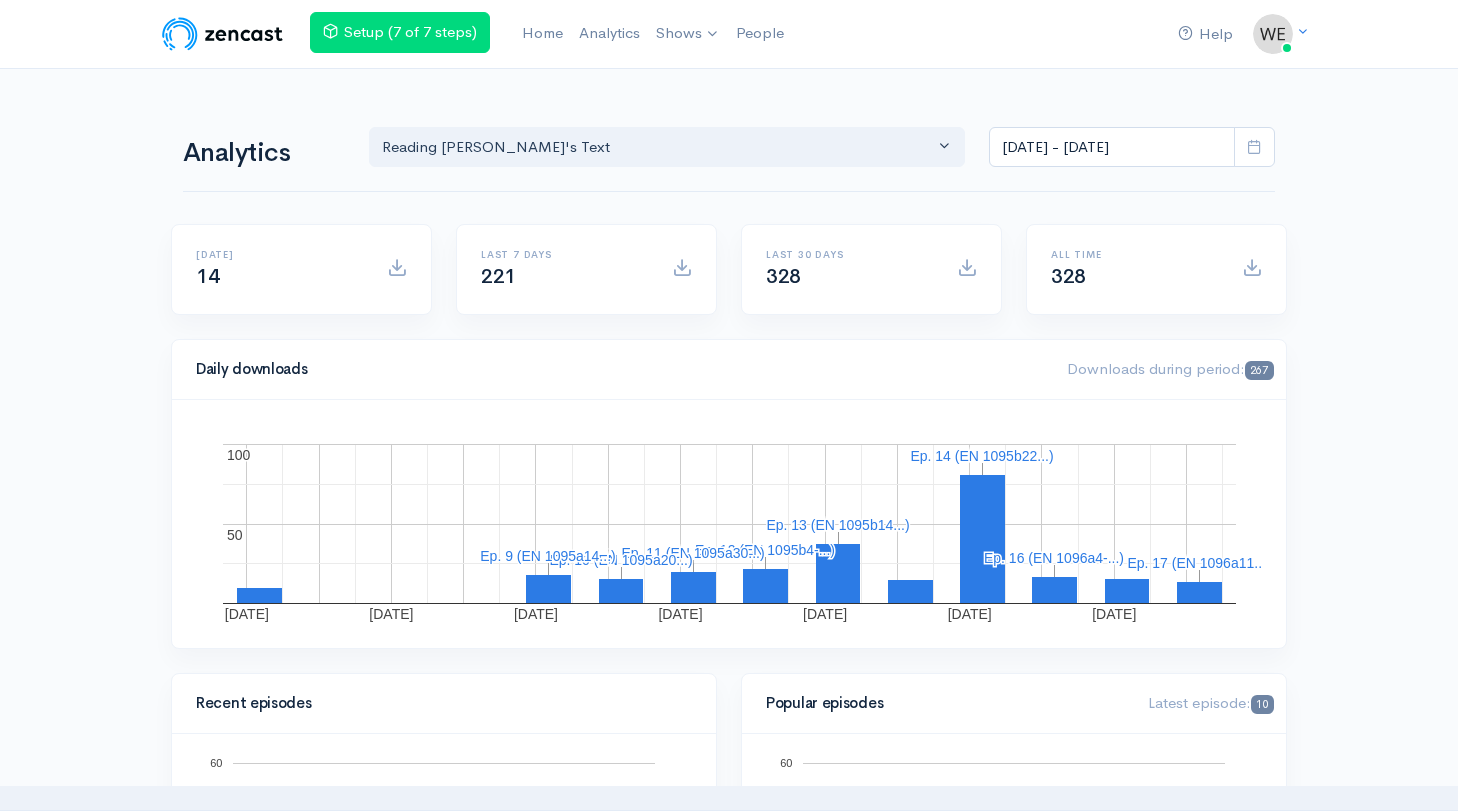scroll, scrollTop: 0, scrollLeft: 0, axis: both 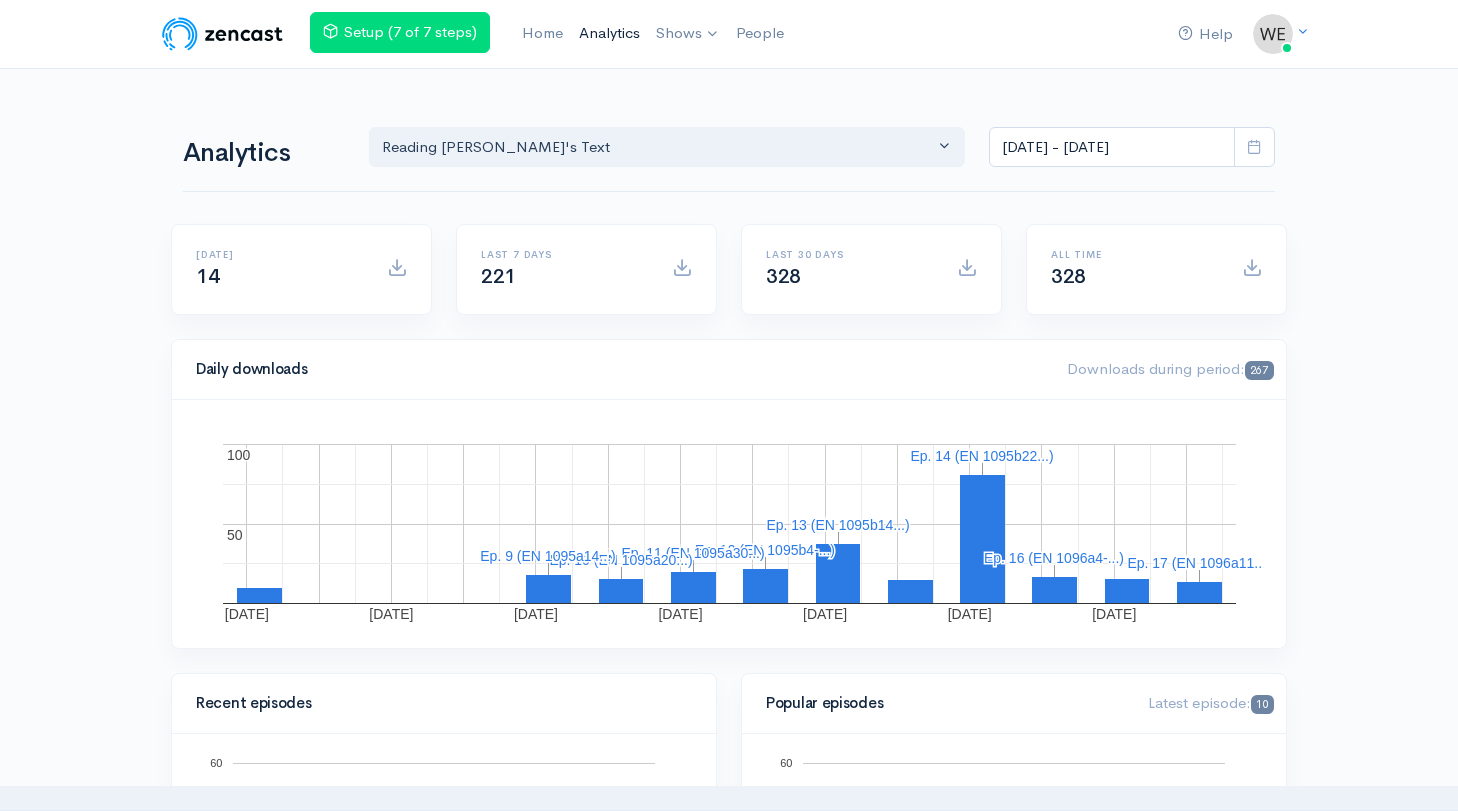 click on "Analytics" at bounding box center [609, 33] 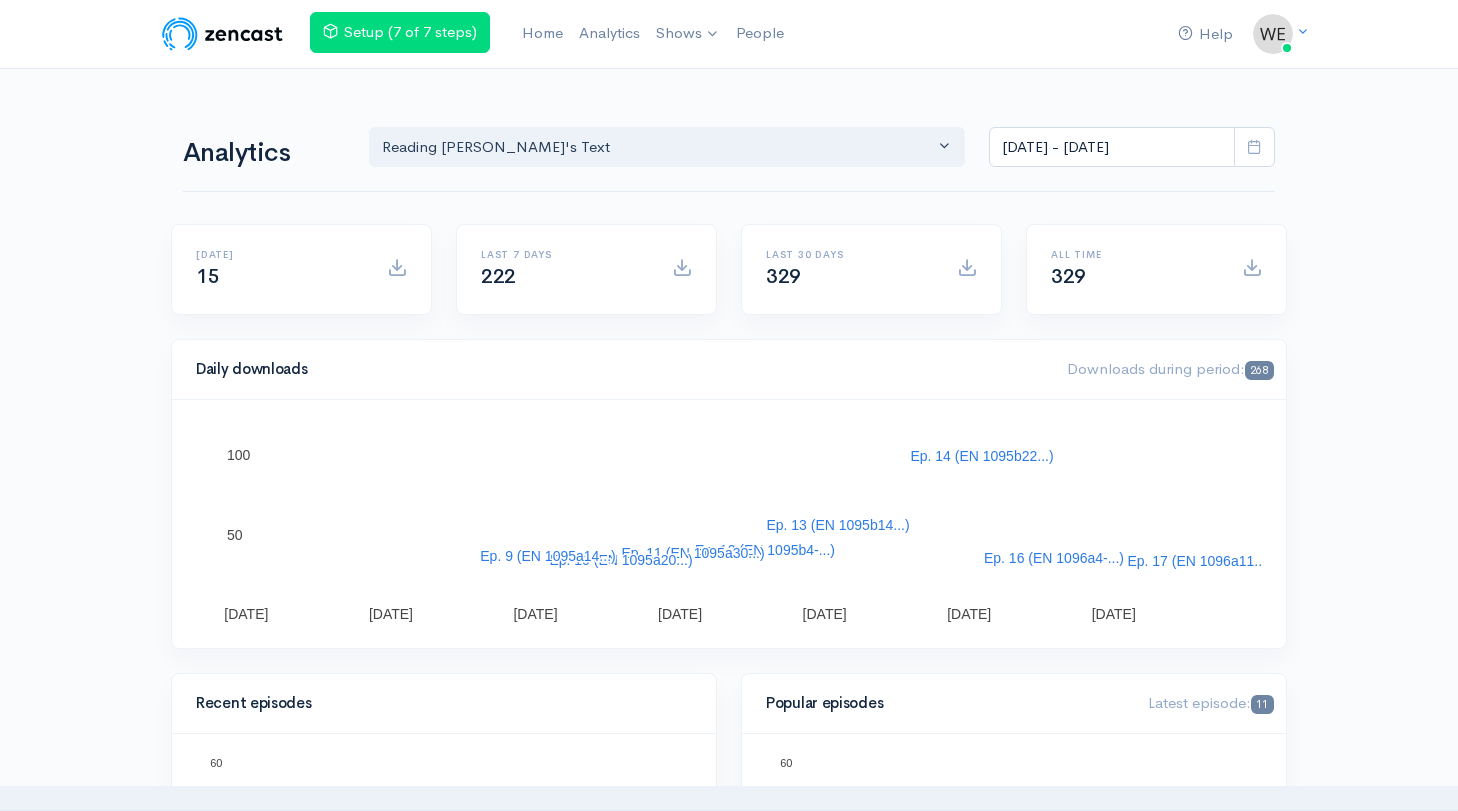 scroll, scrollTop: 0, scrollLeft: 0, axis: both 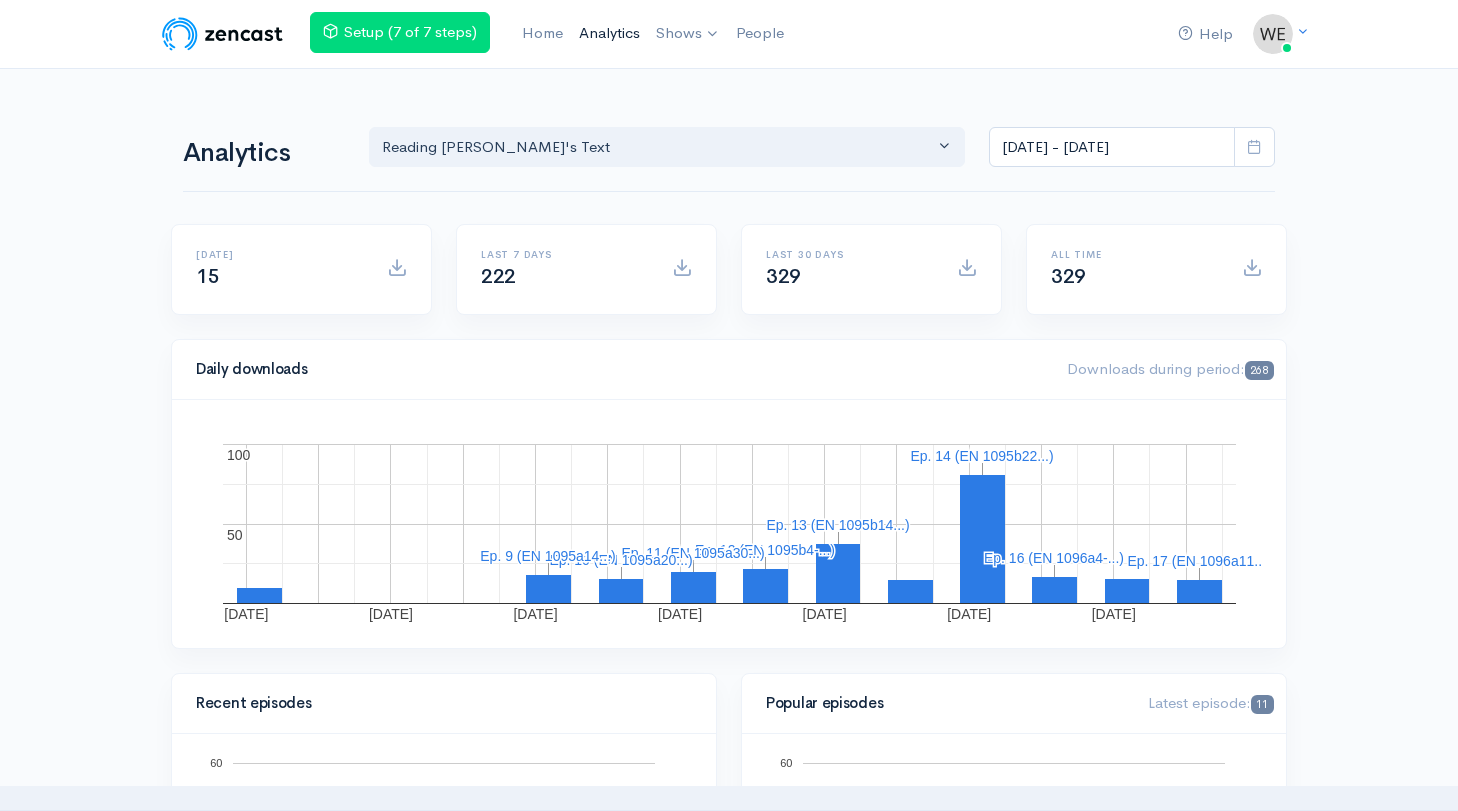 click on "Analytics" at bounding box center (609, 33) 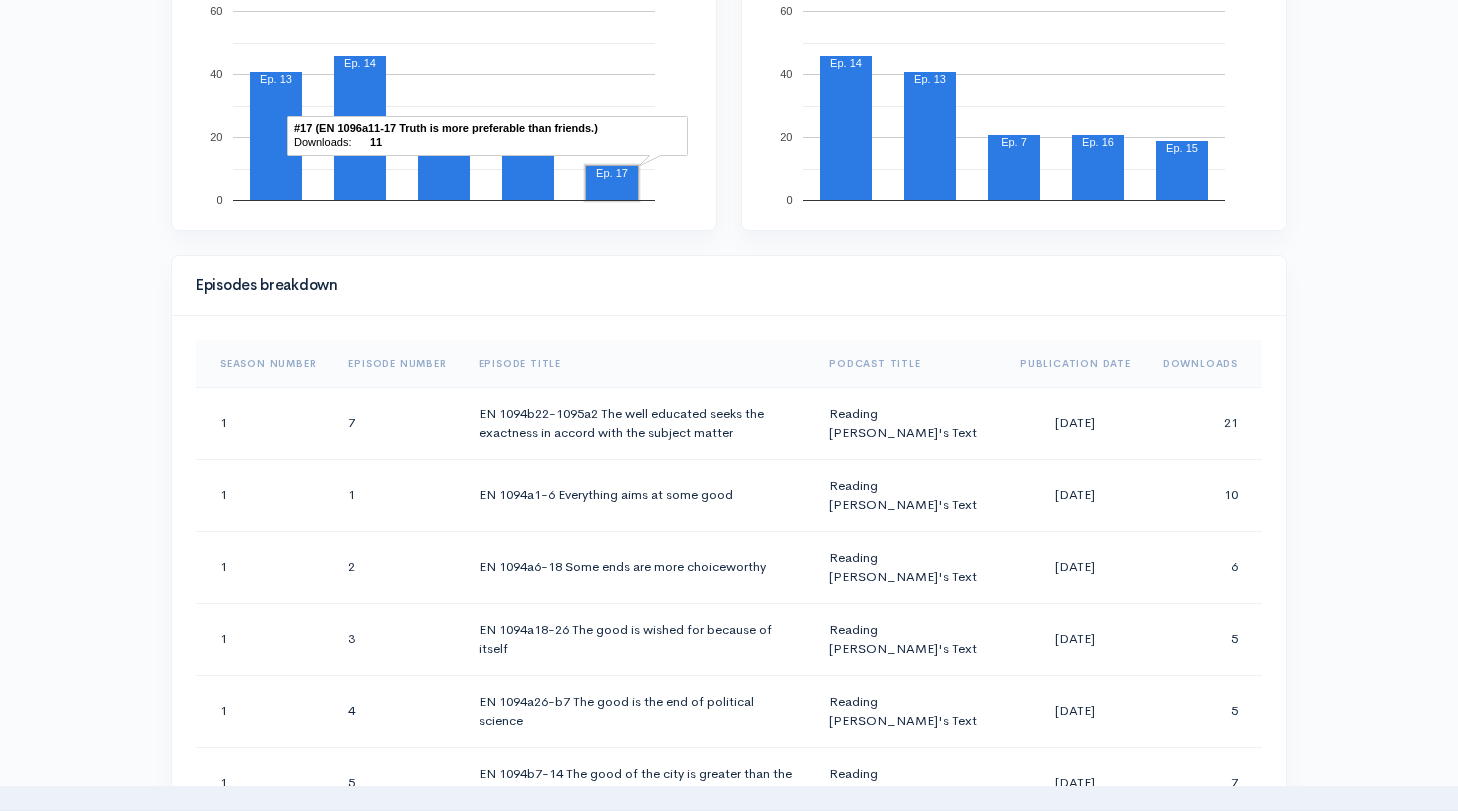 scroll, scrollTop: 984, scrollLeft: 0, axis: vertical 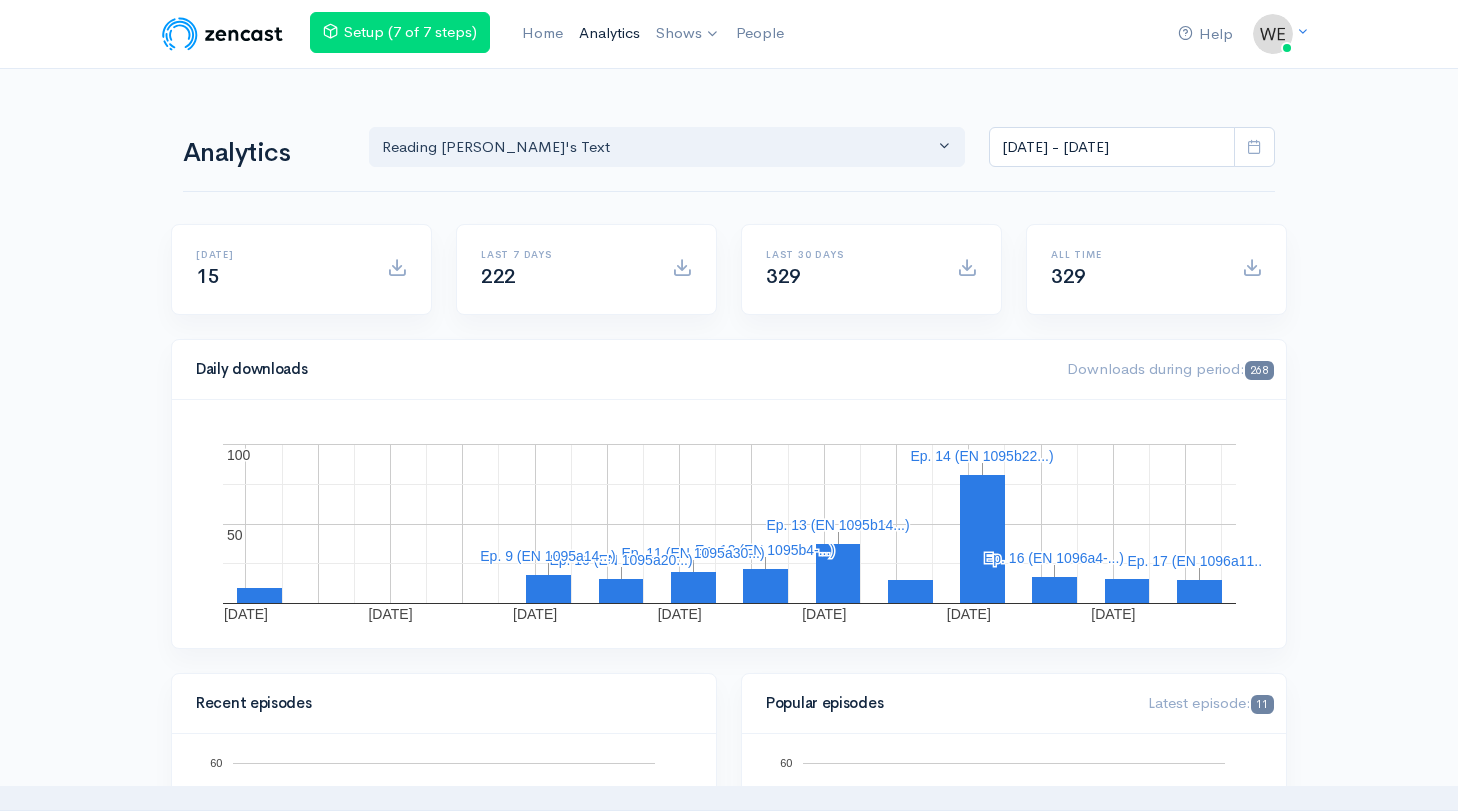 click on "Analytics" at bounding box center (609, 33) 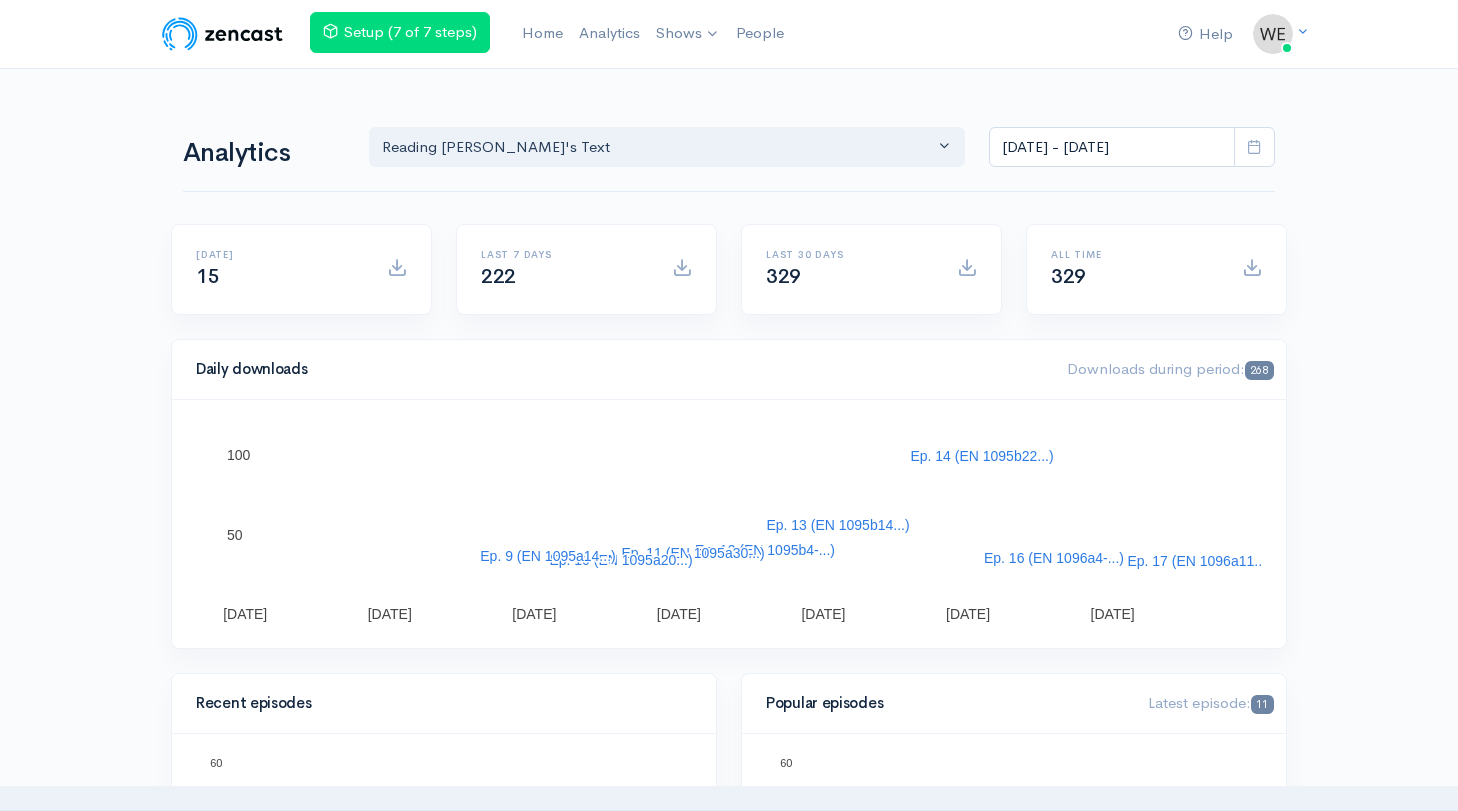 scroll, scrollTop: 0, scrollLeft: 0, axis: both 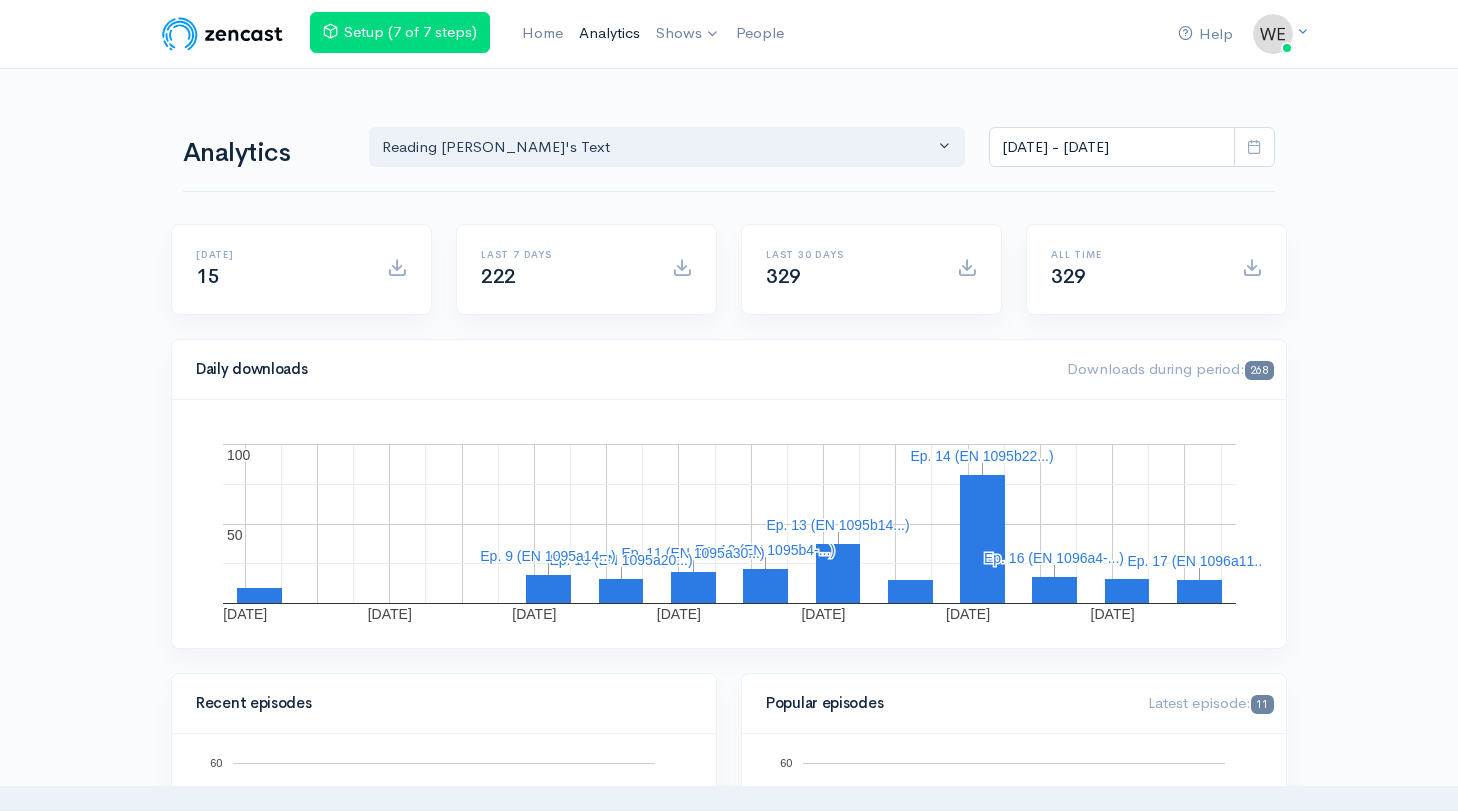 click on "Analytics" at bounding box center [609, 33] 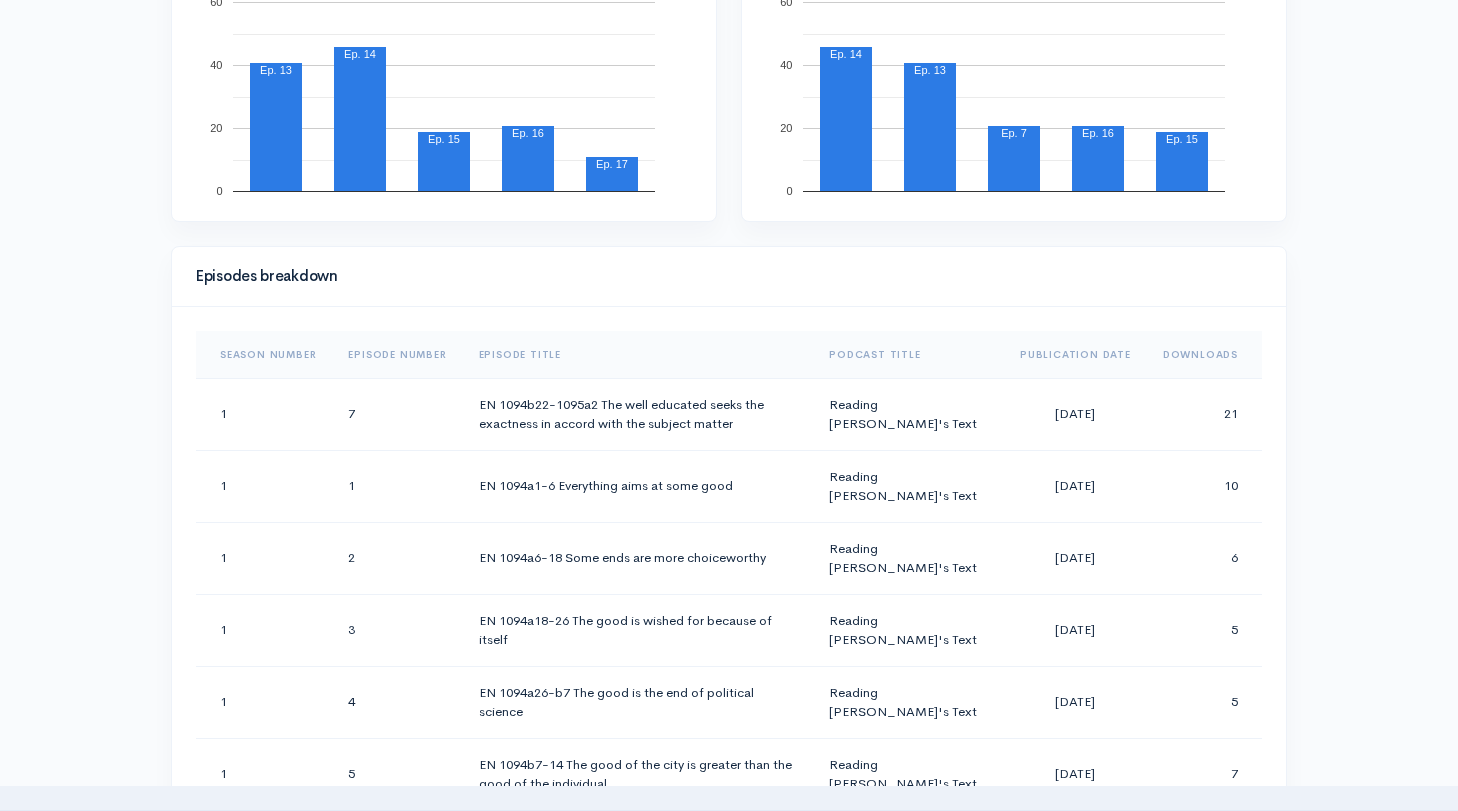 scroll, scrollTop: 787, scrollLeft: 0, axis: vertical 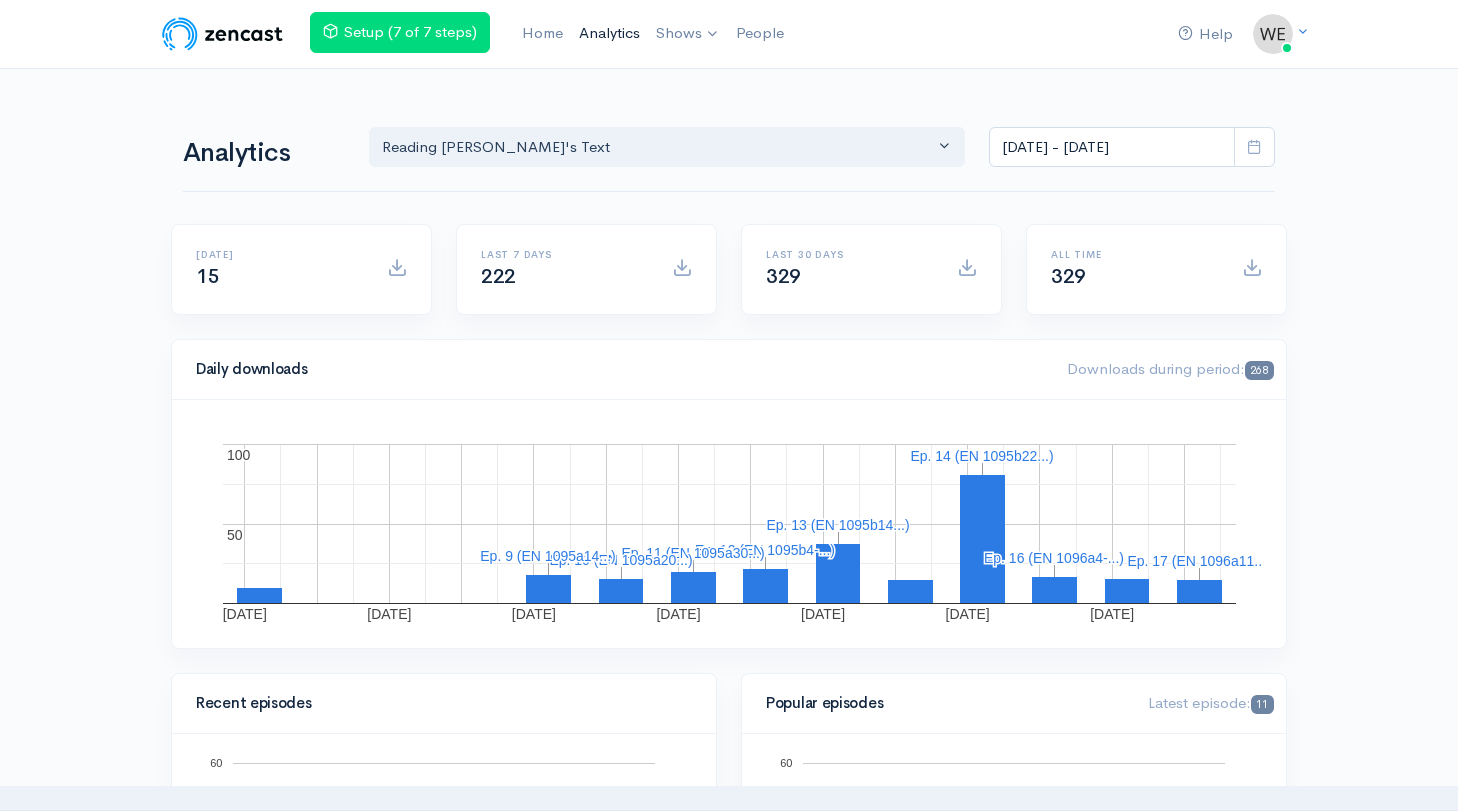 click on "Analytics" at bounding box center [609, 33] 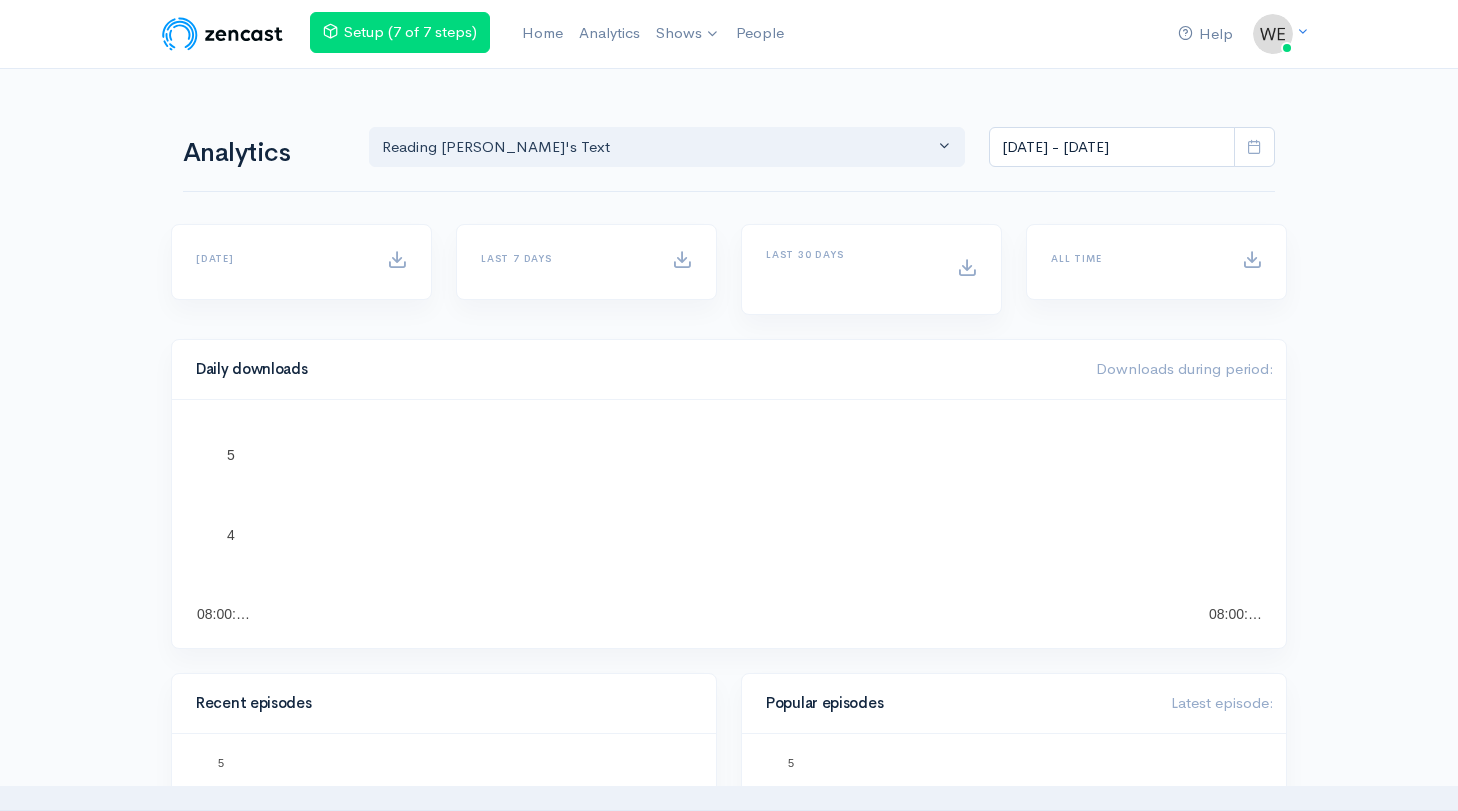 scroll, scrollTop: 0, scrollLeft: 0, axis: both 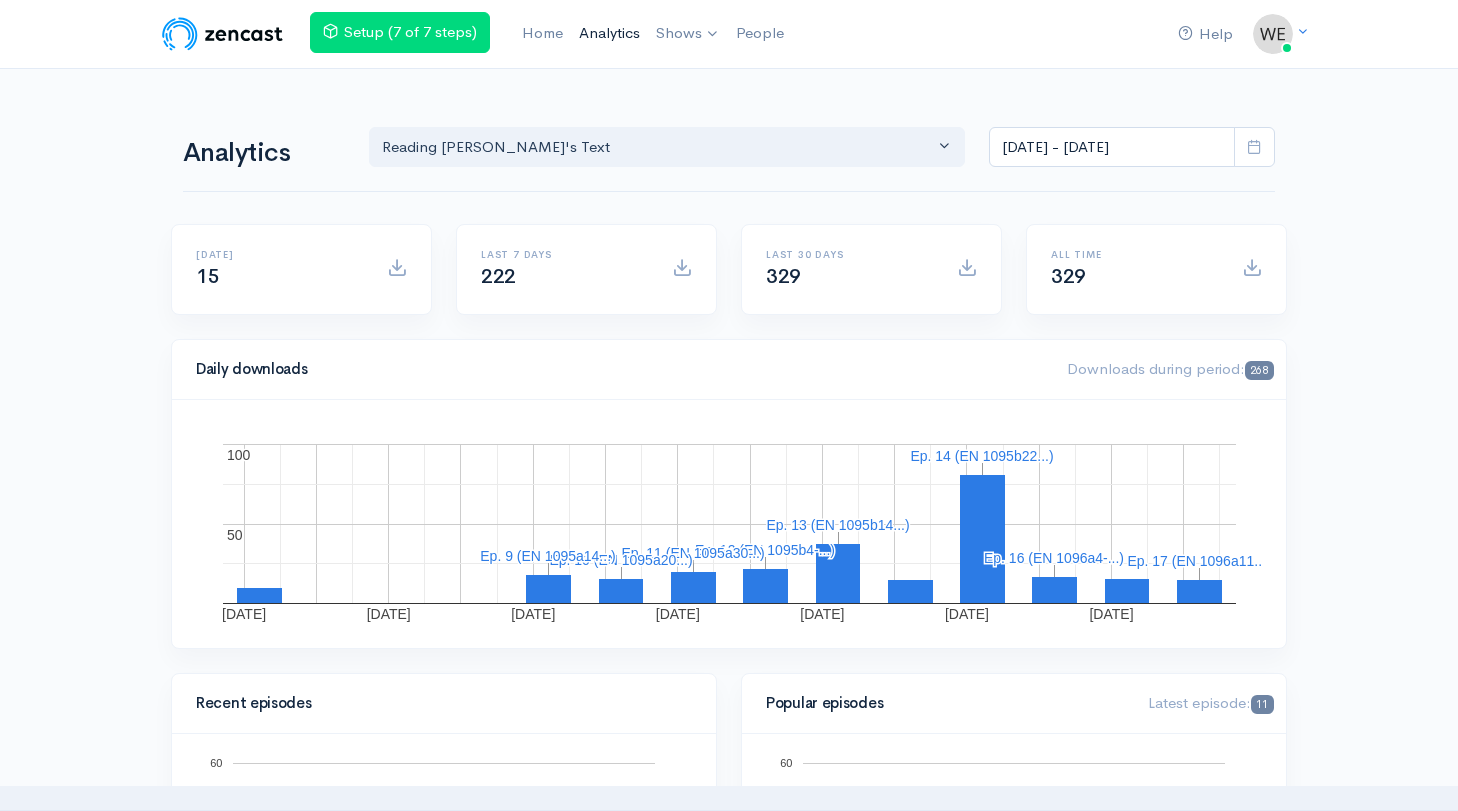 click on "Analytics" at bounding box center (609, 33) 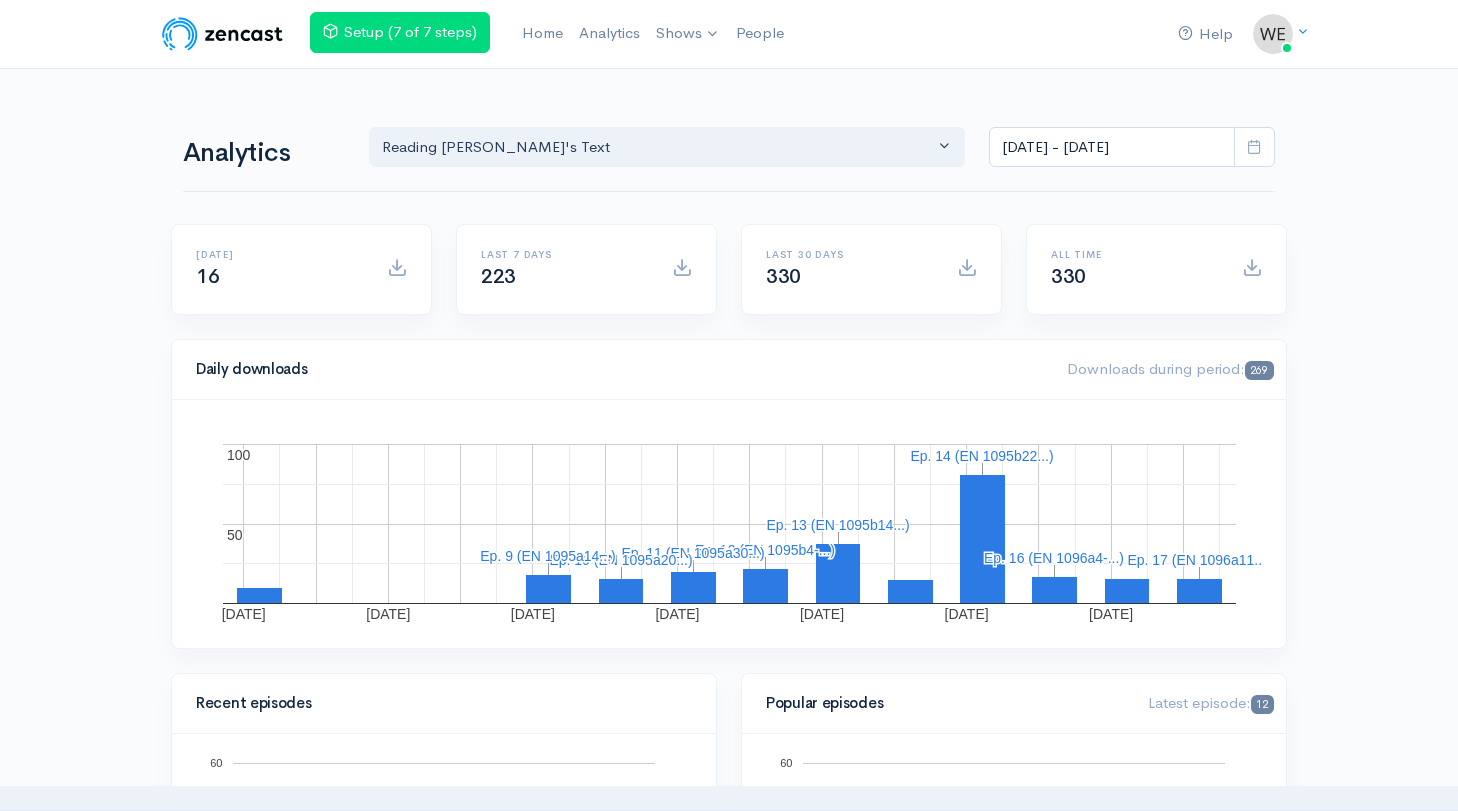 scroll, scrollTop: 0, scrollLeft: 0, axis: both 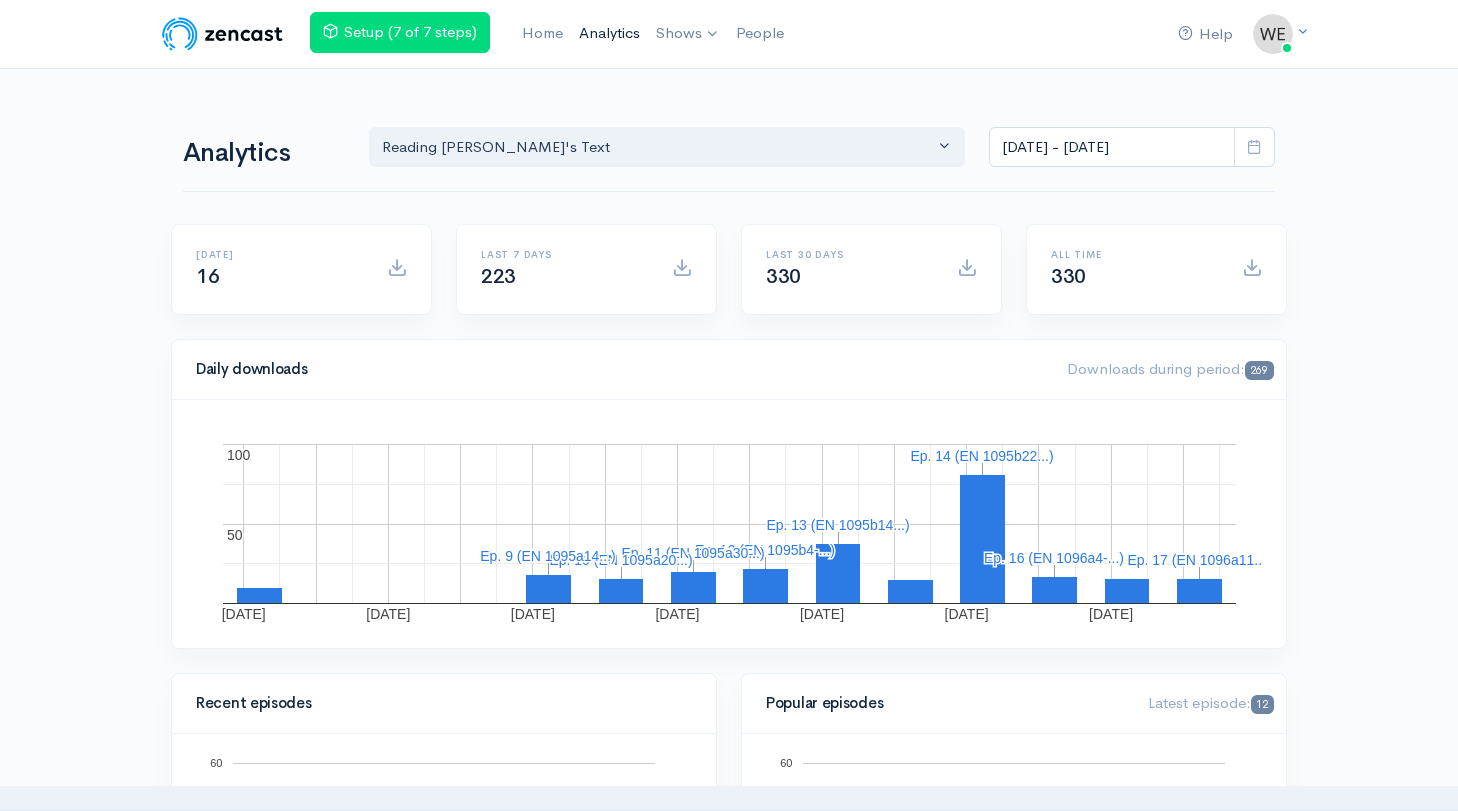 click on "Analytics" at bounding box center [609, 33] 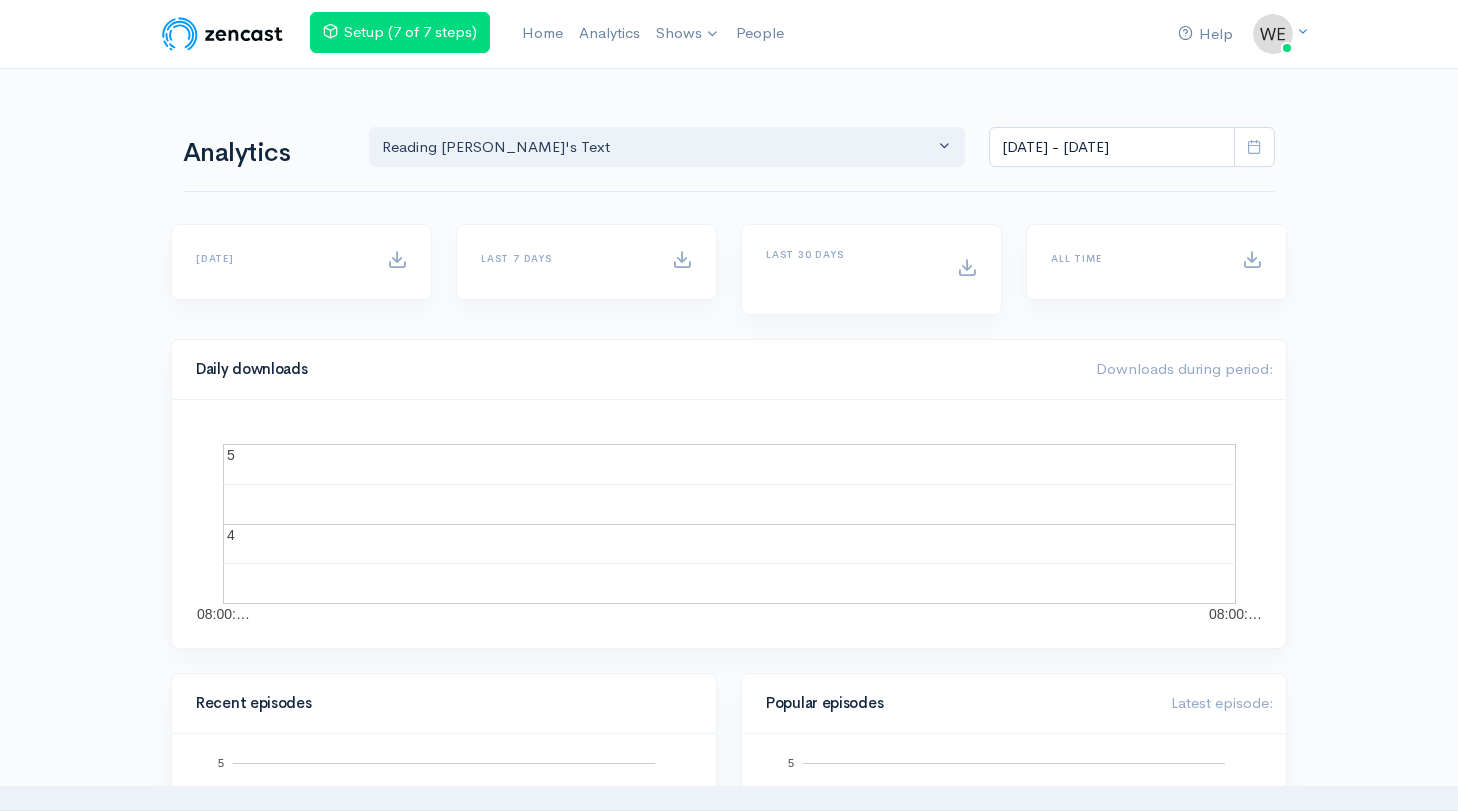 scroll, scrollTop: 0, scrollLeft: 0, axis: both 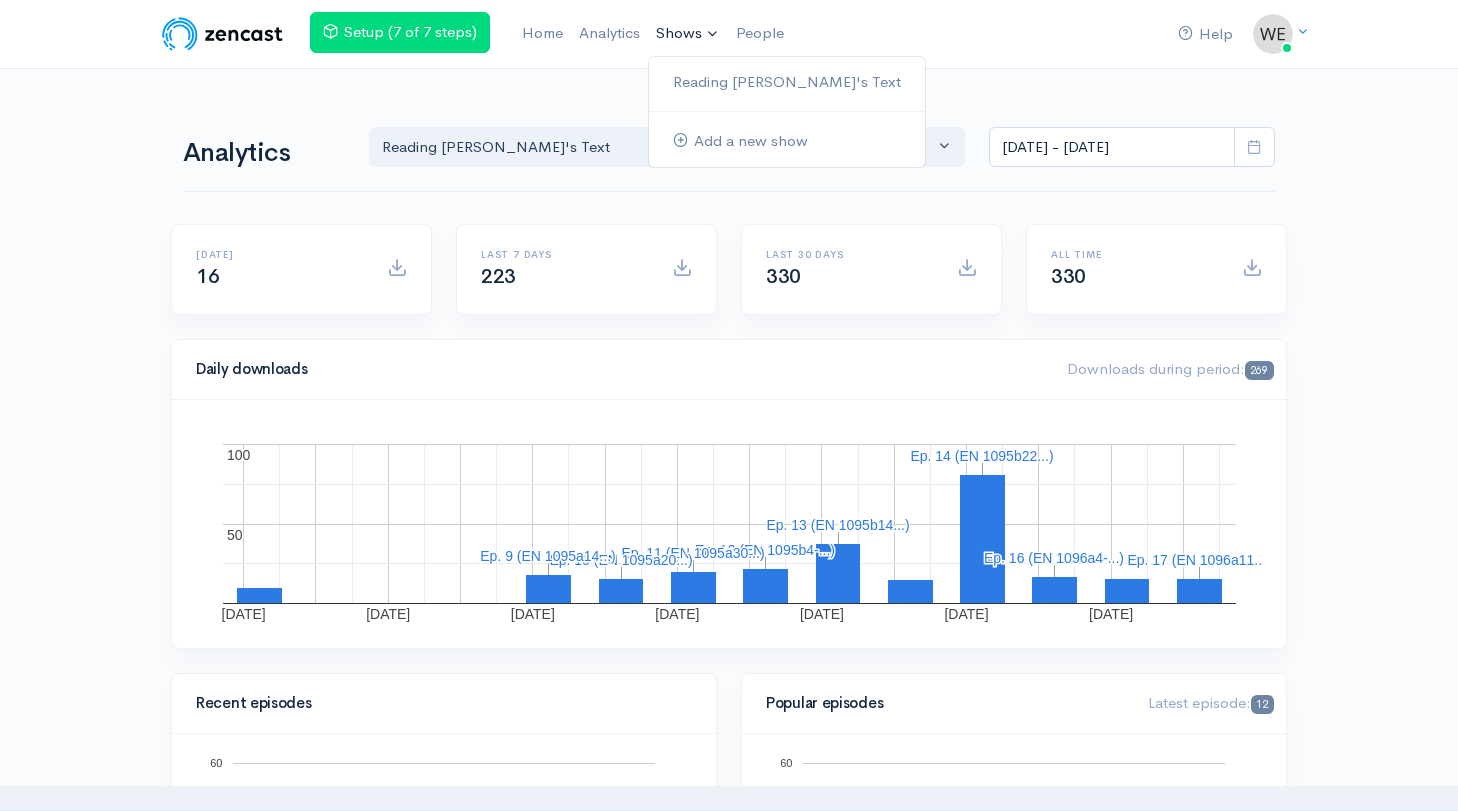 click on "Shows" at bounding box center [688, 34] 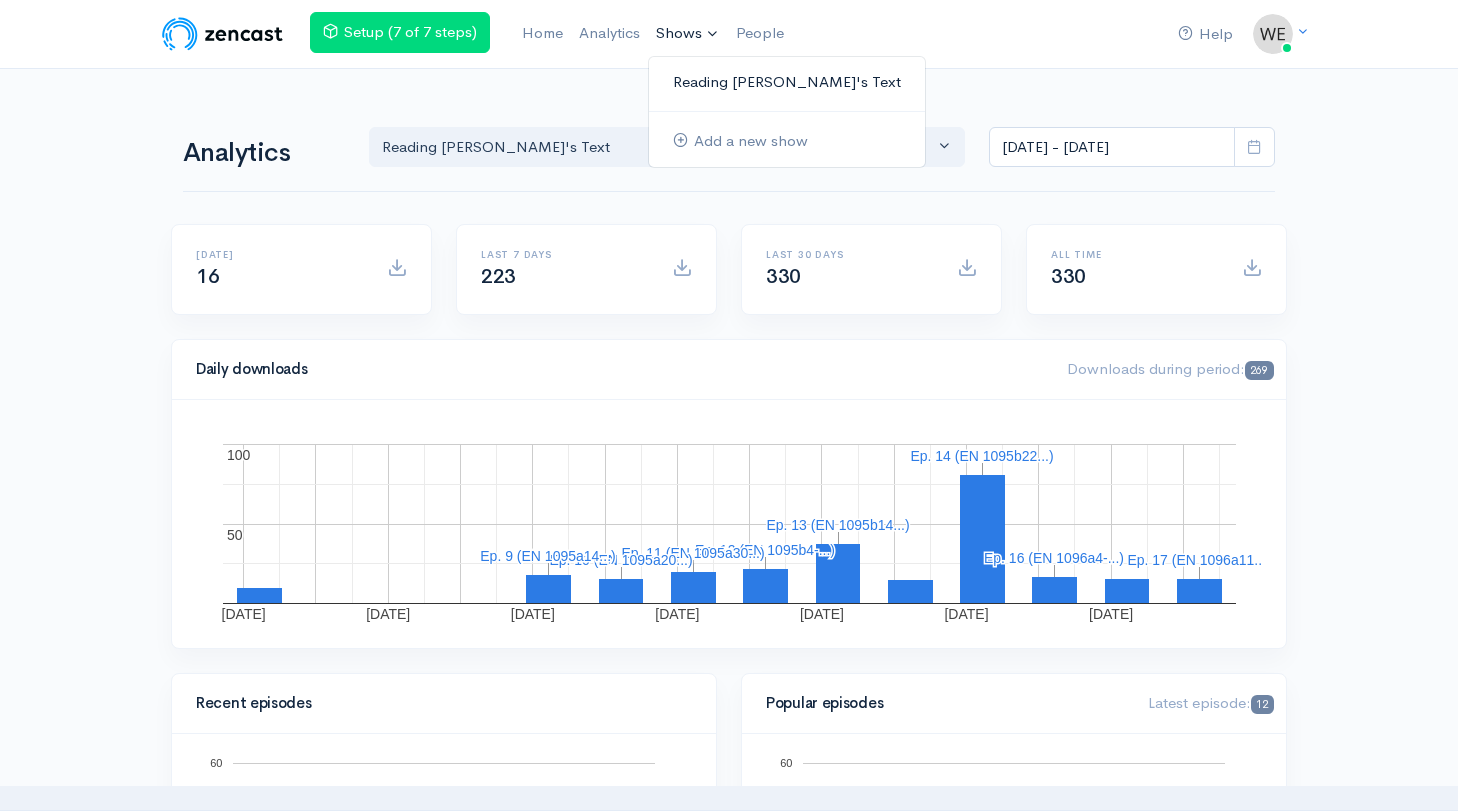 click on "Reading [PERSON_NAME]'s Text" at bounding box center (787, 82) 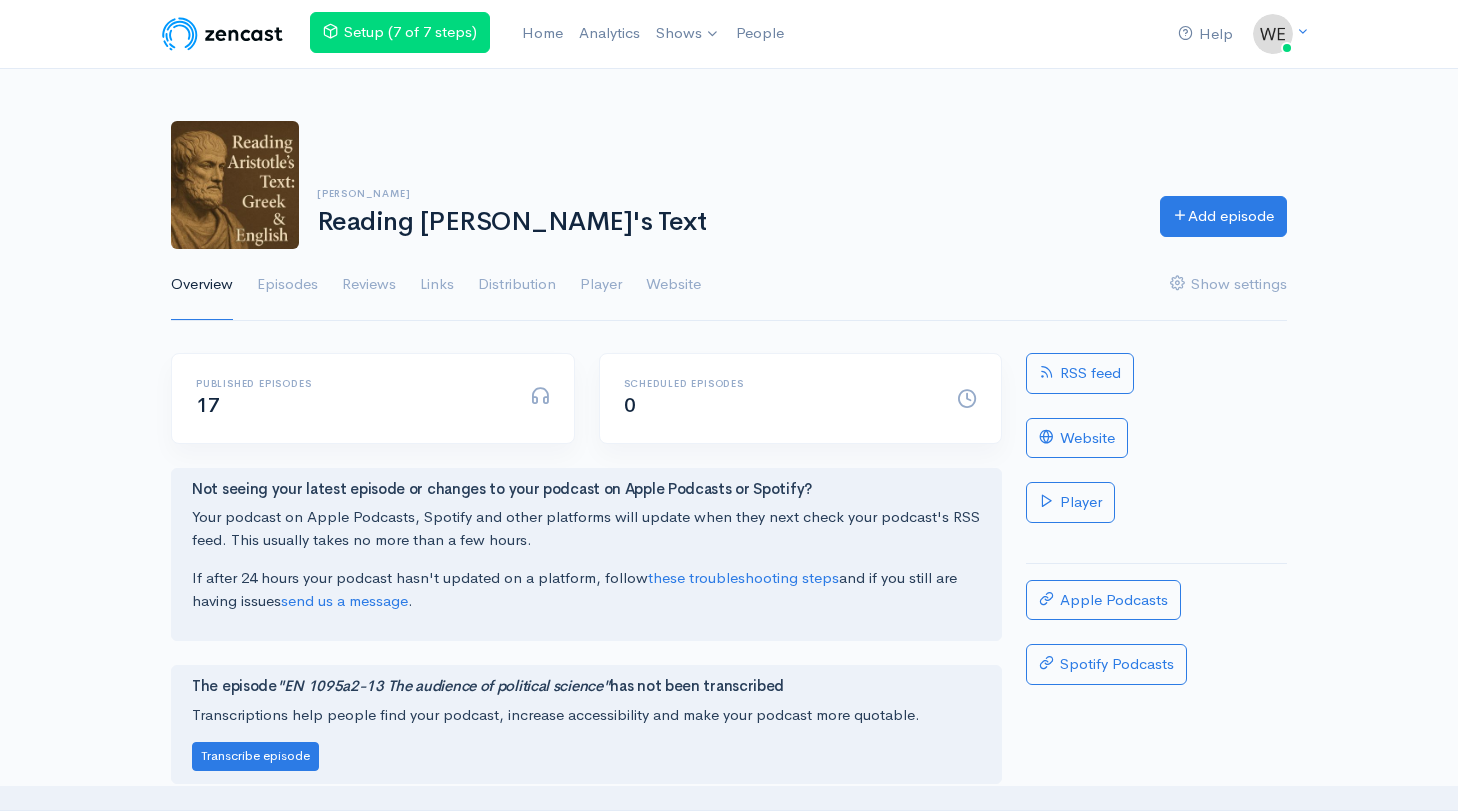 scroll, scrollTop: 0, scrollLeft: 0, axis: both 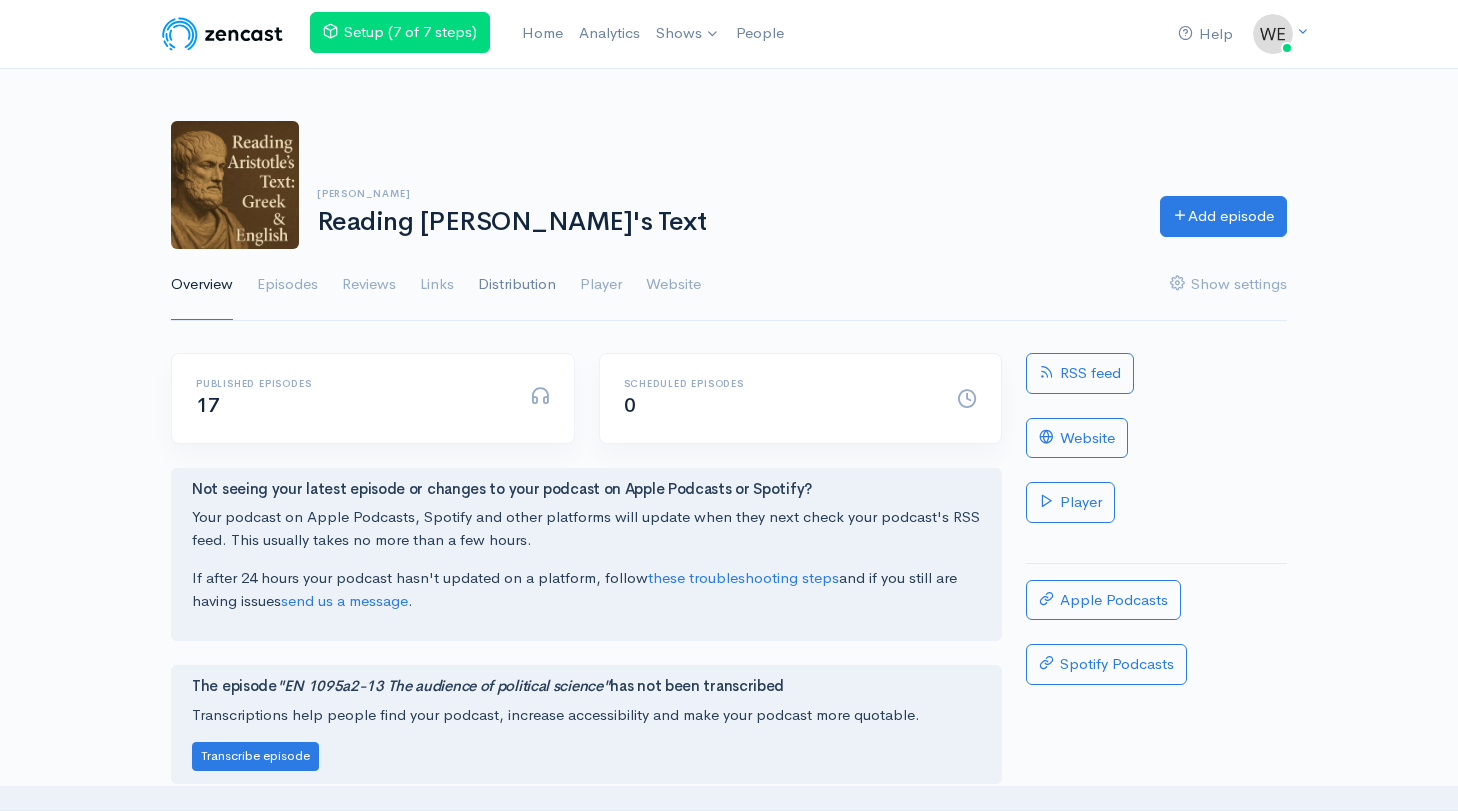 click on "Distribution" at bounding box center [517, 285] 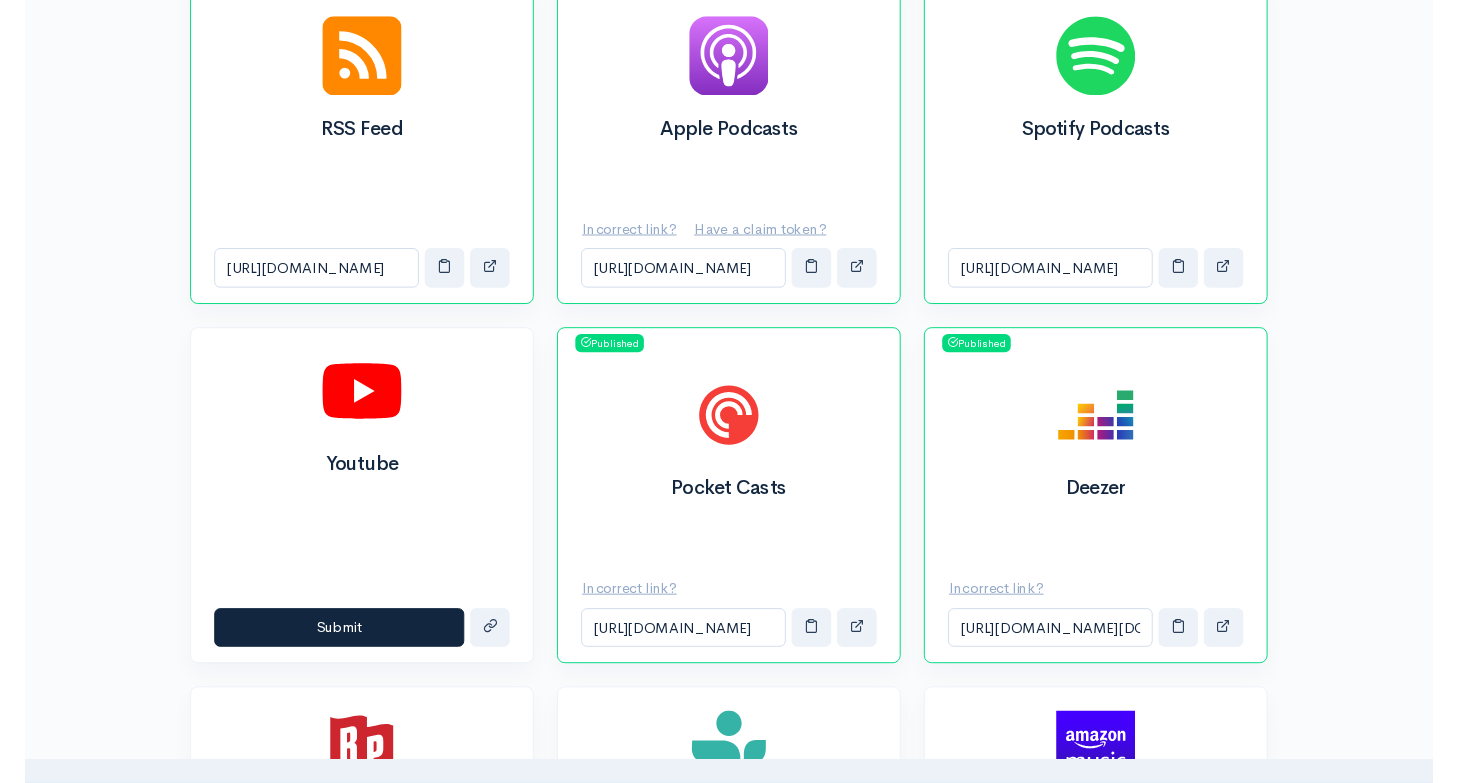 scroll, scrollTop: 766, scrollLeft: 0, axis: vertical 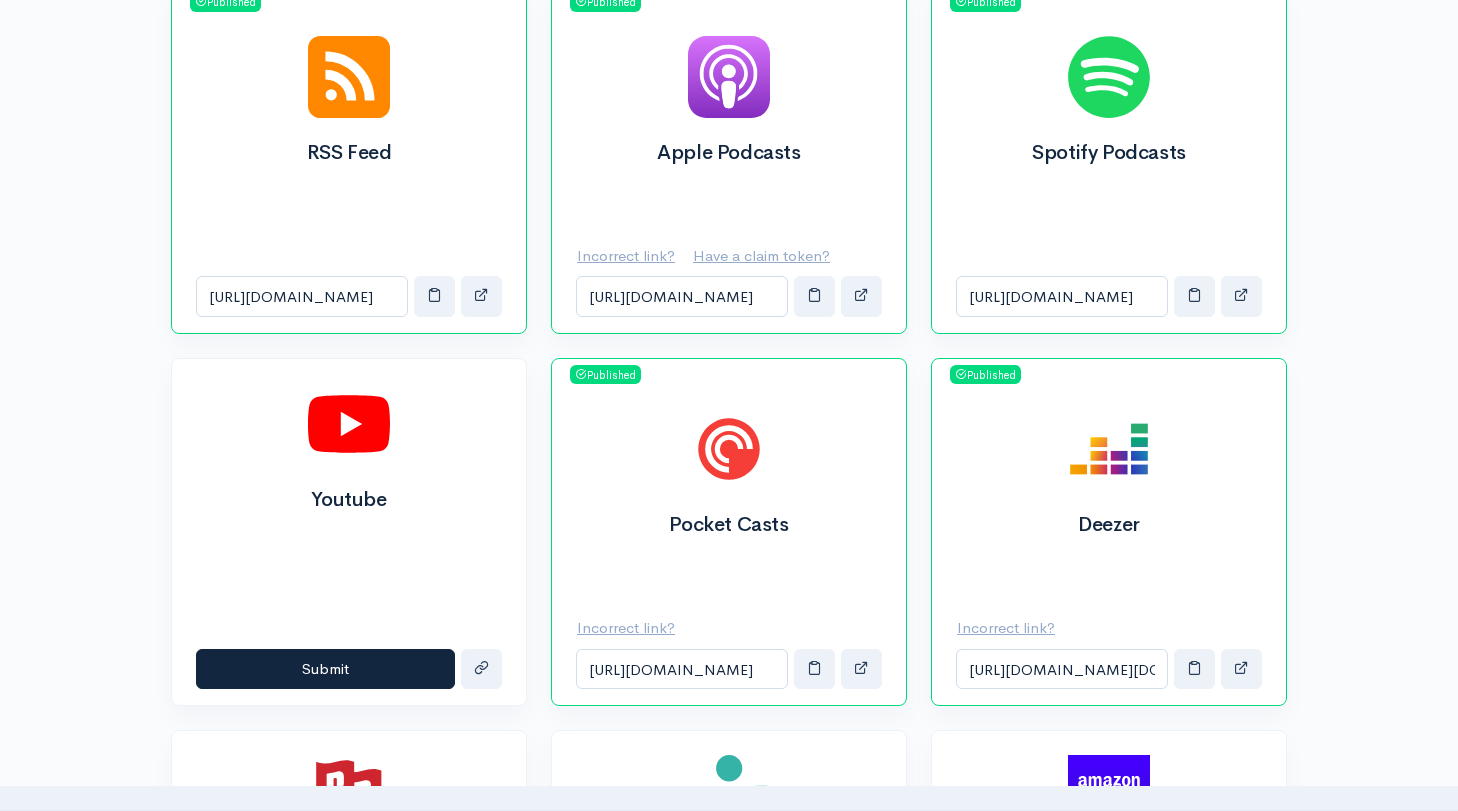 click on "Have a claim token?" at bounding box center (761, 255) 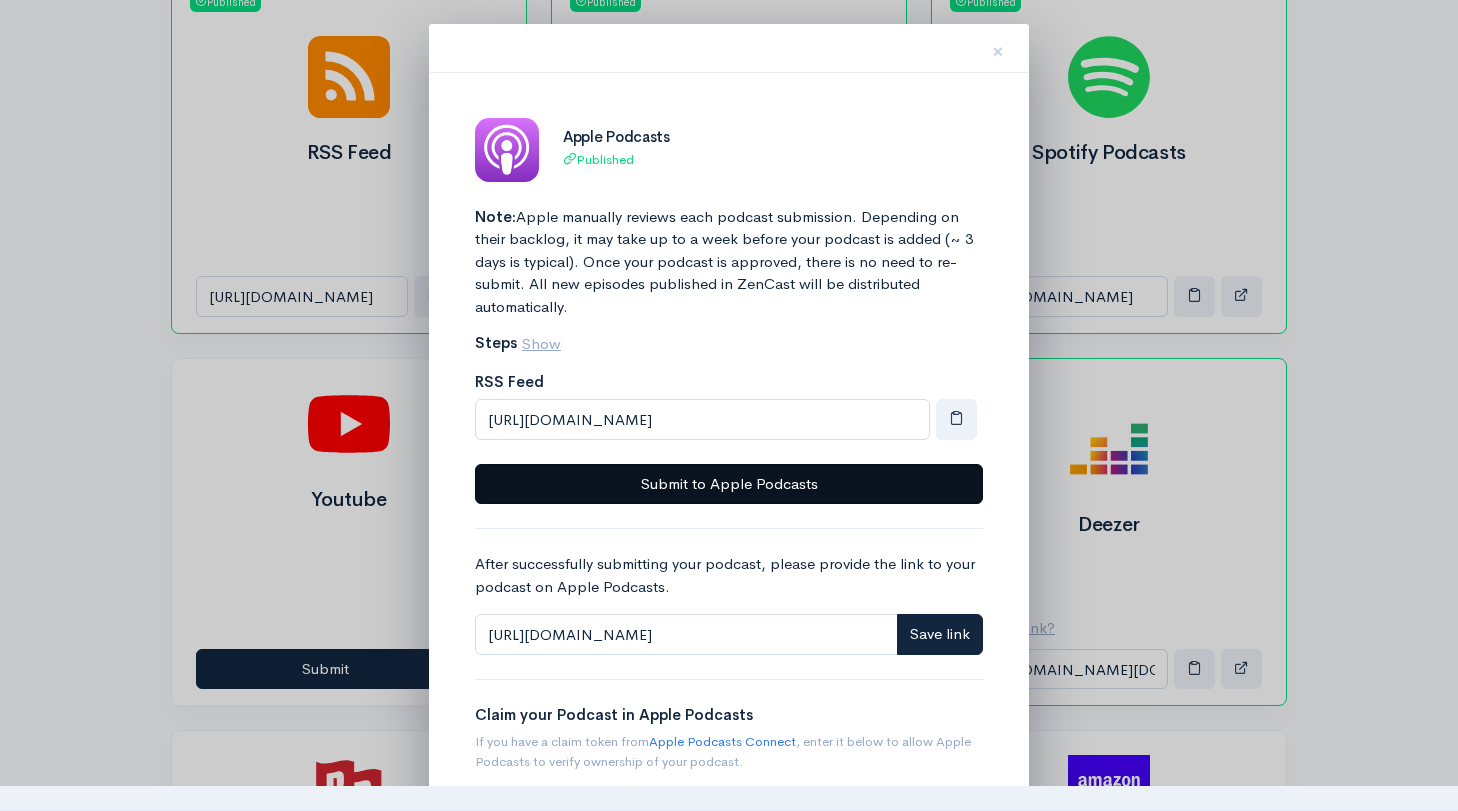 click on "Submit to Apple Podcasts" at bounding box center (729, 484) 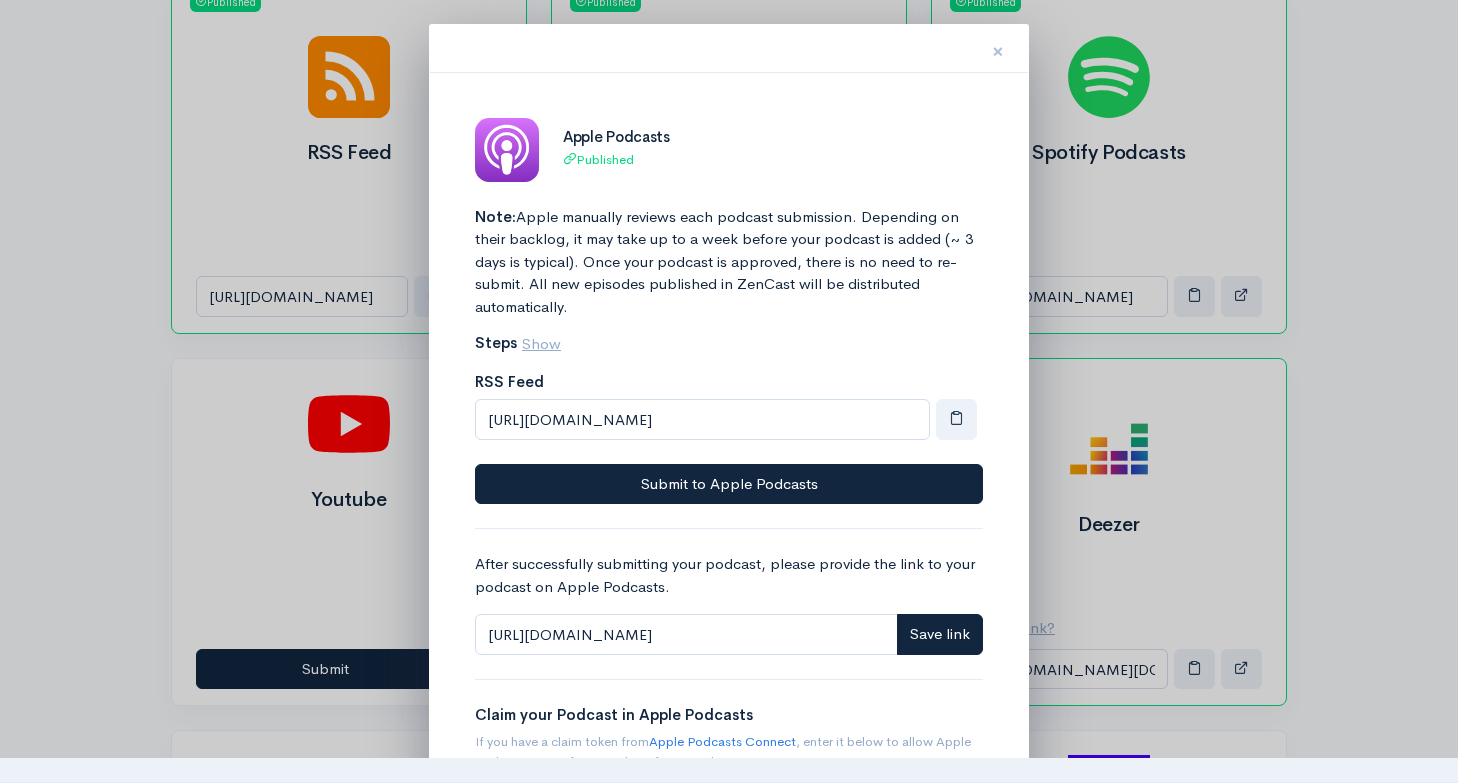 click on "×" at bounding box center [998, 48] 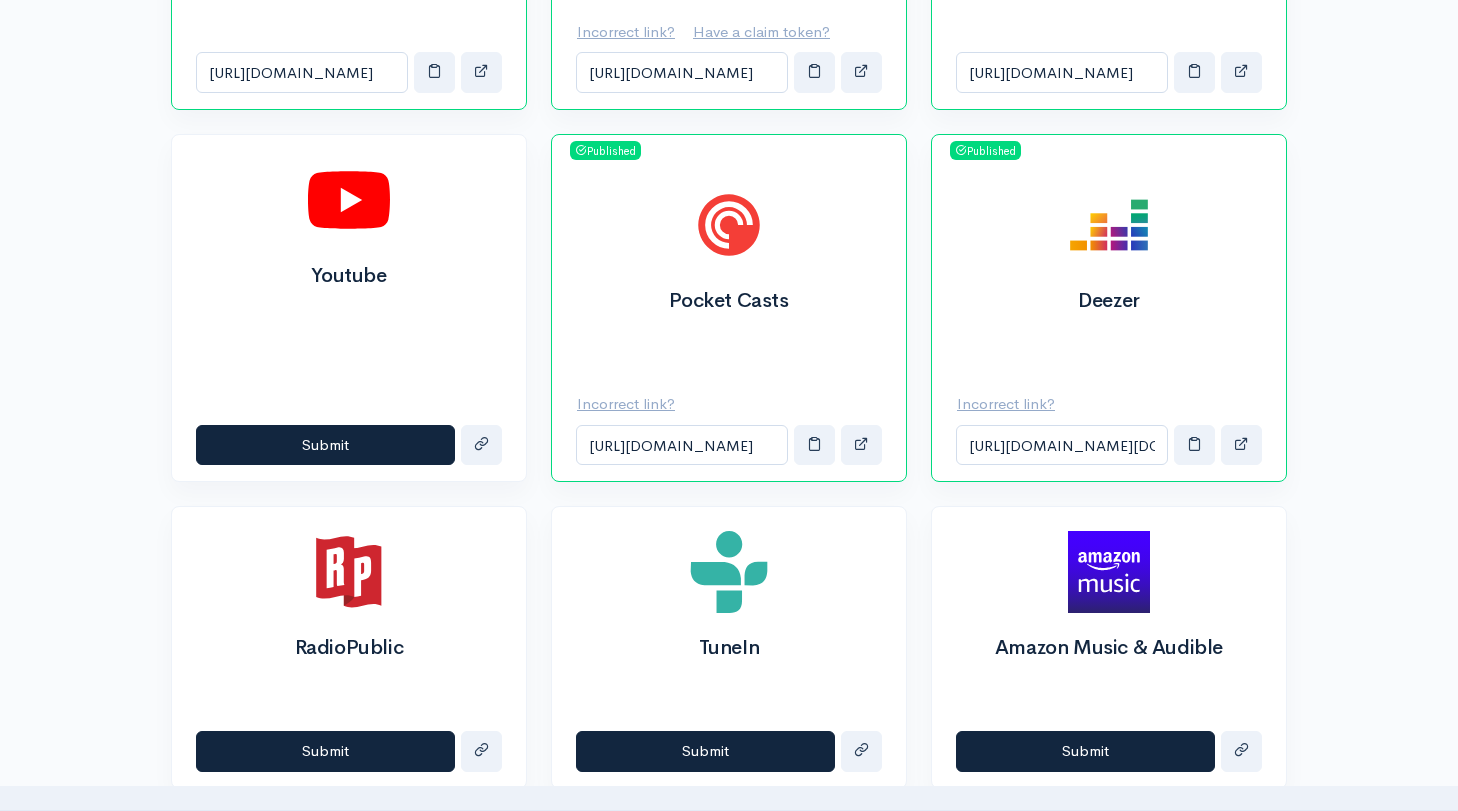 scroll, scrollTop: 1375, scrollLeft: 0, axis: vertical 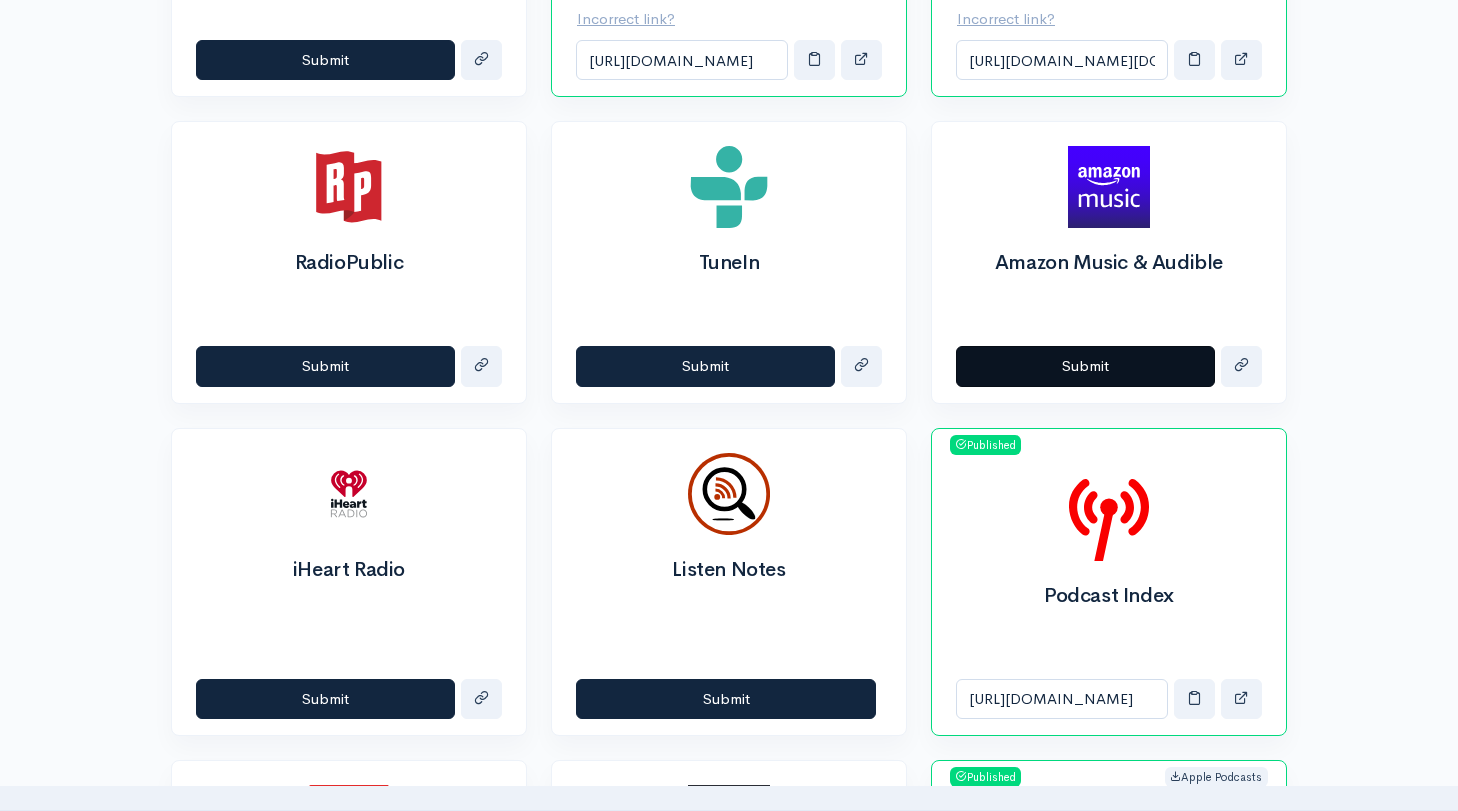 click on "Submit" at bounding box center (1085, 366) 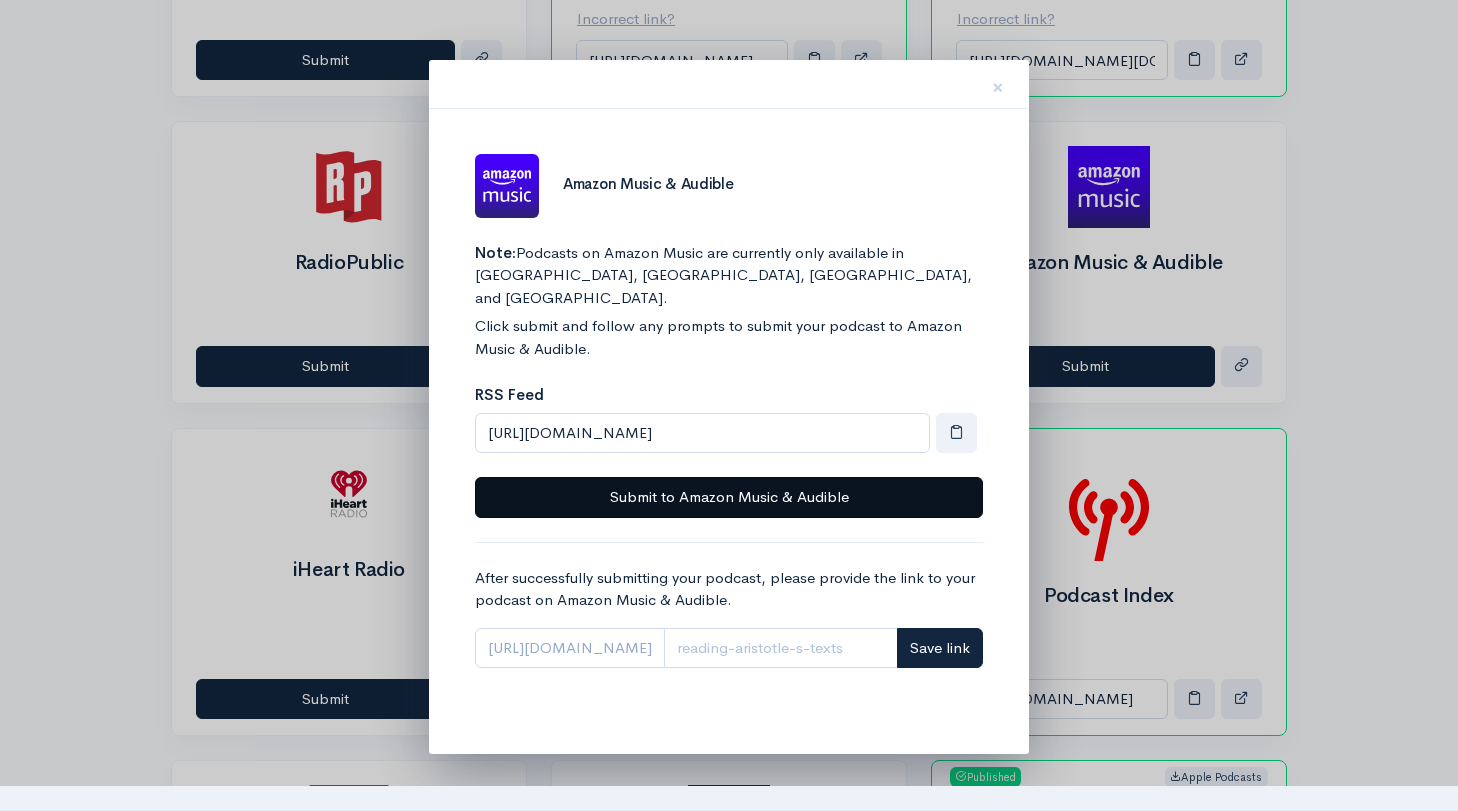 click on "Submit to Amazon Music & Audible" at bounding box center [729, 497] 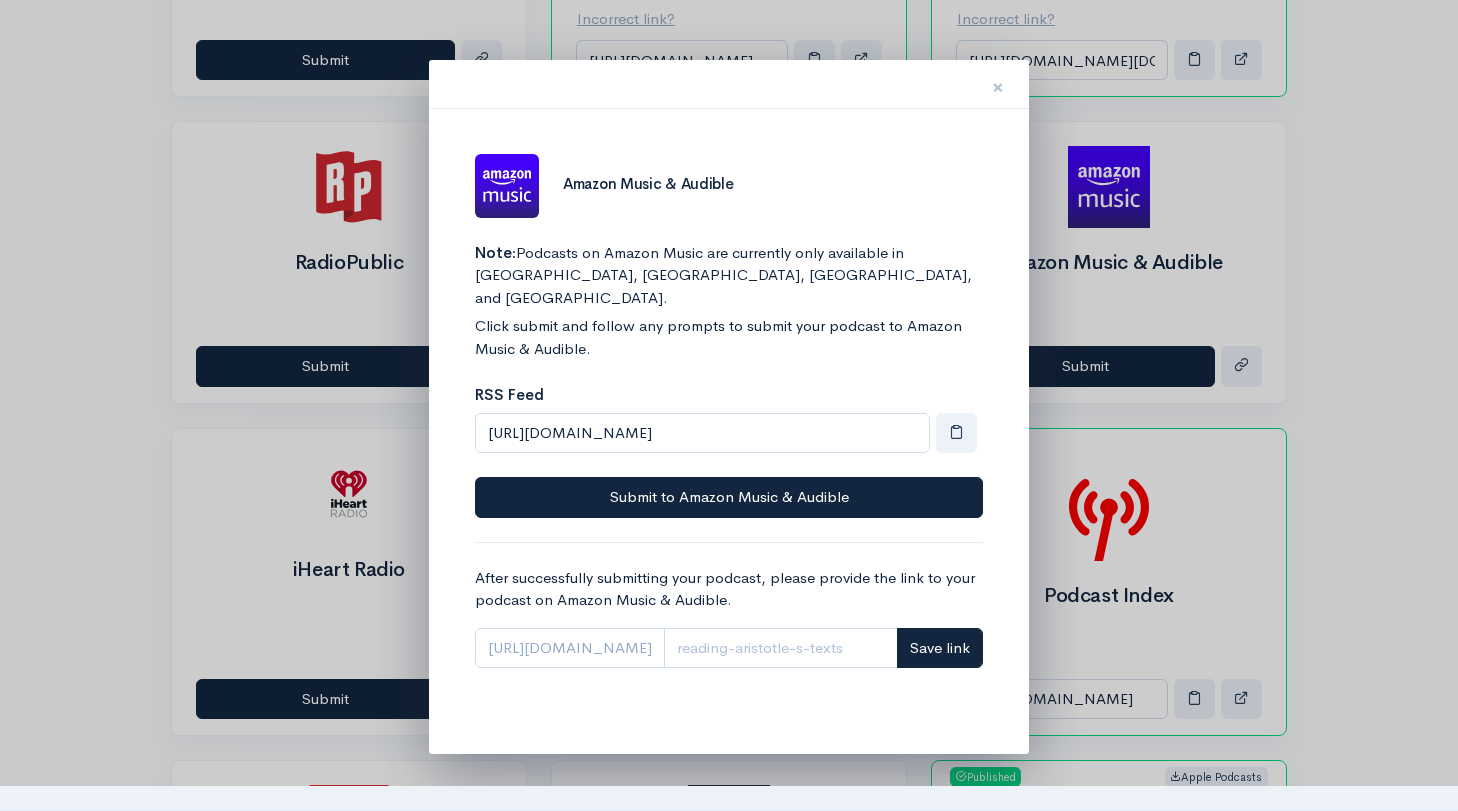 click on "×" at bounding box center (998, 87) 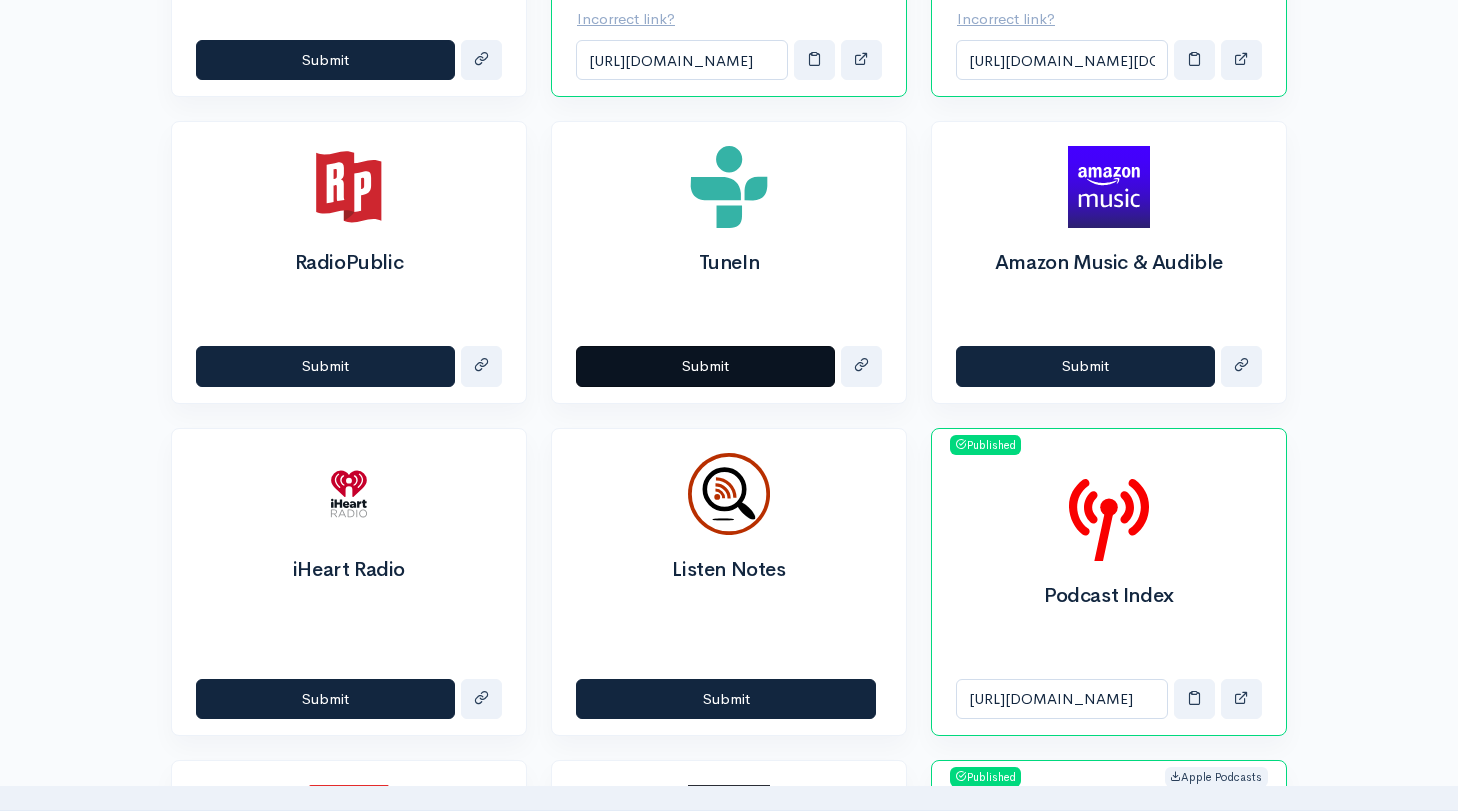 click on "Submit" at bounding box center (705, 366) 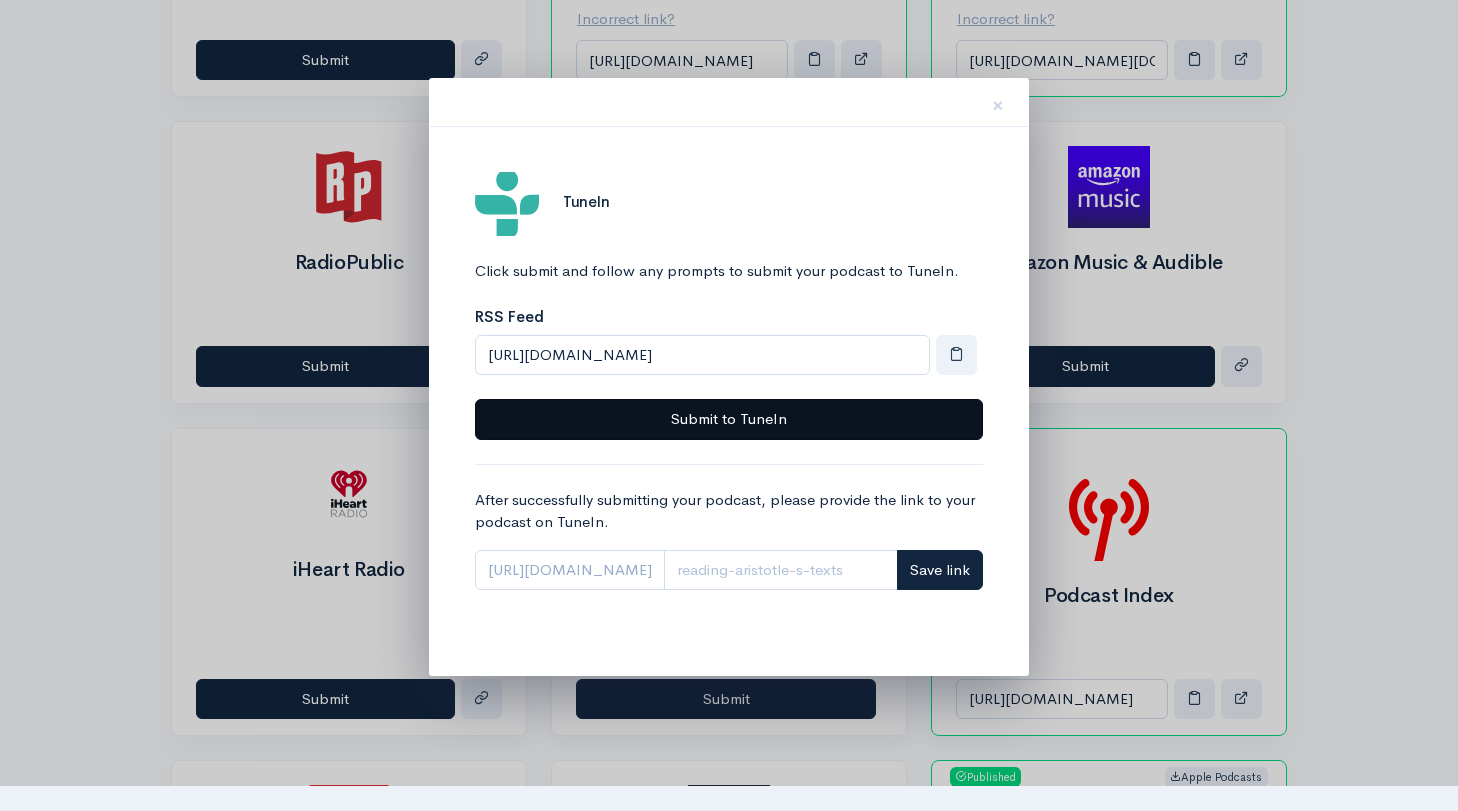 click on "Submit to TuneIn" at bounding box center (729, 419) 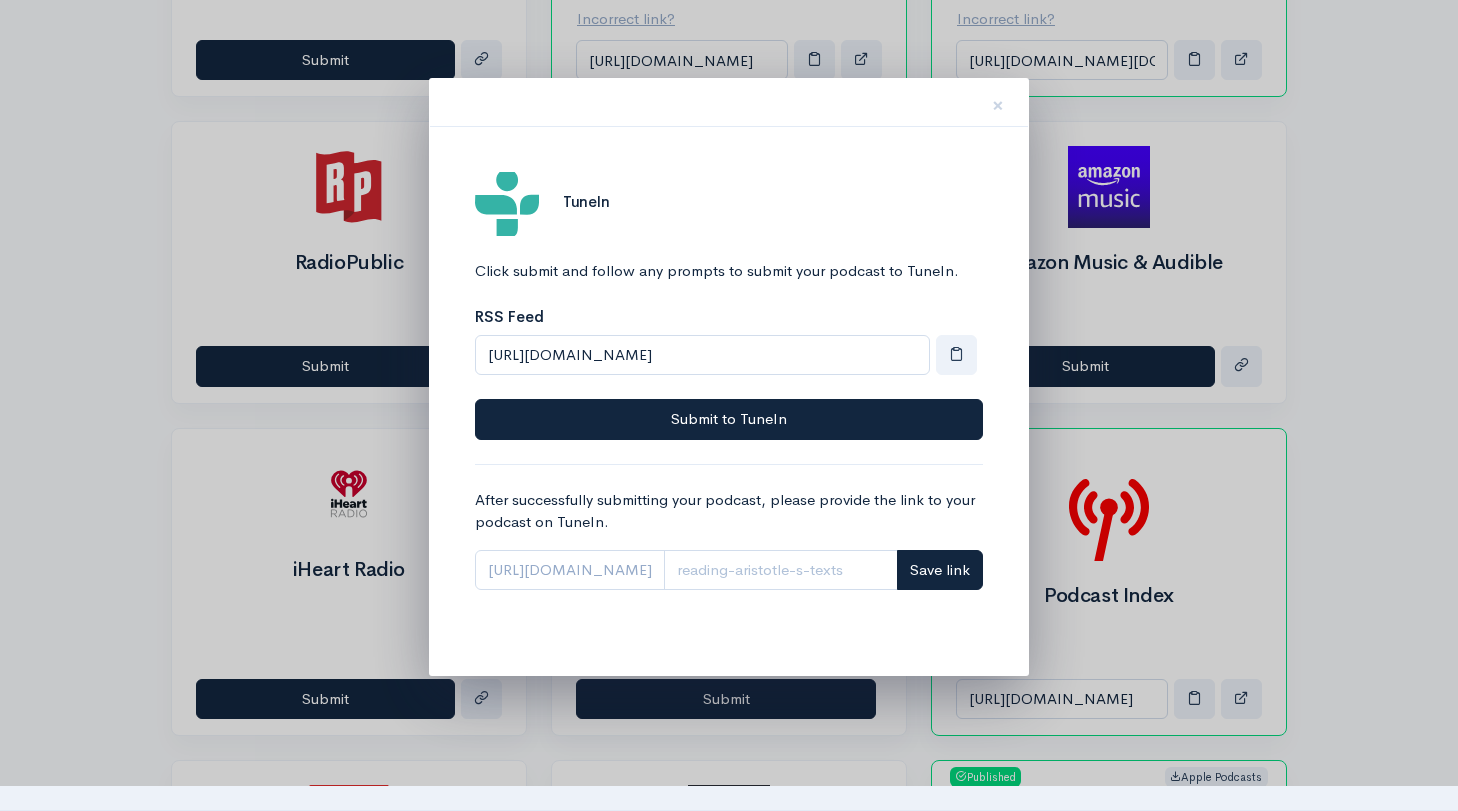 click on "Click submit and follow any prompts to submit your podcast to TuneIn.
RSS Feed   [URL][DOMAIN_NAME]     Submit to TuneIn" at bounding box center [729, 350] 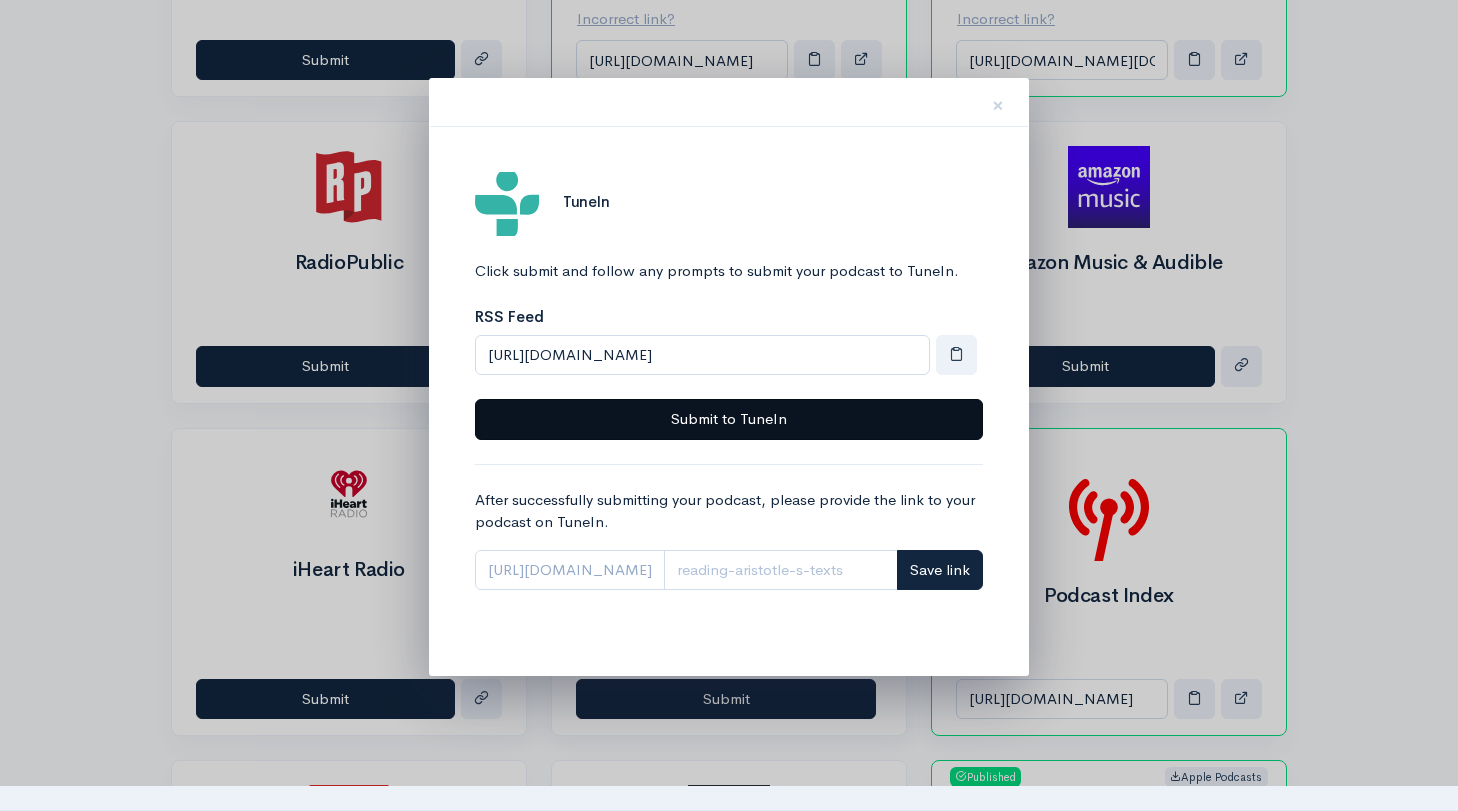 click on "Submit to TuneIn" at bounding box center (729, 419) 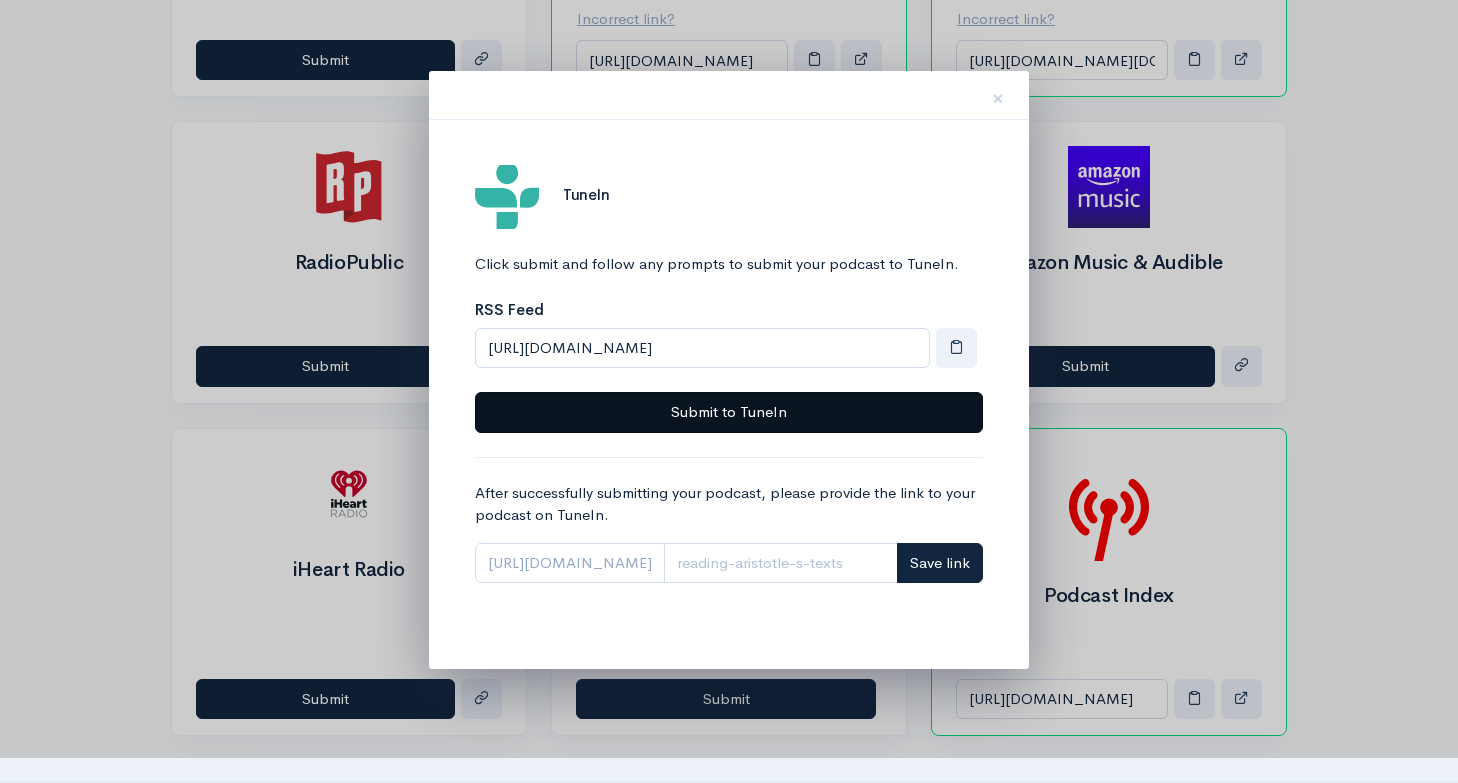 click on "Submit to TuneIn" at bounding box center [729, 412] 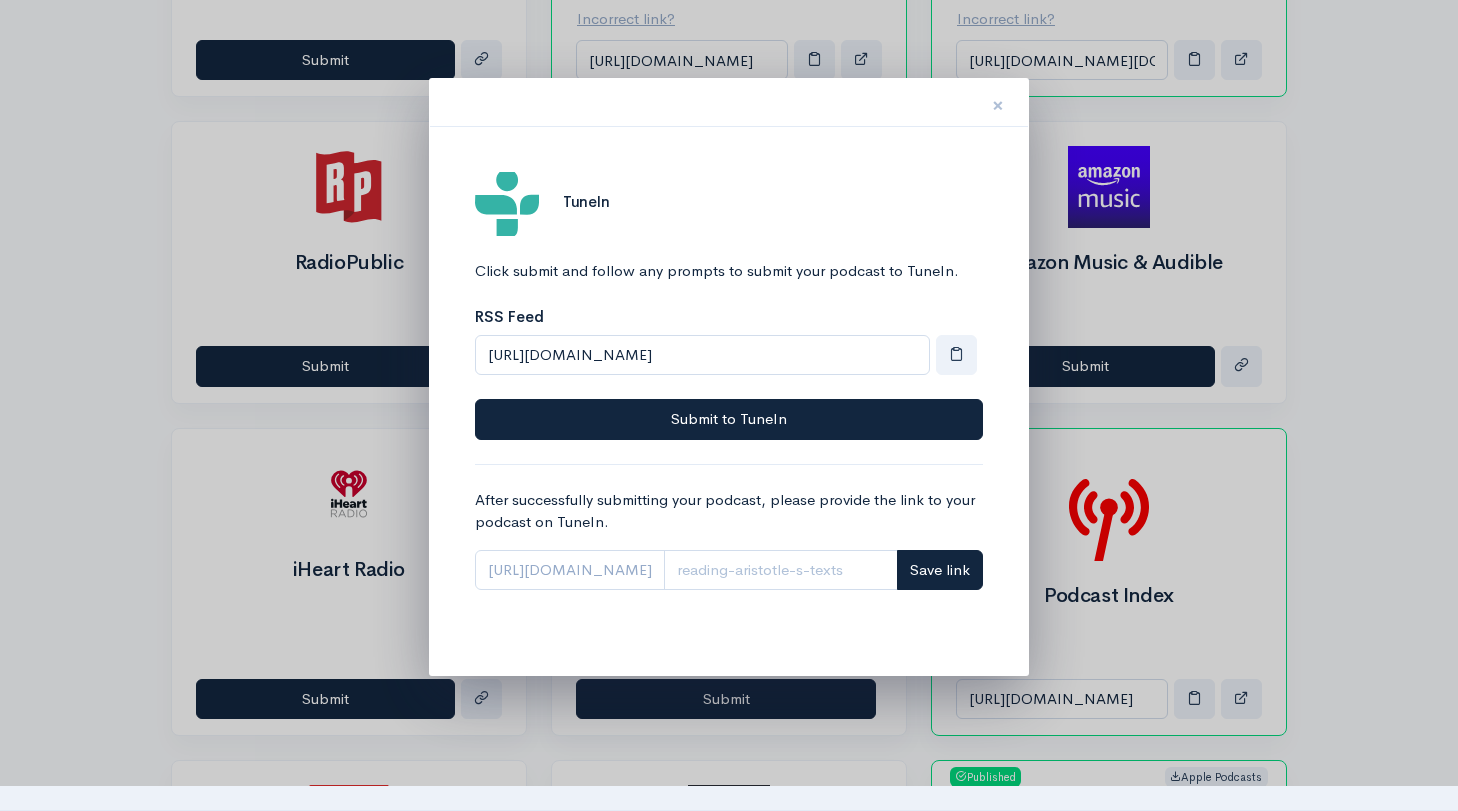 click on "×" at bounding box center (998, 105) 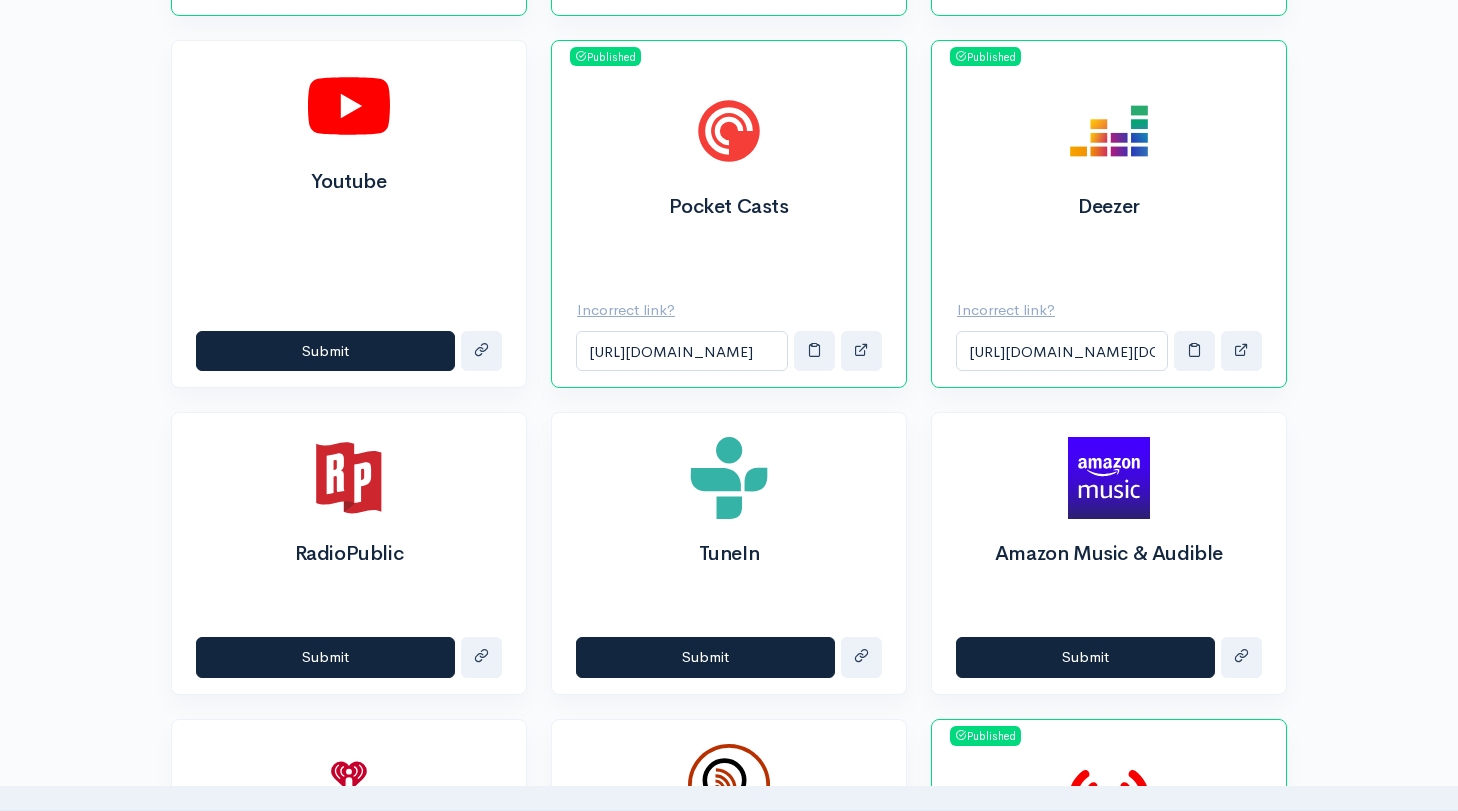 scroll, scrollTop: 1057, scrollLeft: 0, axis: vertical 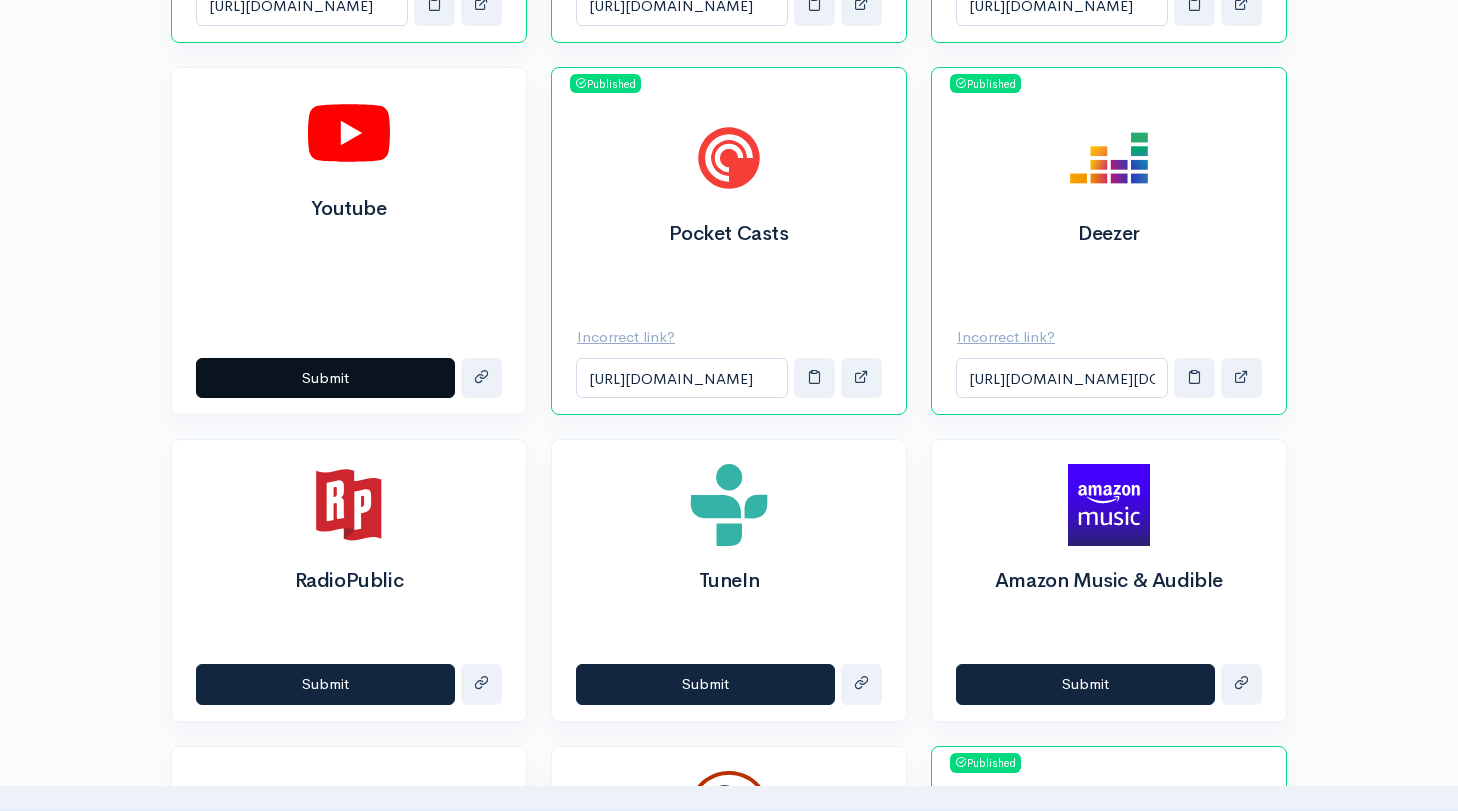 click on "Submit" at bounding box center (325, 378) 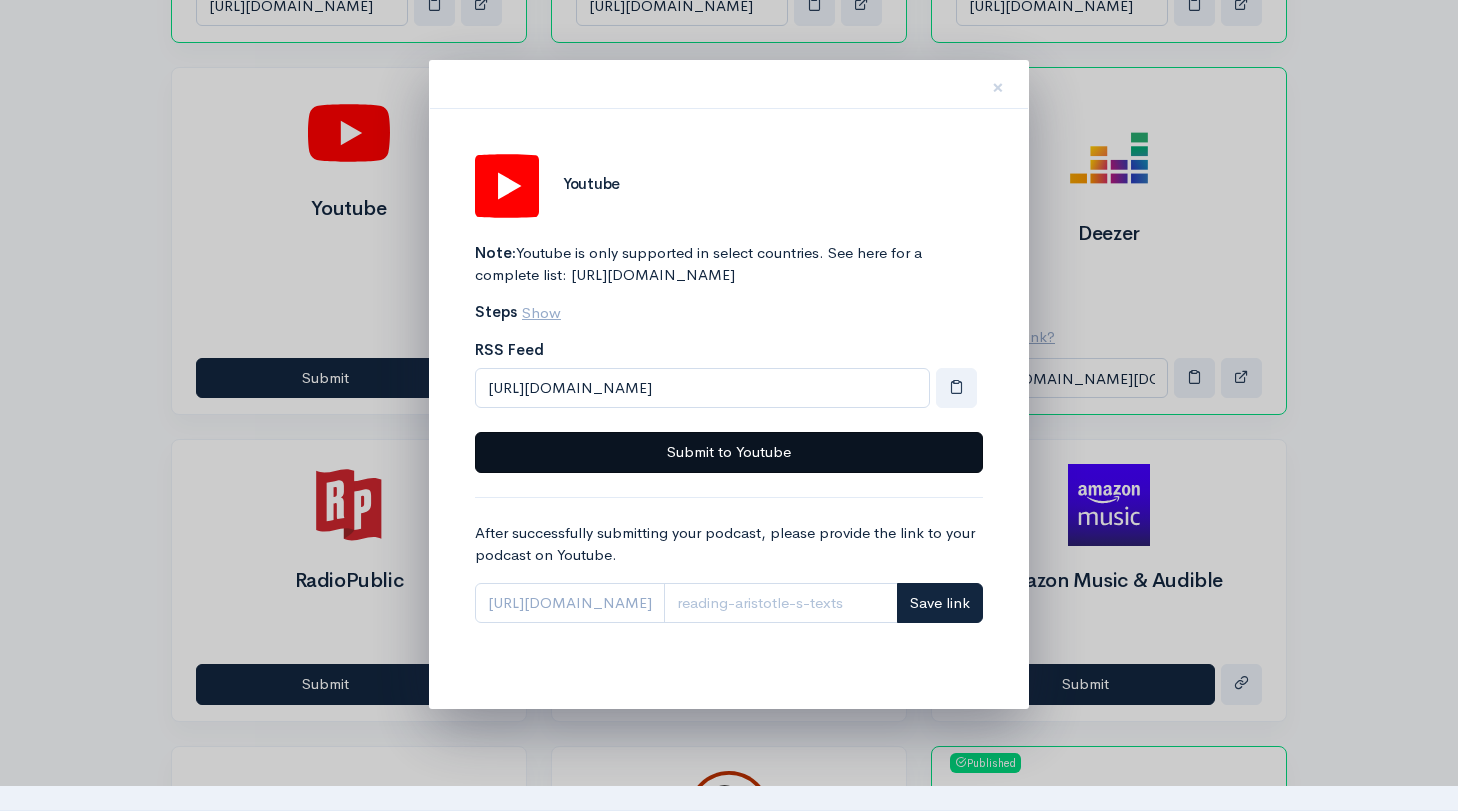 click on "Submit to Youtube" at bounding box center (729, 452) 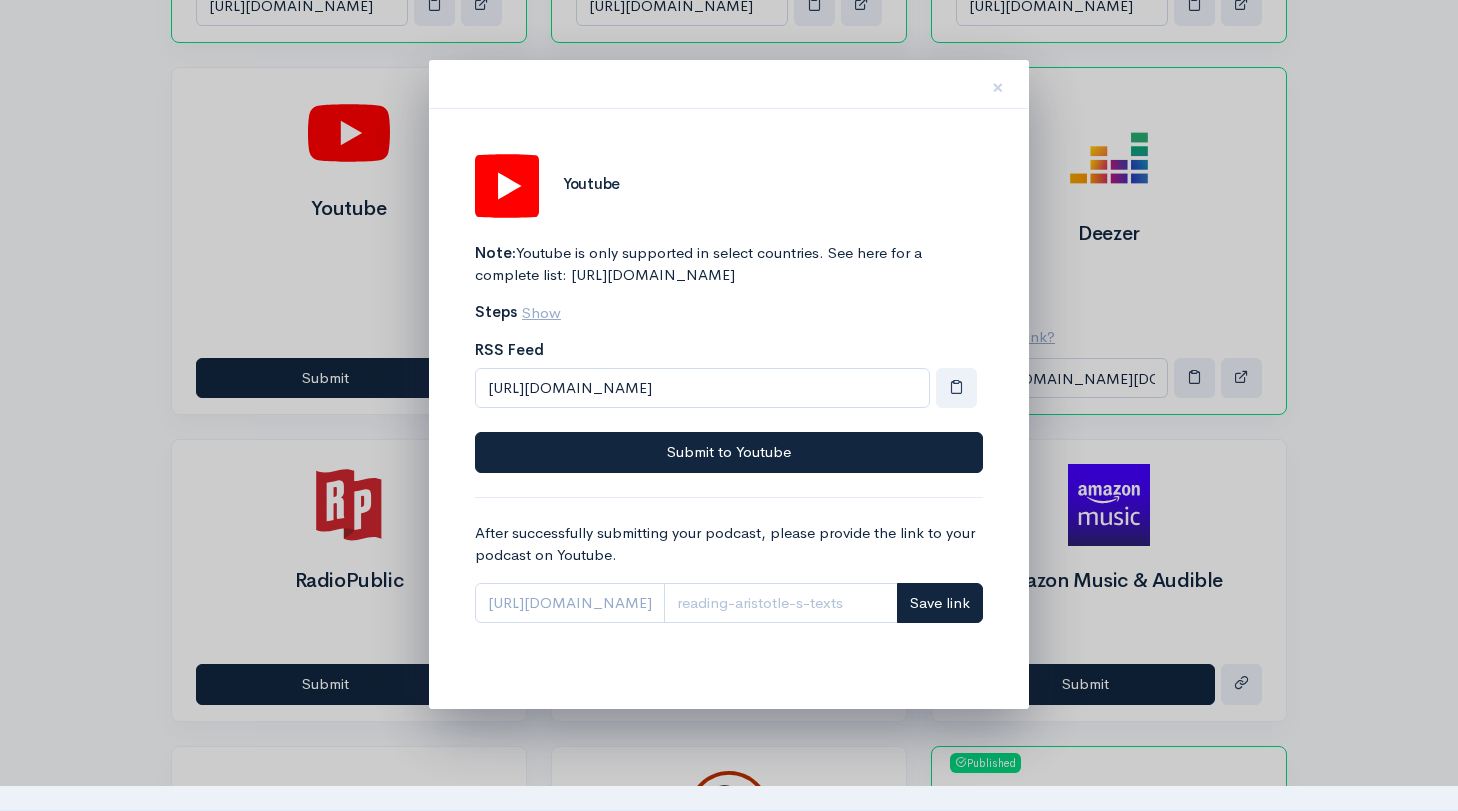 click on "Show" at bounding box center [541, 312] 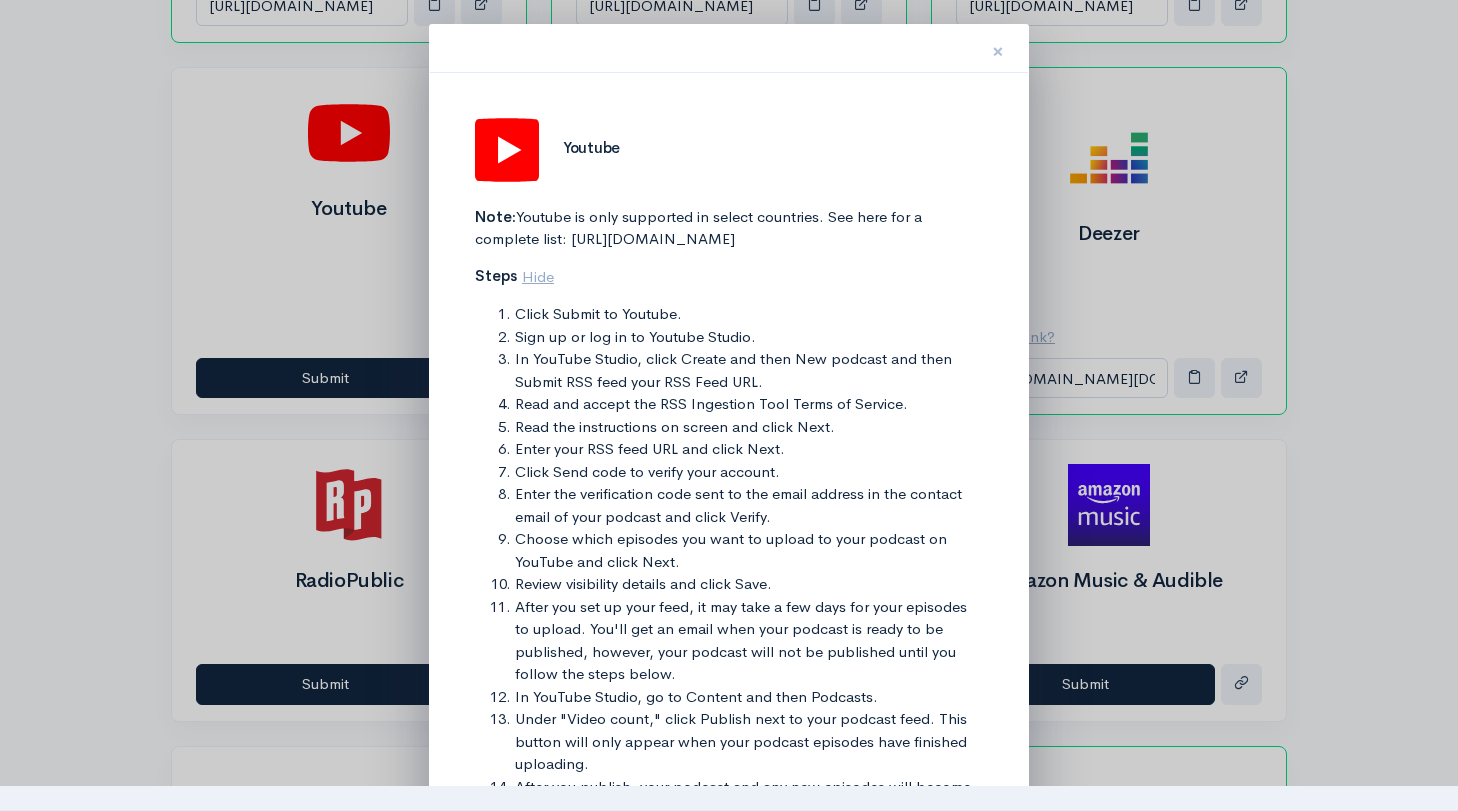 scroll, scrollTop: 0, scrollLeft: 0, axis: both 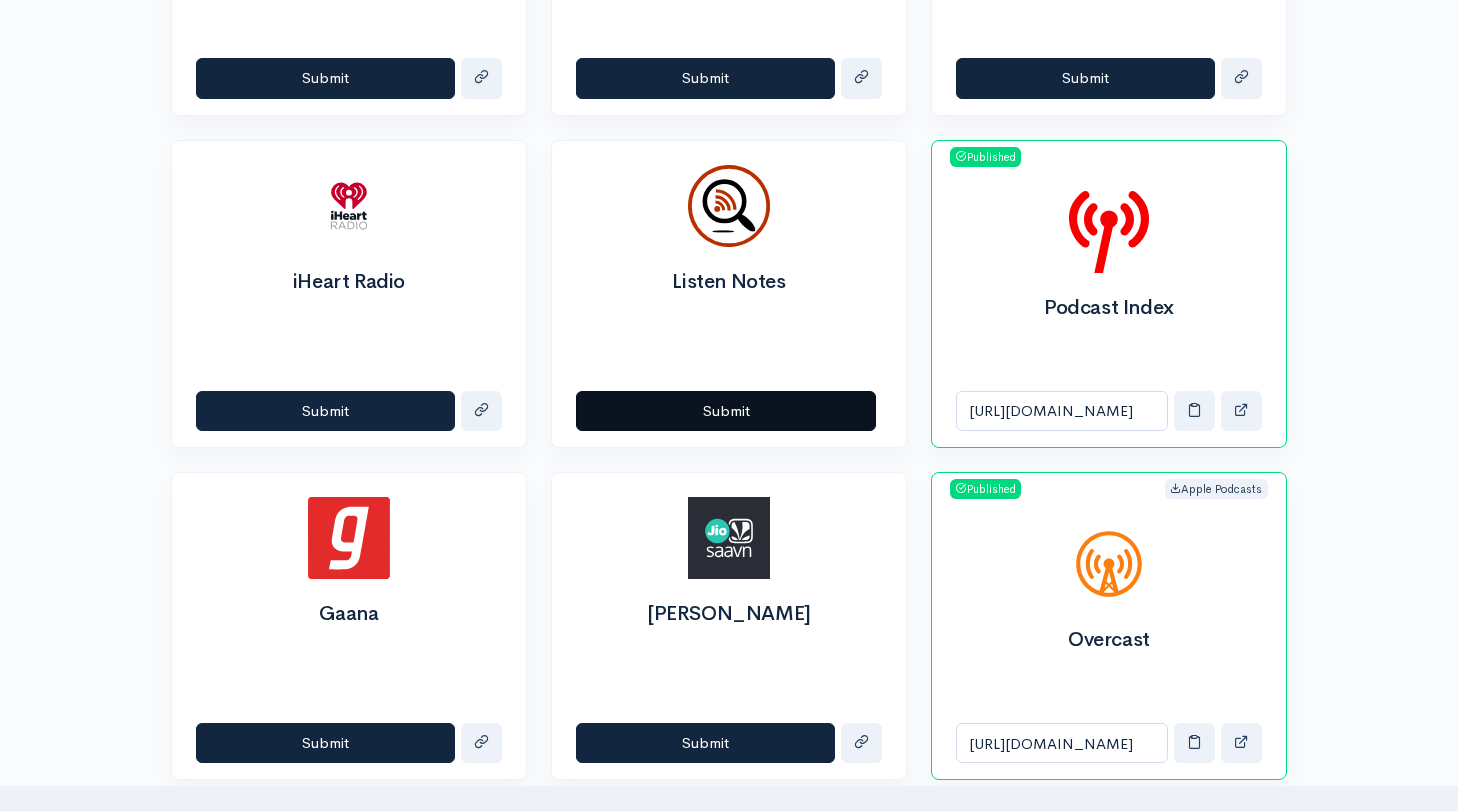 click on "Submit" at bounding box center (726, 411) 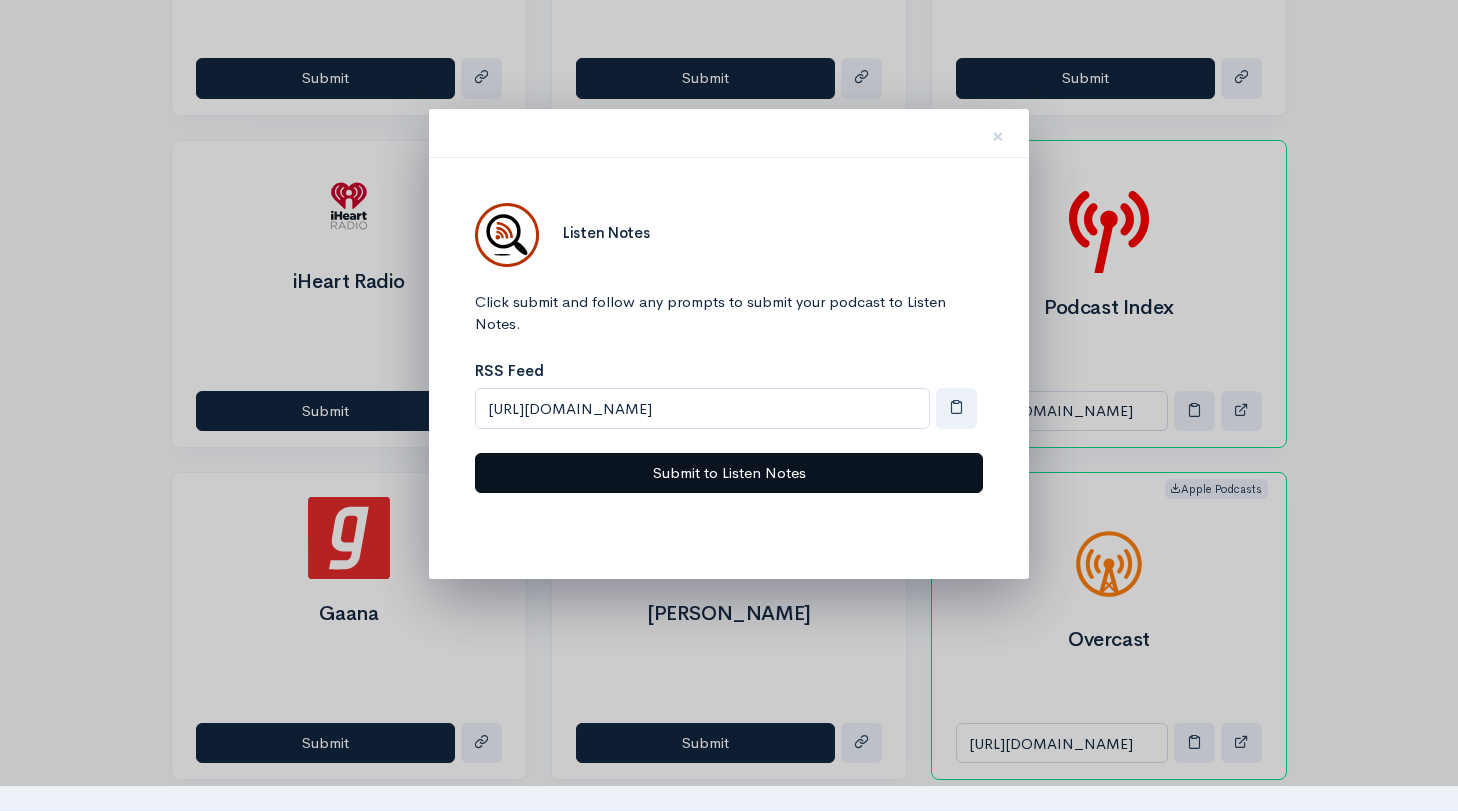 click on "Submit to Listen Notes" at bounding box center (729, 473) 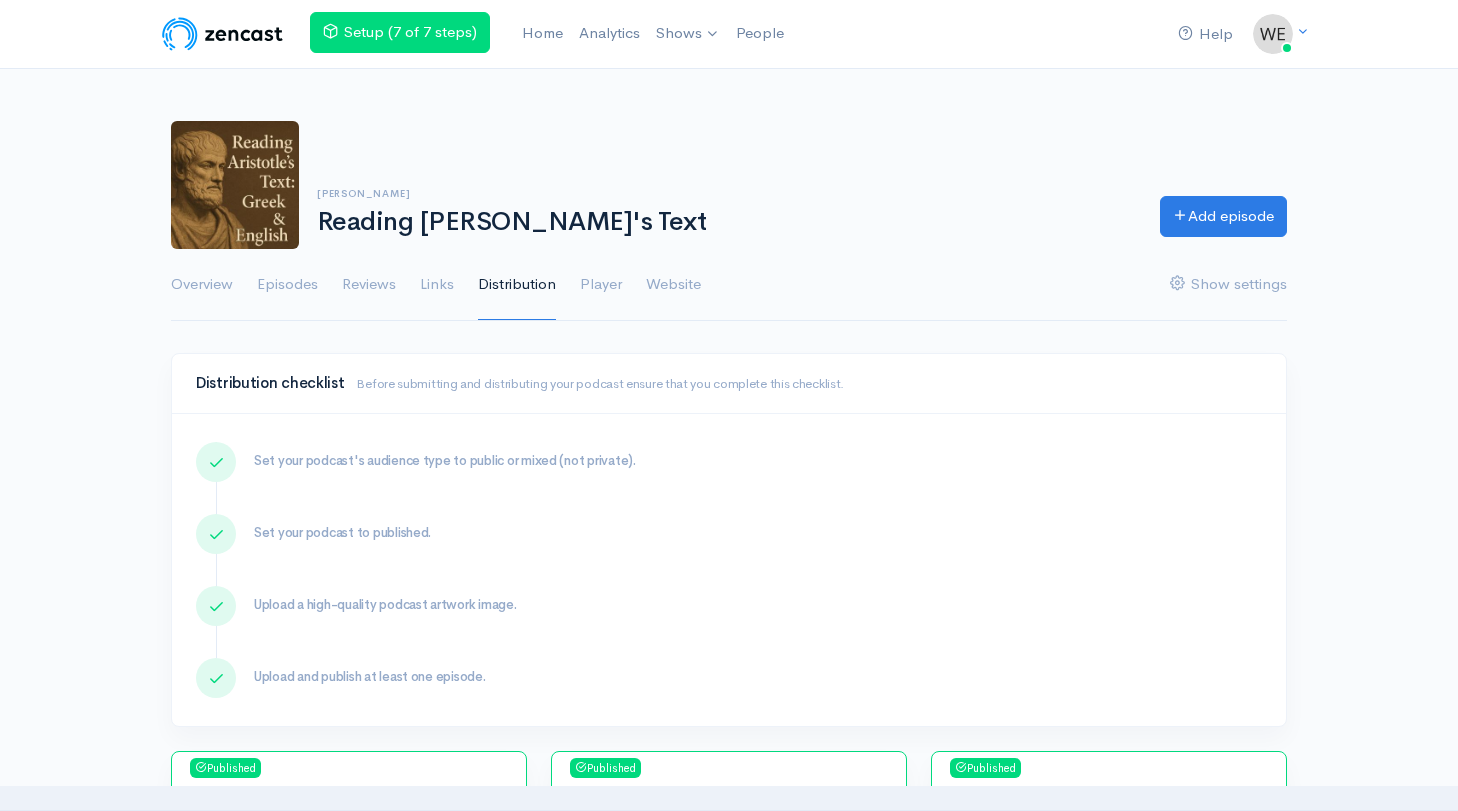 scroll, scrollTop: 1980, scrollLeft: 0, axis: vertical 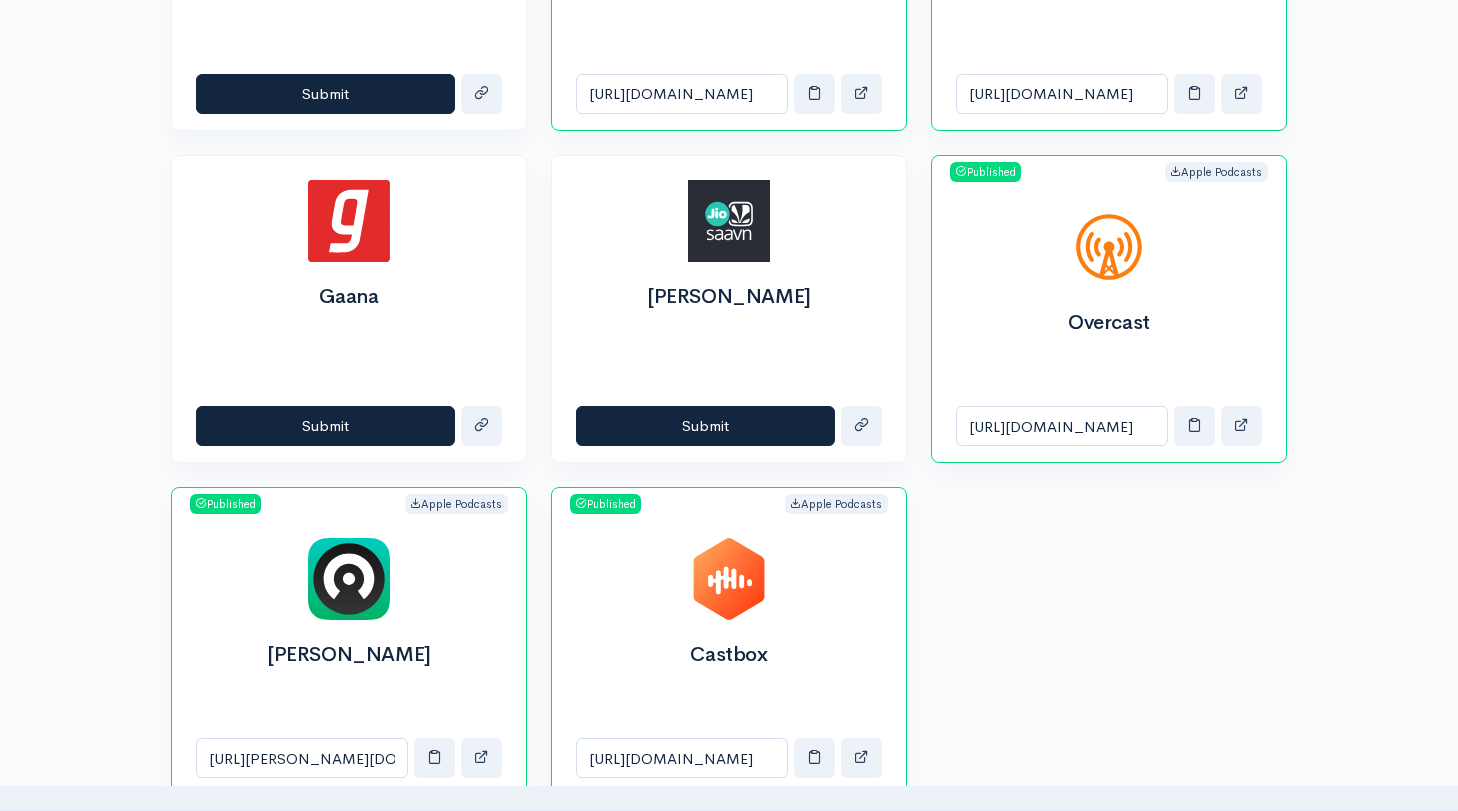 click on "Submit" at bounding box center (705, 426) 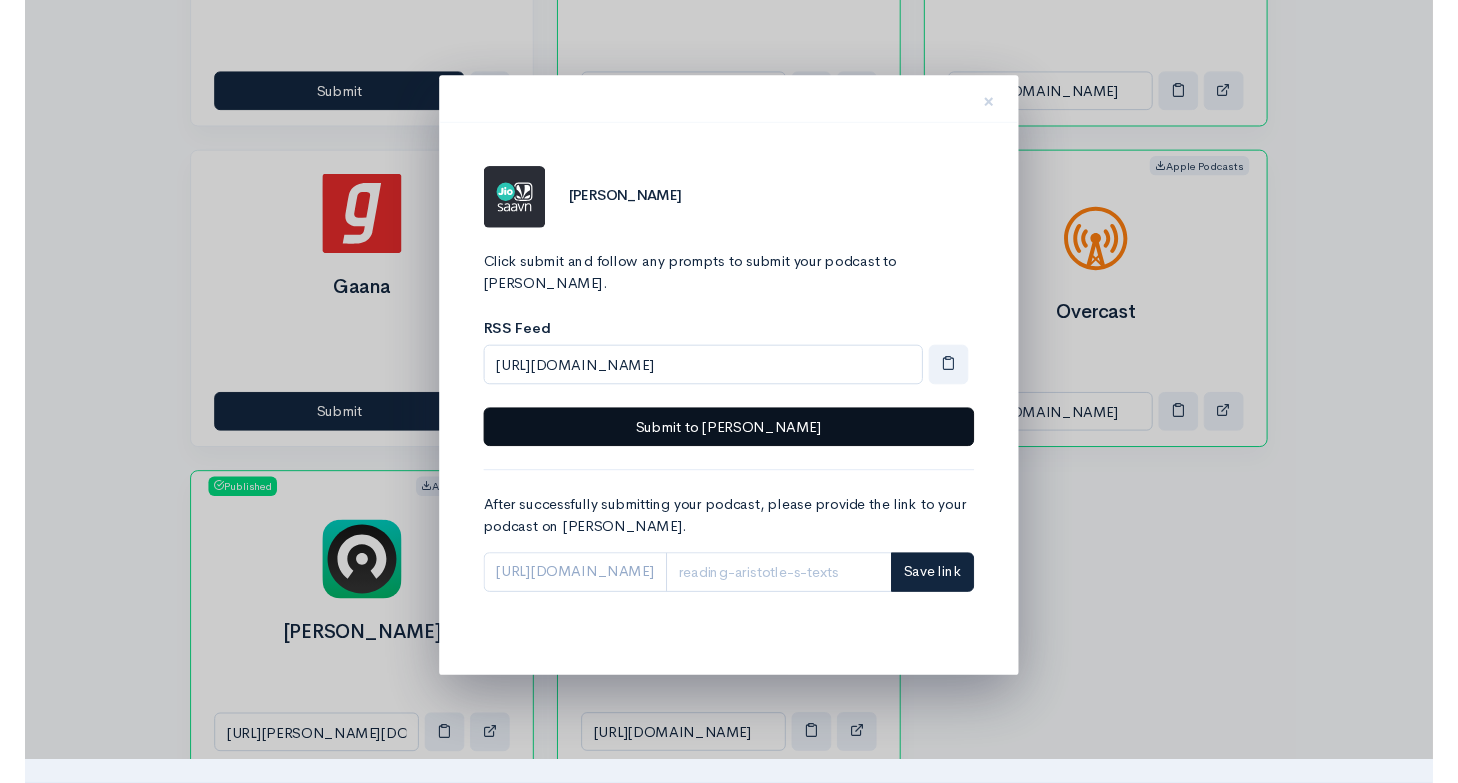 scroll, scrollTop: 0, scrollLeft: 0, axis: both 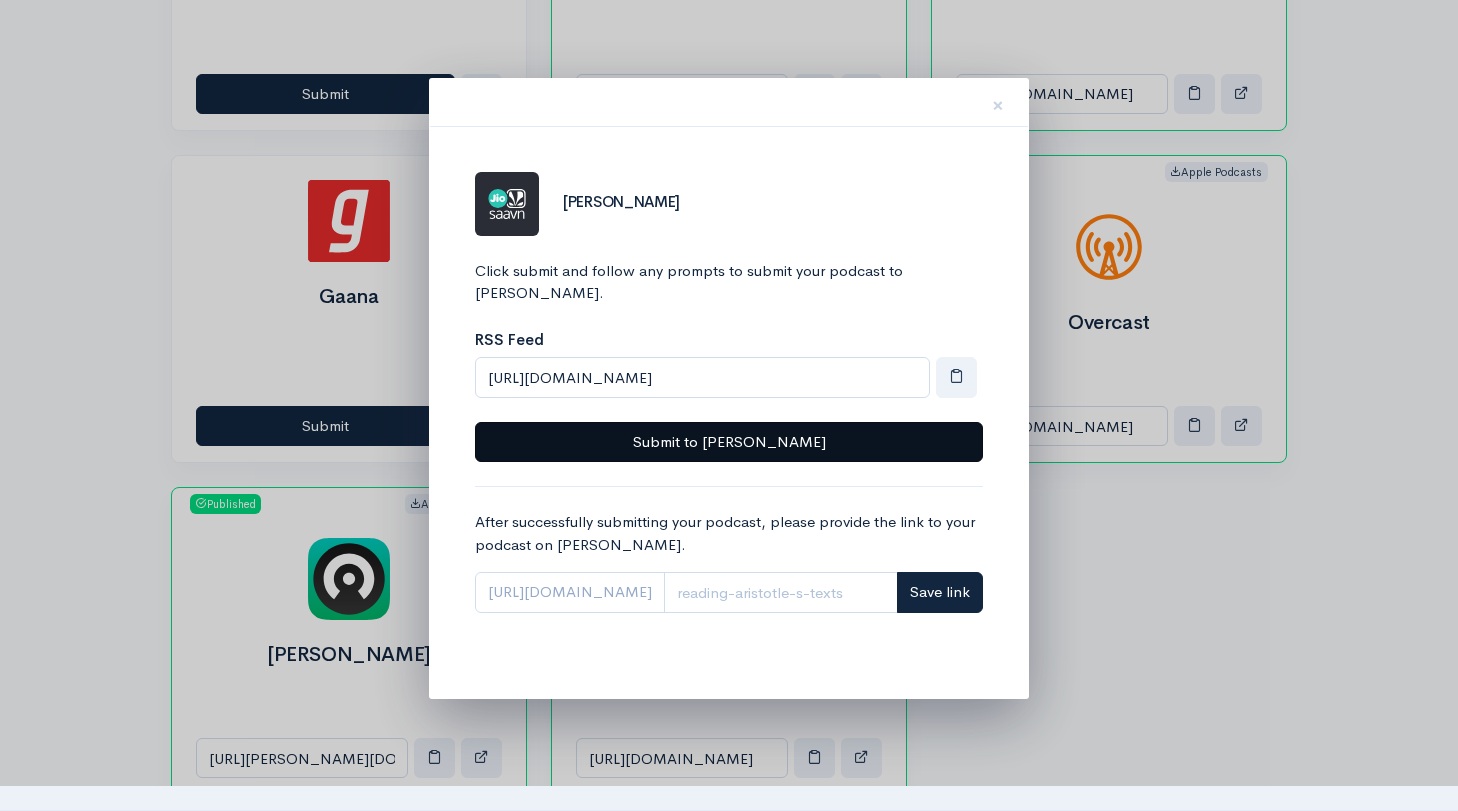 click on "Submit to Jio Saavn" at bounding box center [729, 442] 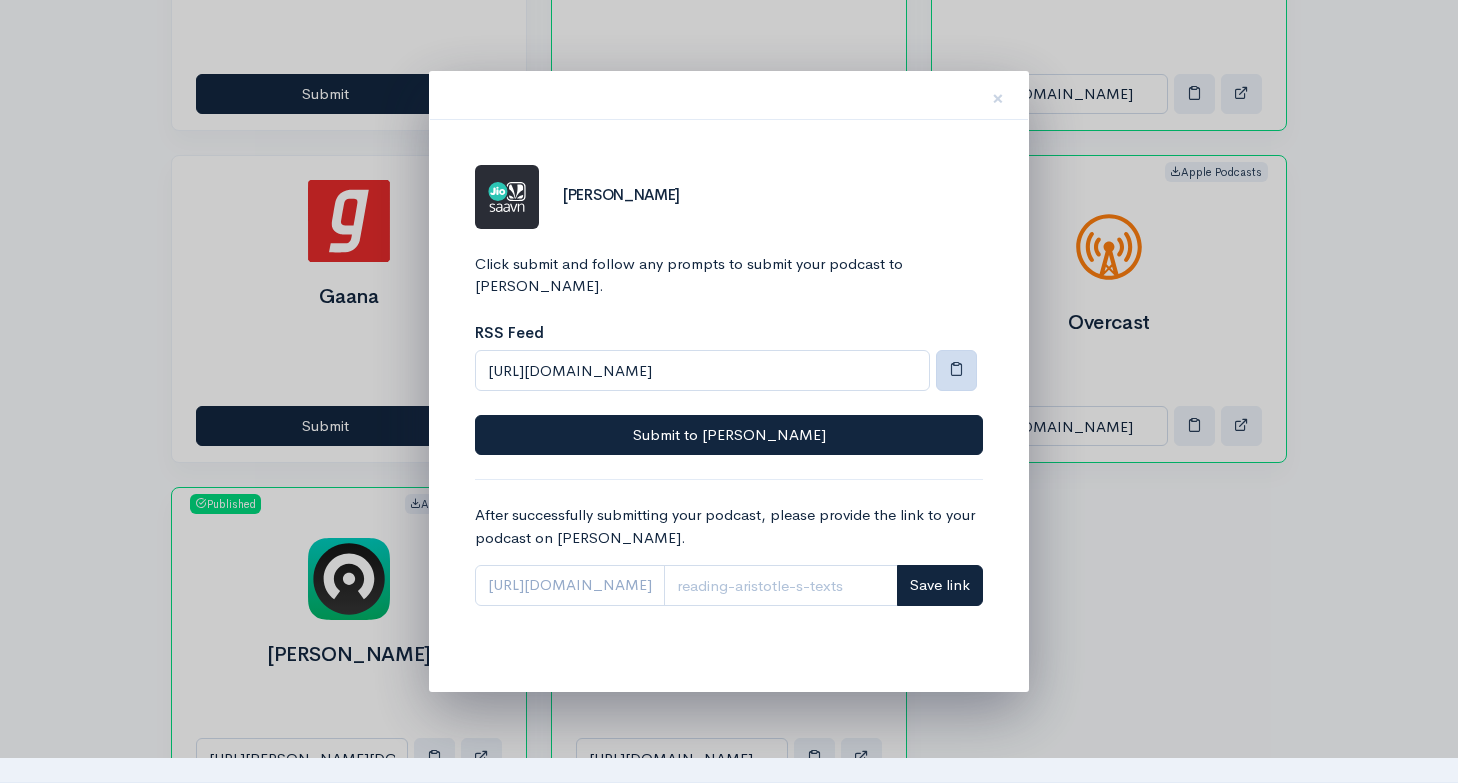 click at bounding box center [956, 368] 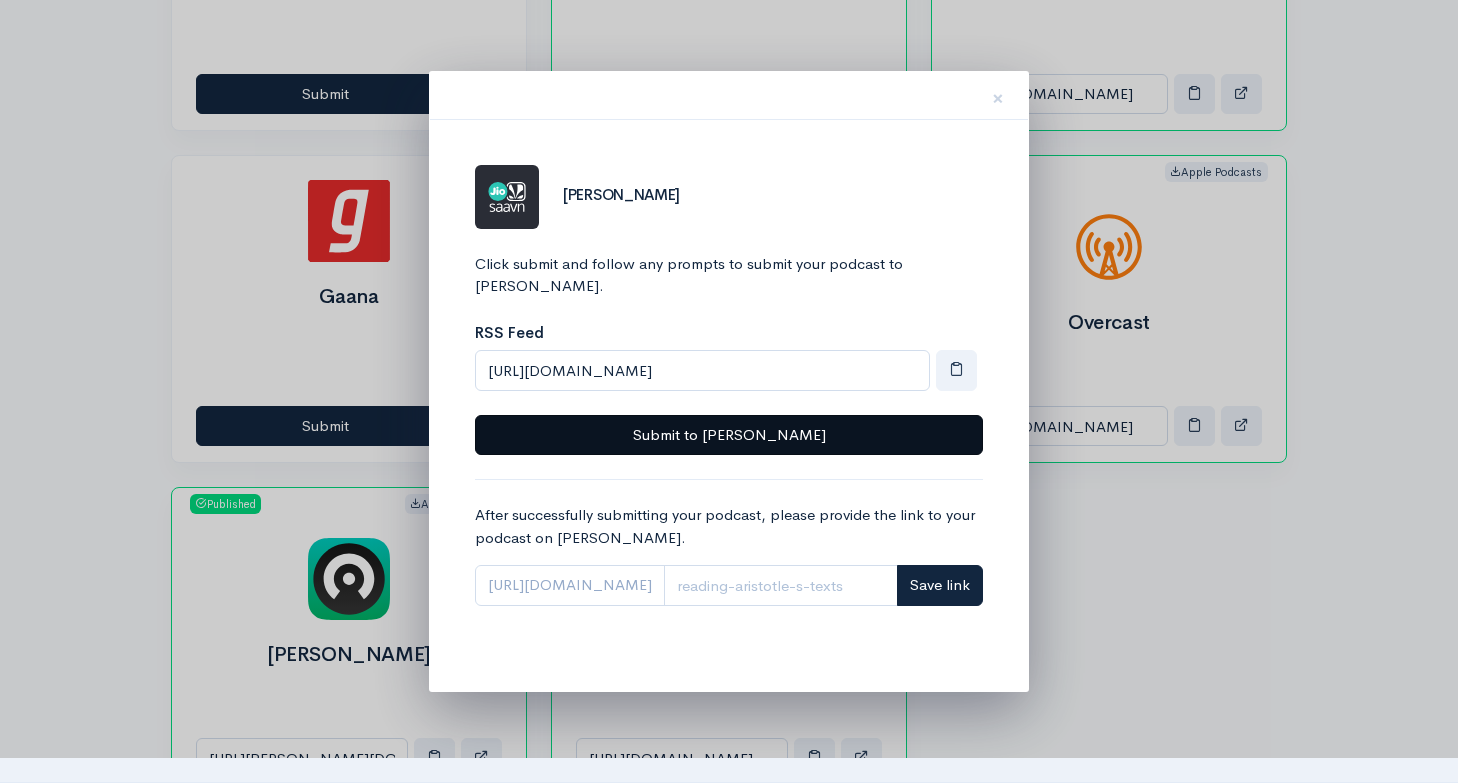 click on "Submit to Jio Saavn" at bounding box center (729, 435) 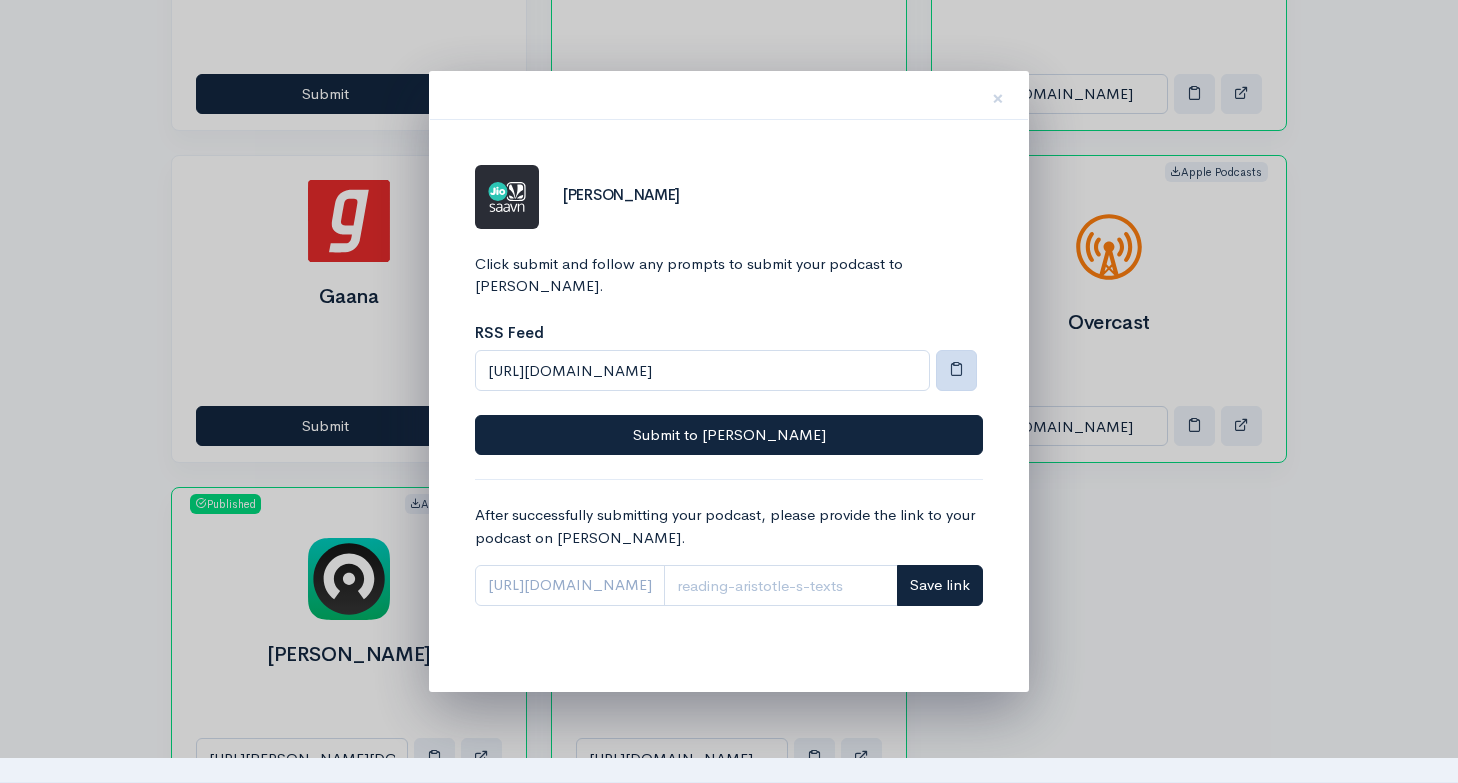 click at bounding box center [956, 370] 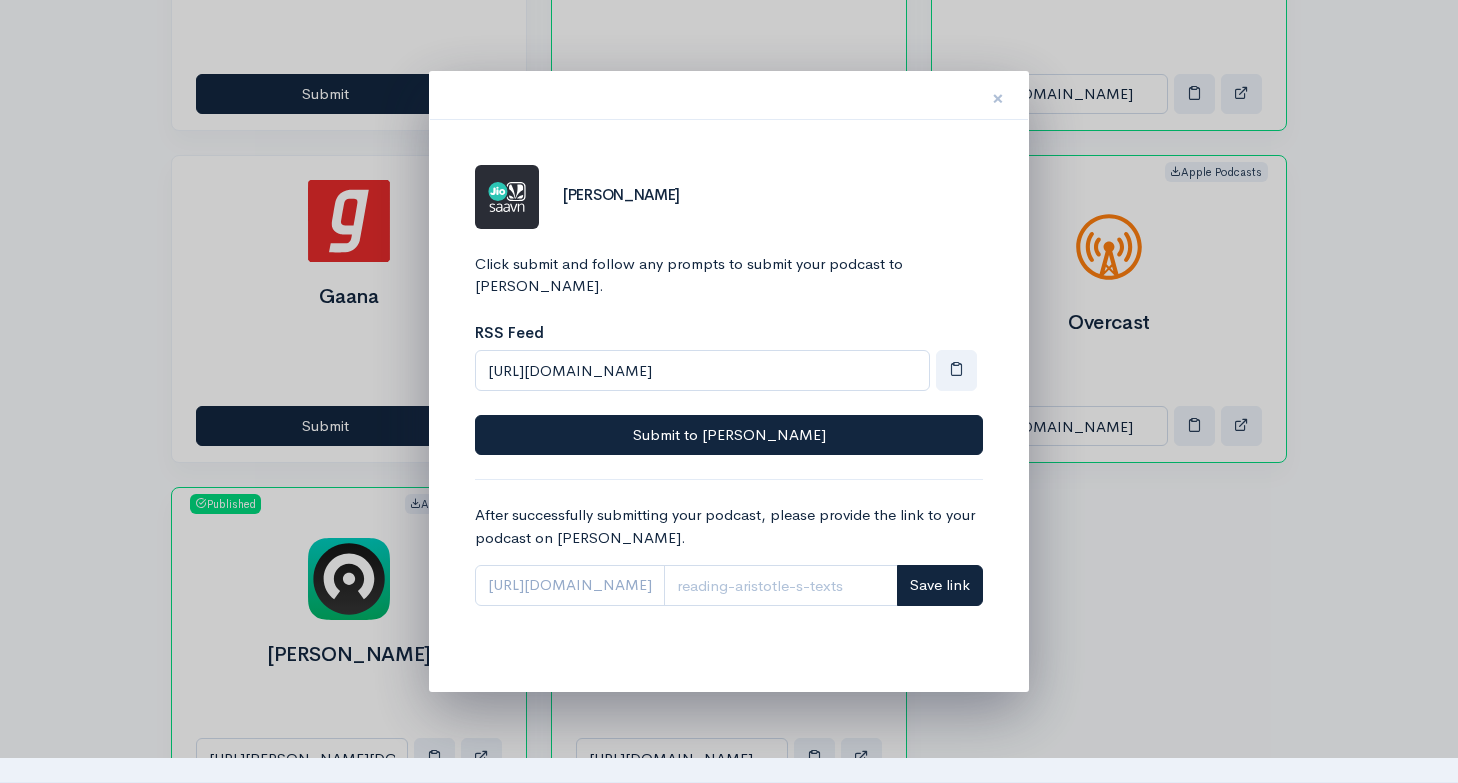 click on "×" at bounding box center (998, 98) 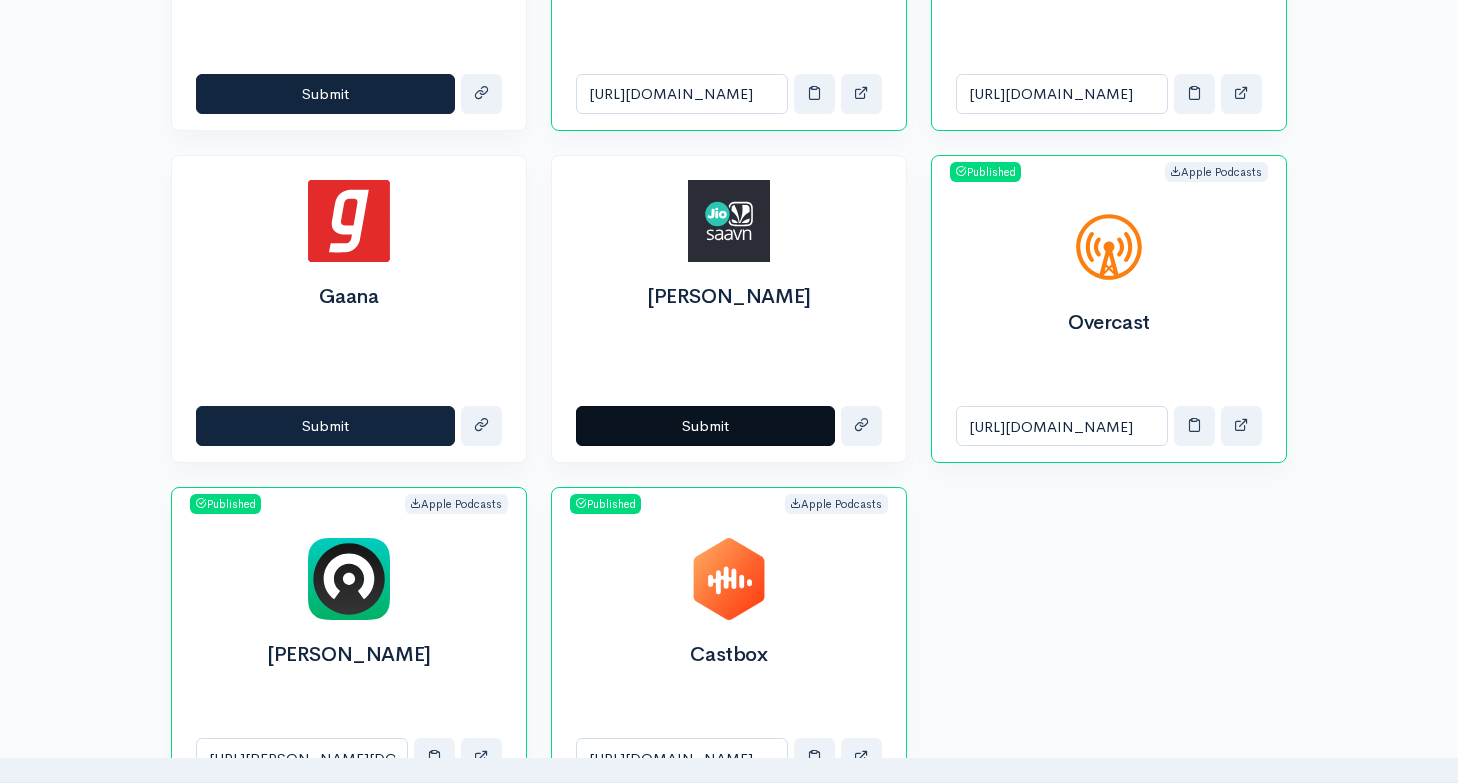 click on "Submit" at bounding box center [705, 426] 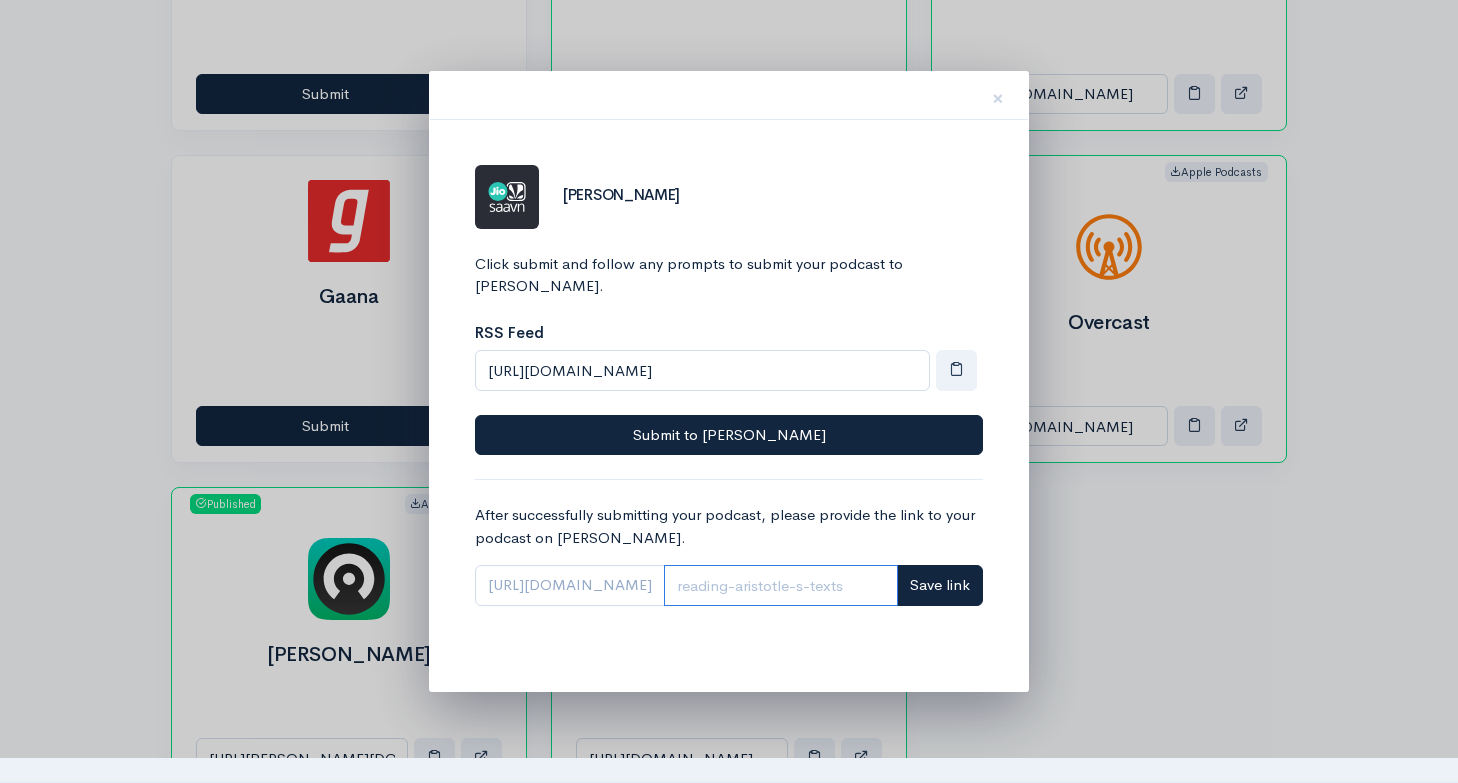 click at bounding box center (781, 585) 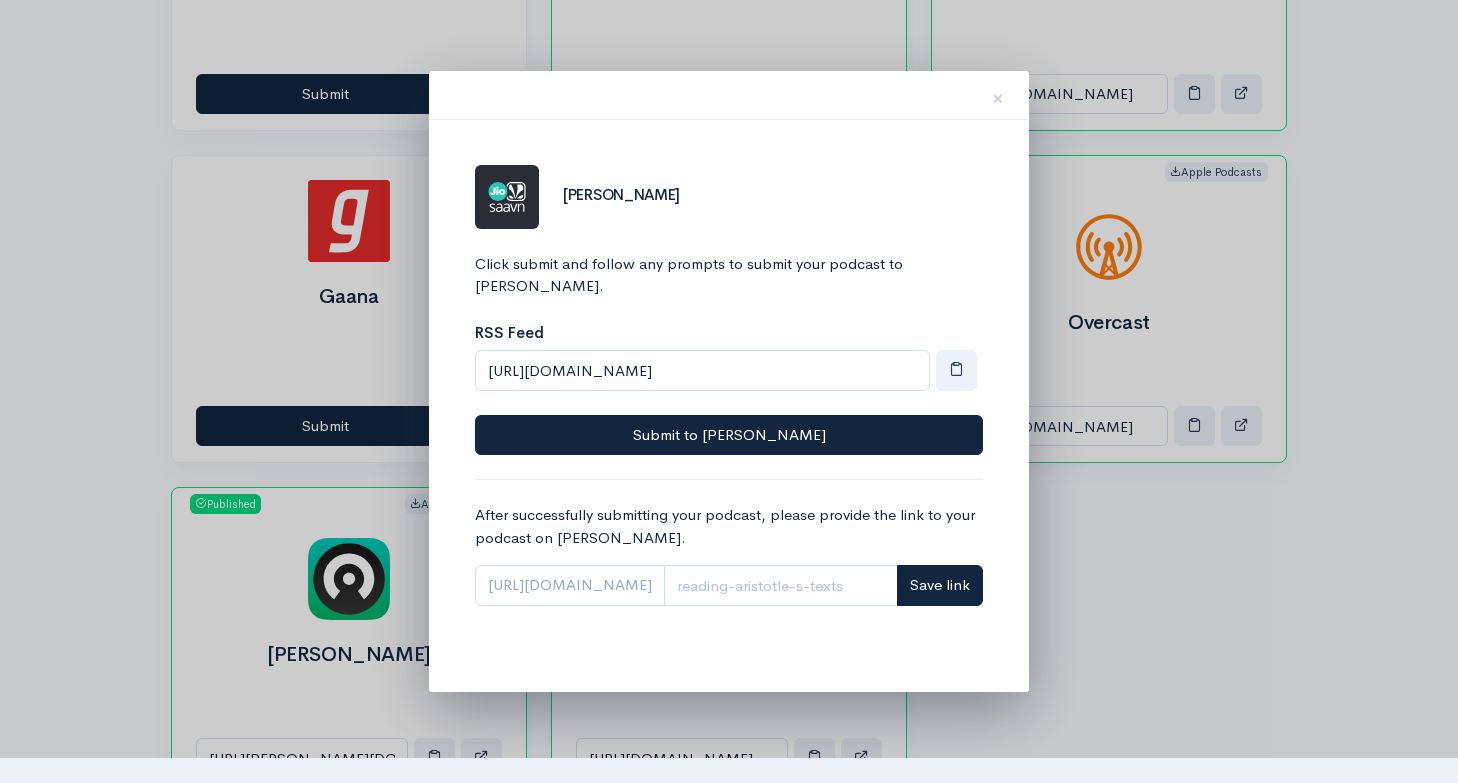 click on "https://www.jiosaavn.com/shows/" at bounding box center [570, 585] 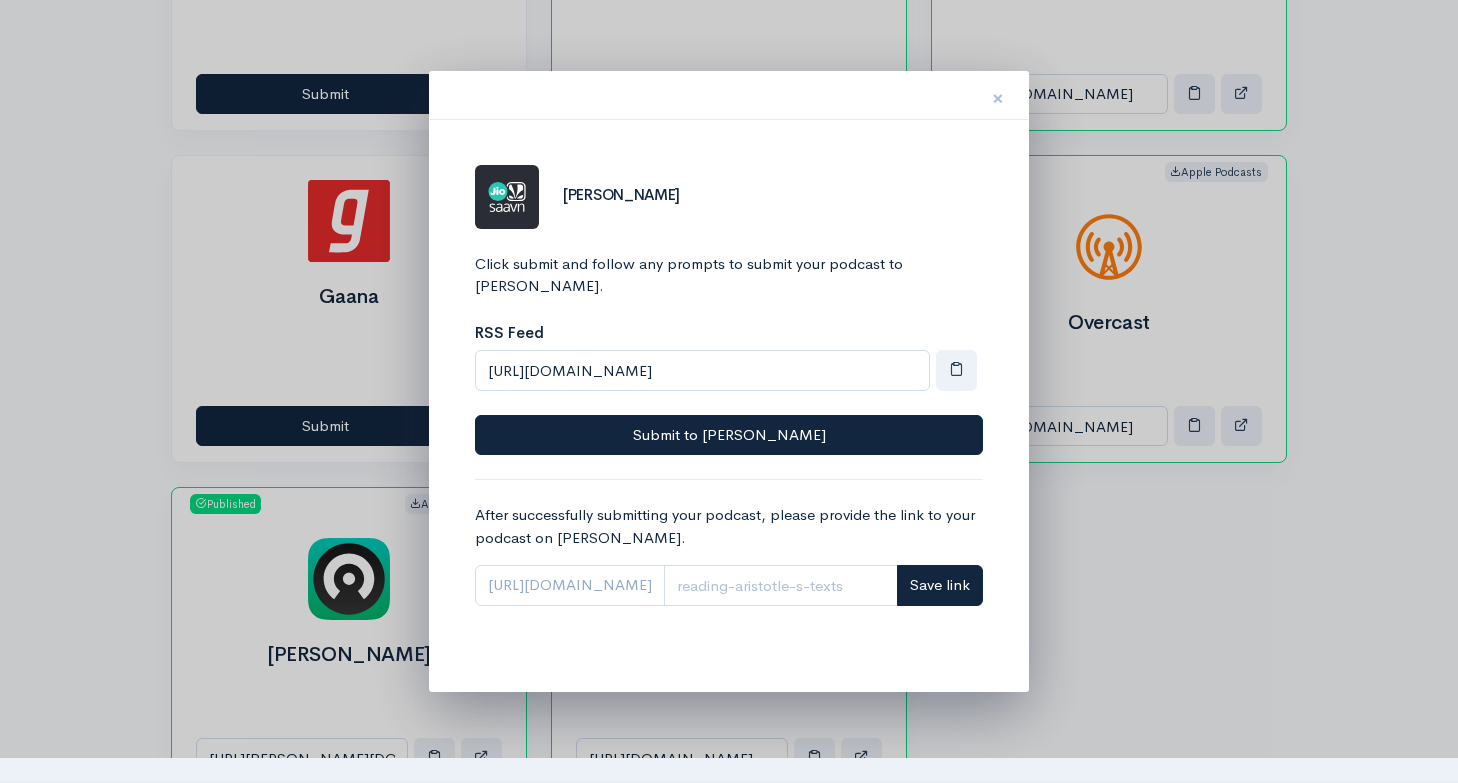 click on "×" at bounding box center [998, 98] 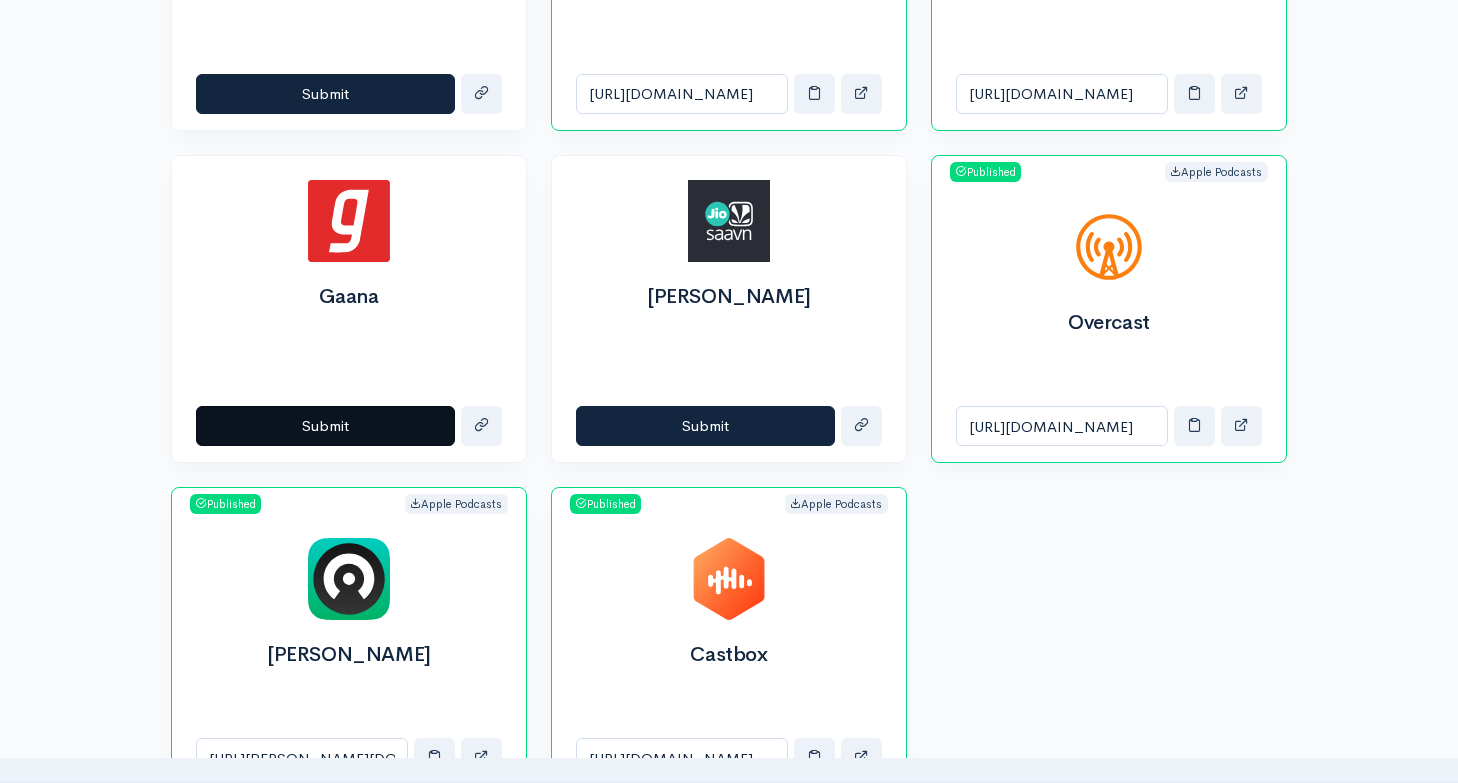 click on "Submit" at bounding box center [325, 426] 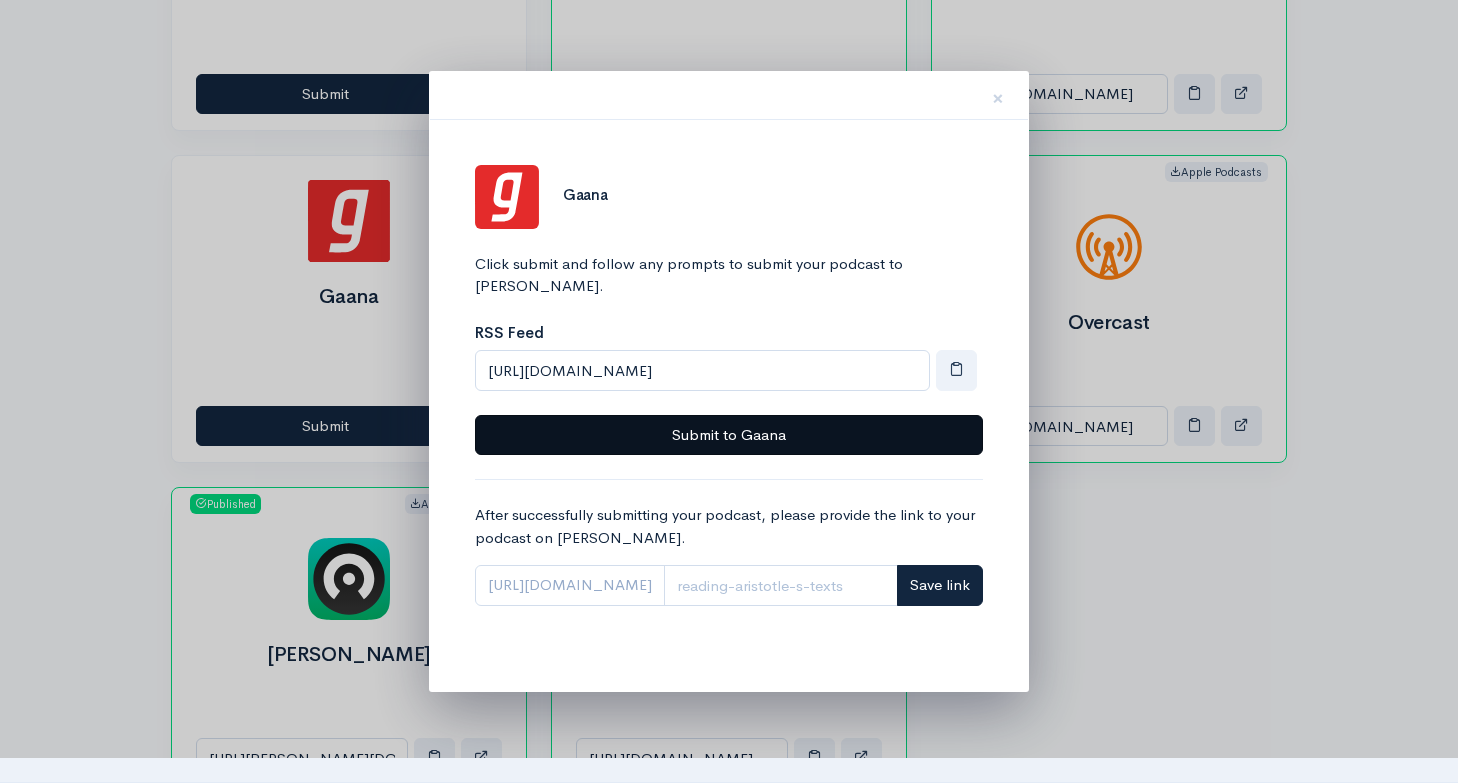 click on "Submit to Gaana" at bounding box center (729, 435) 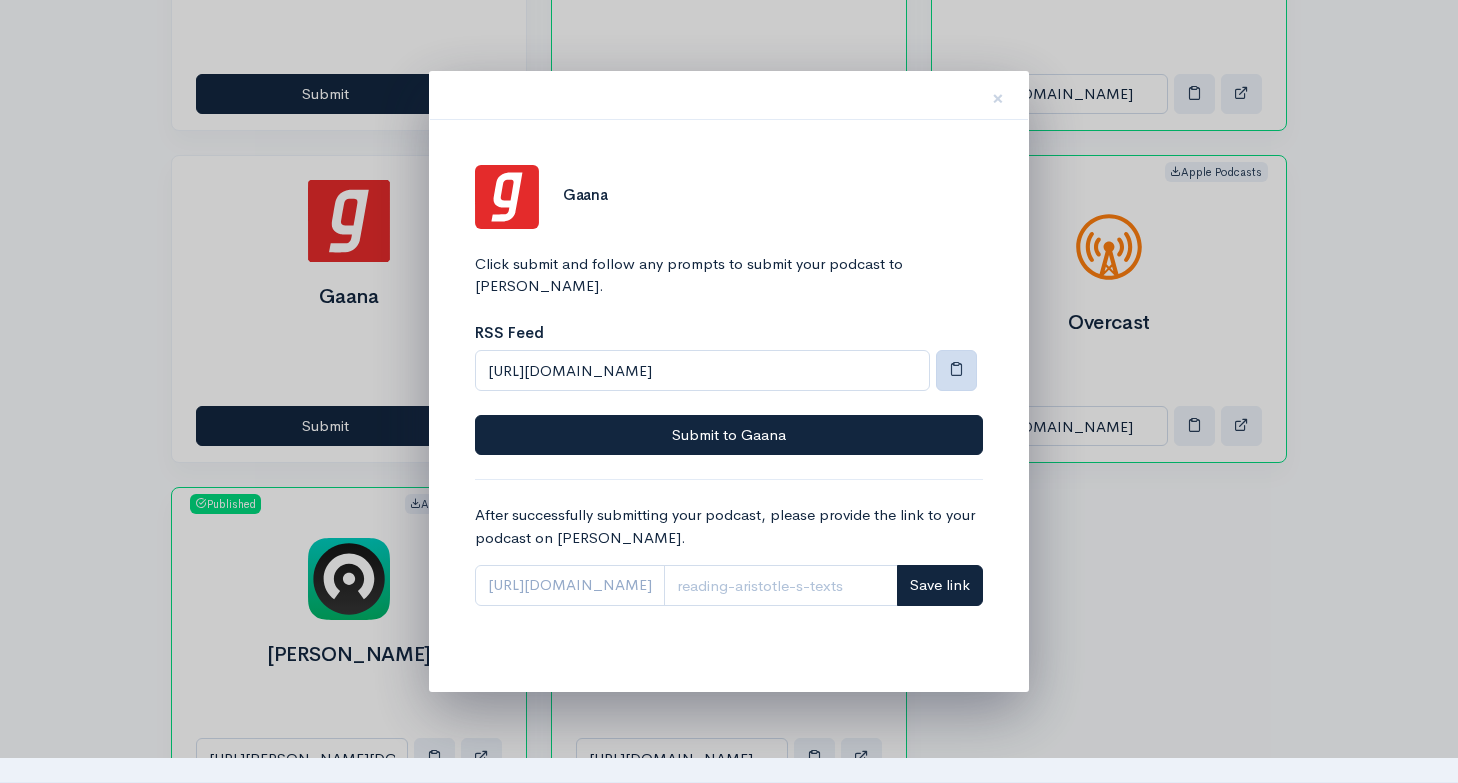click at bounding box center (956, 368) 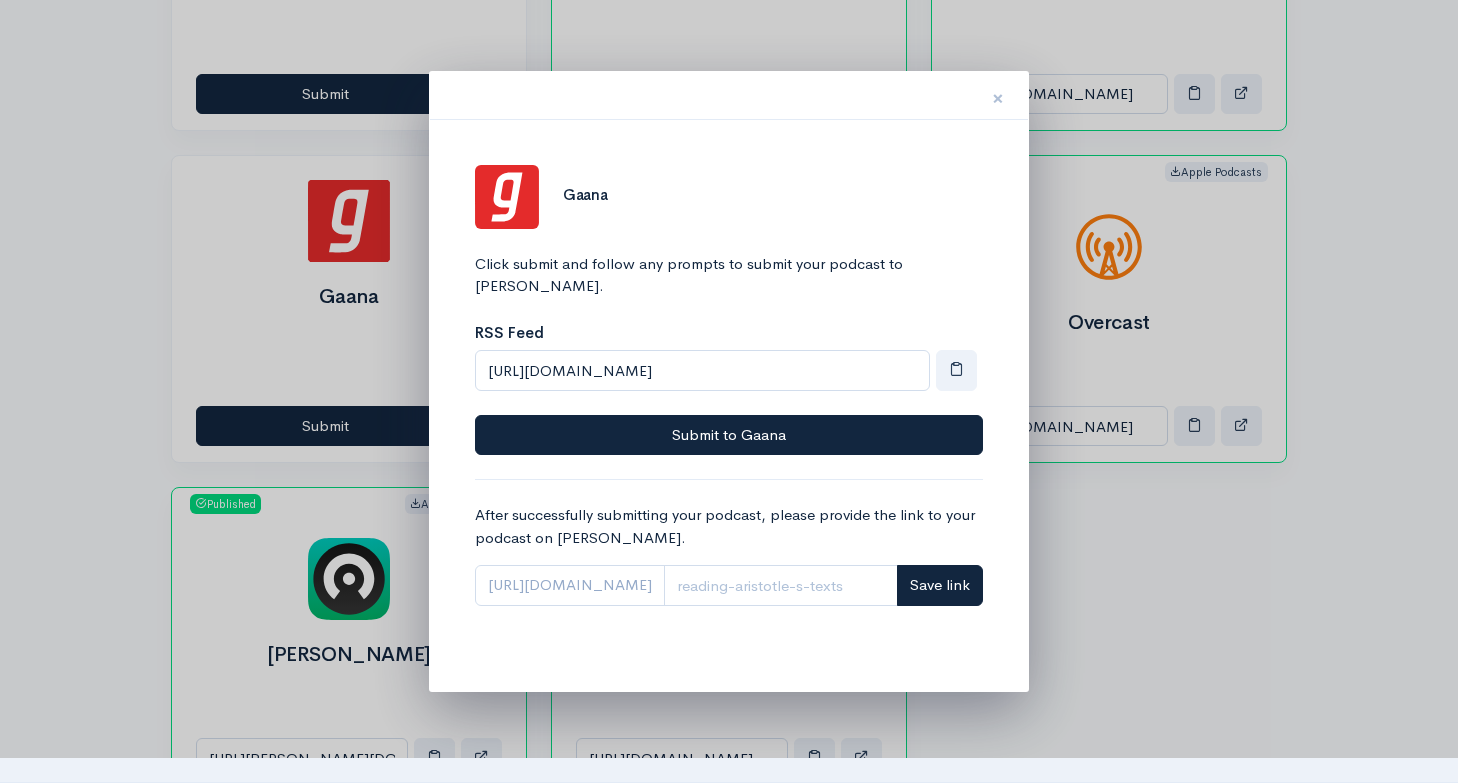 click on "×" at bounding box center [998, 98] 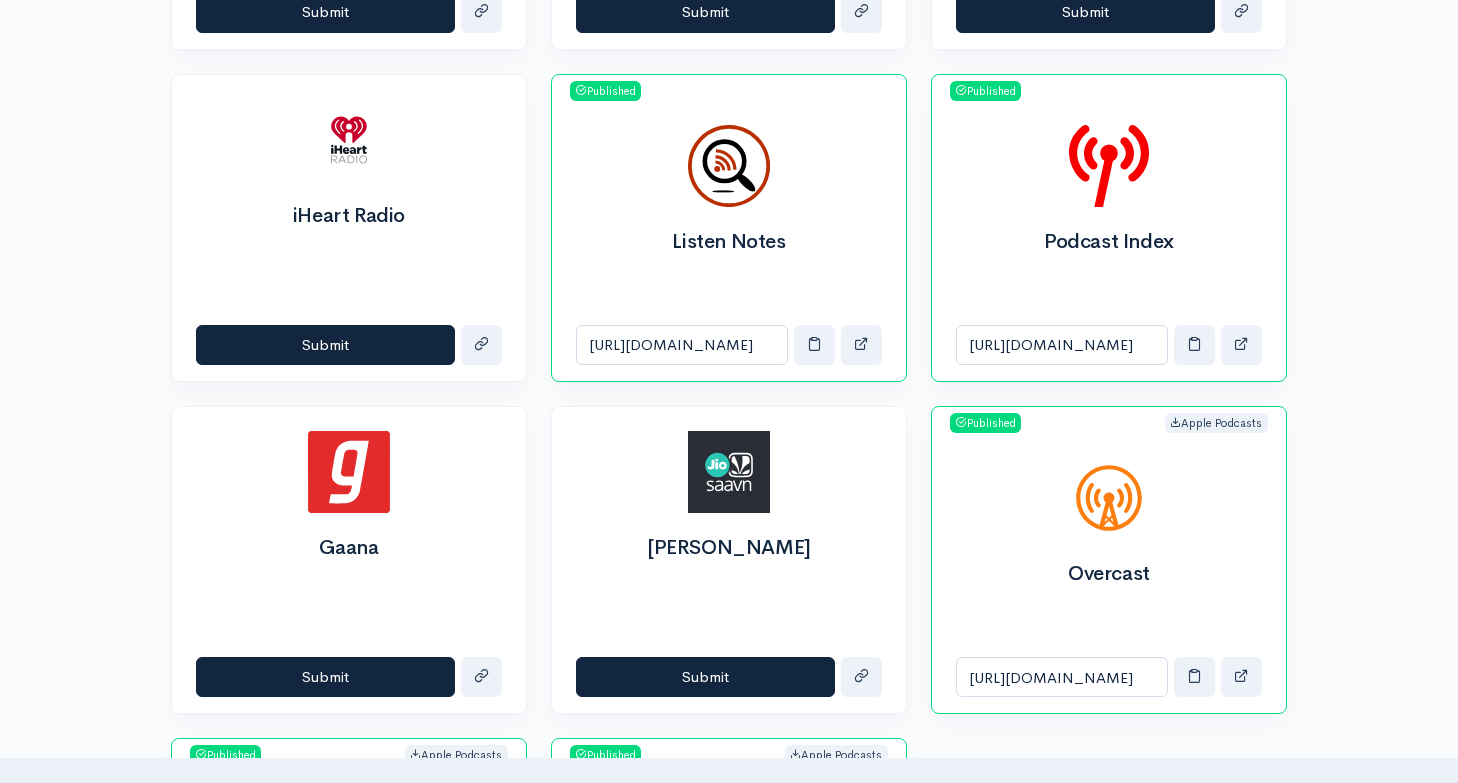 scroll, scrollTop: 1729, scrollLeft: 0, axis: vertical 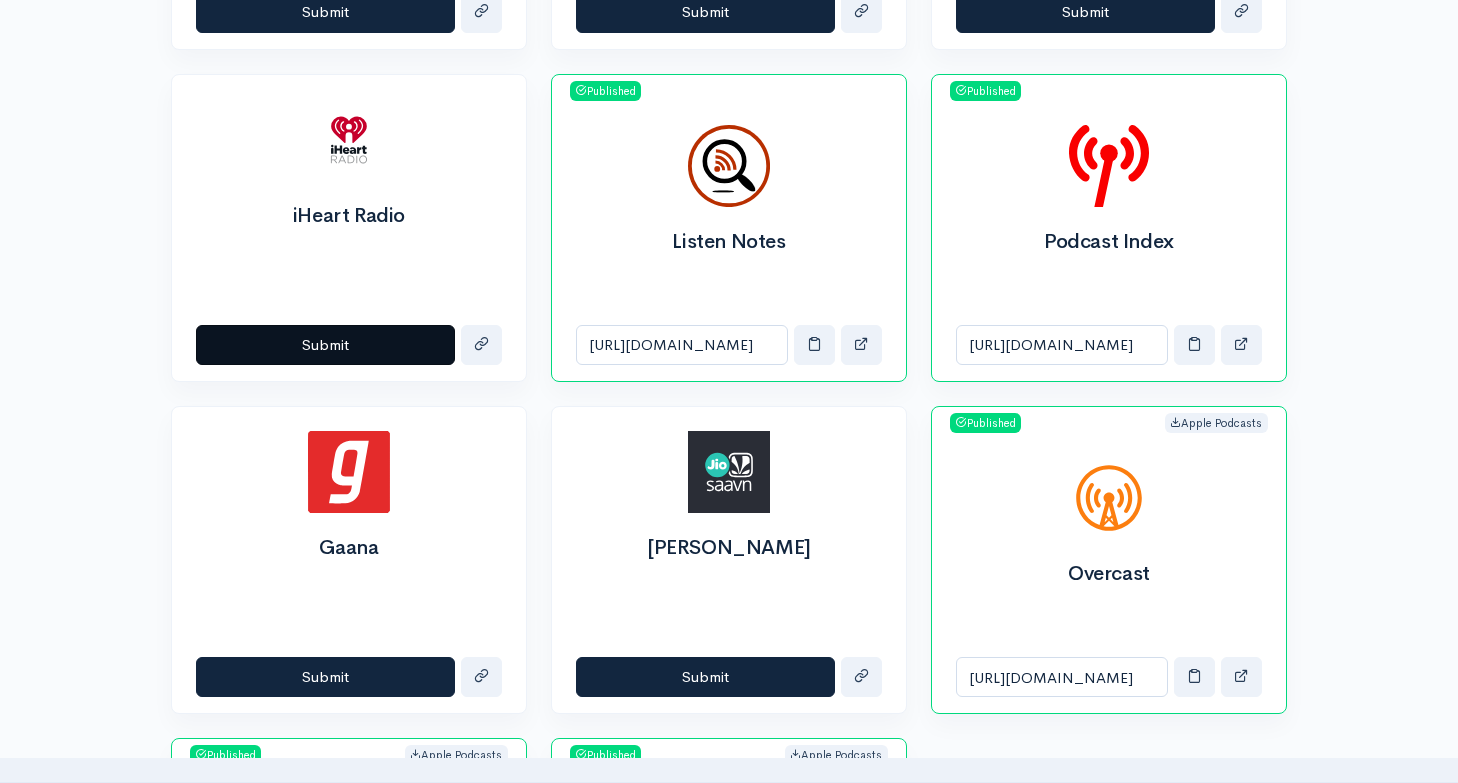 click on "Submit" at bounding box center (325, 345) 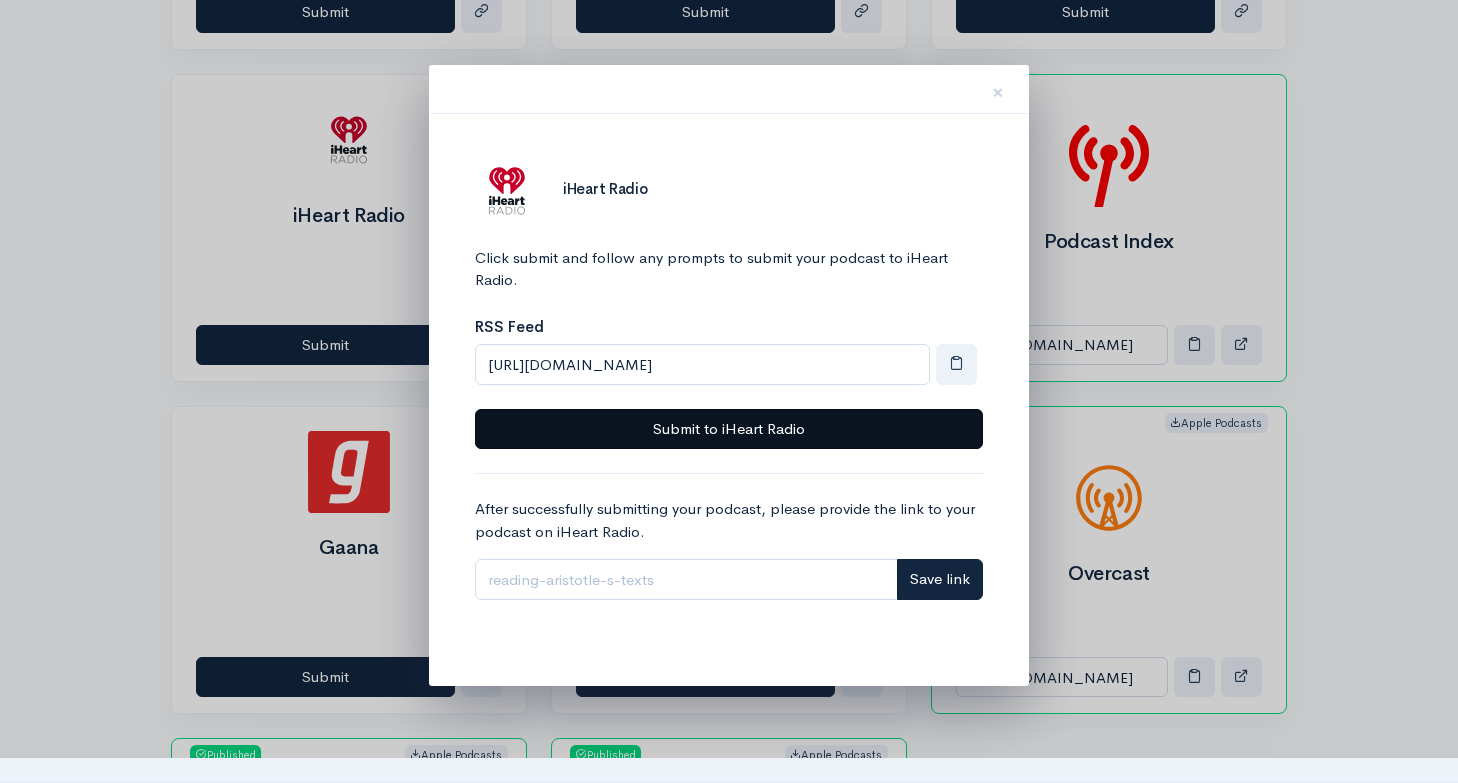 click on "Submit to iHeart Radio" at bounding box center (729, 429) 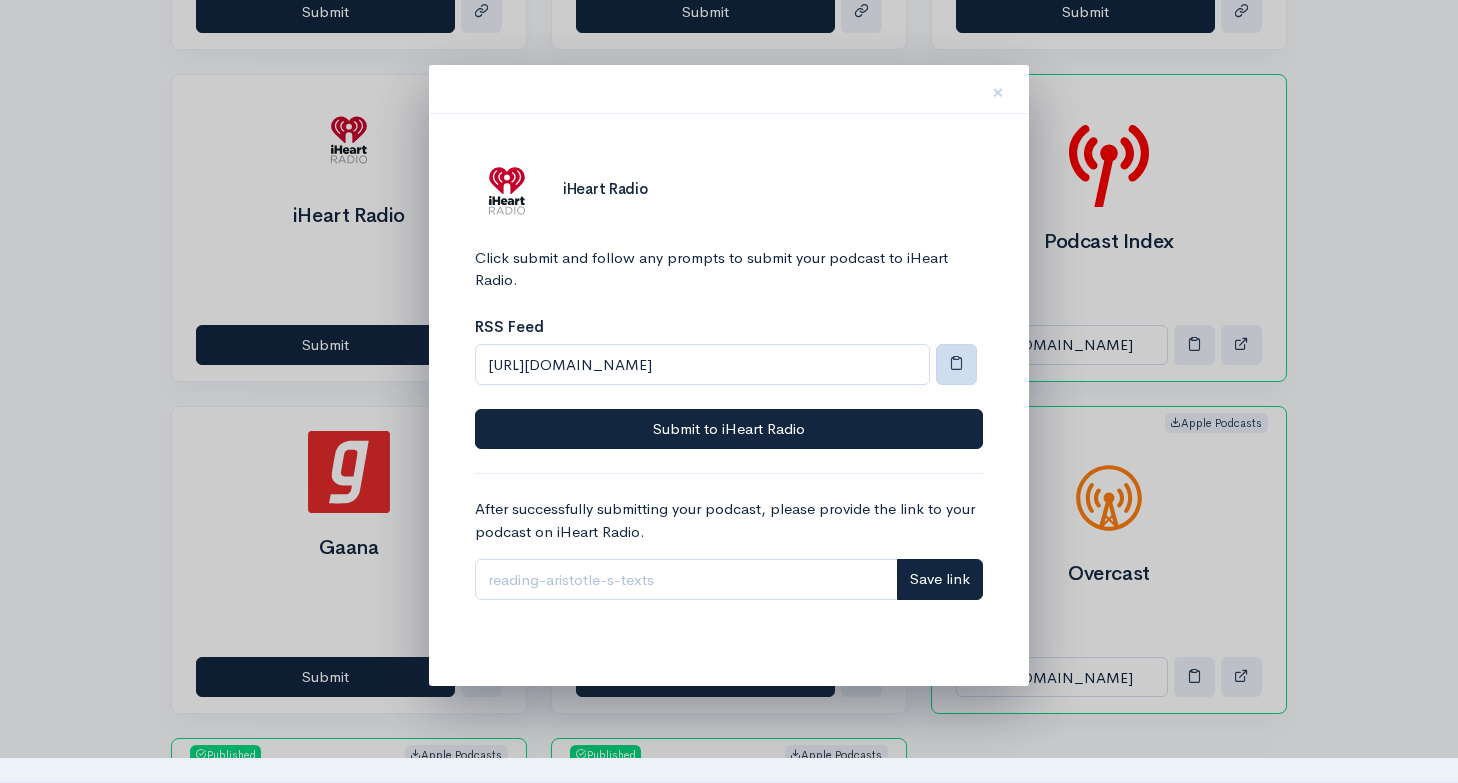 click at bounding box center [956, 362] 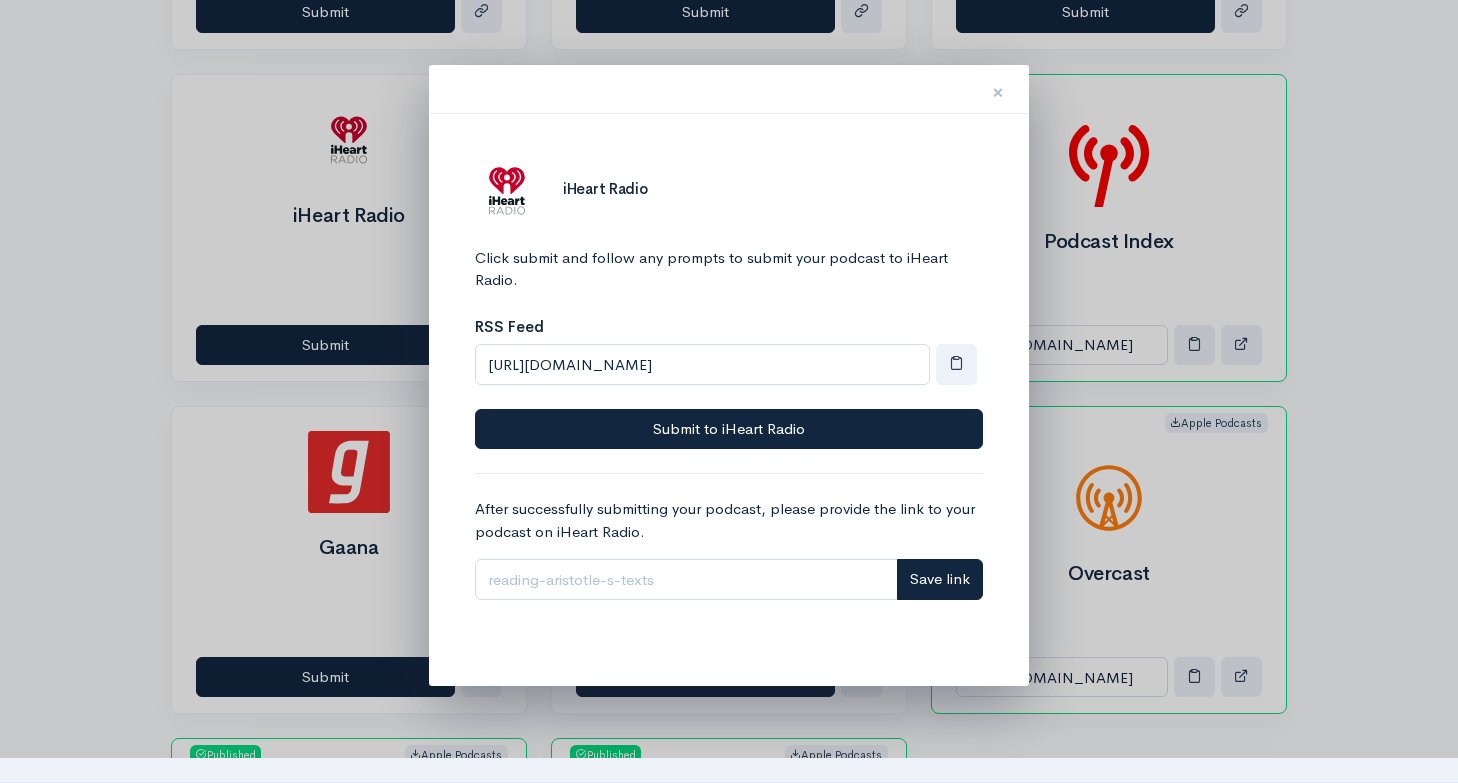 click on "×" at bounding box center [998, 92] 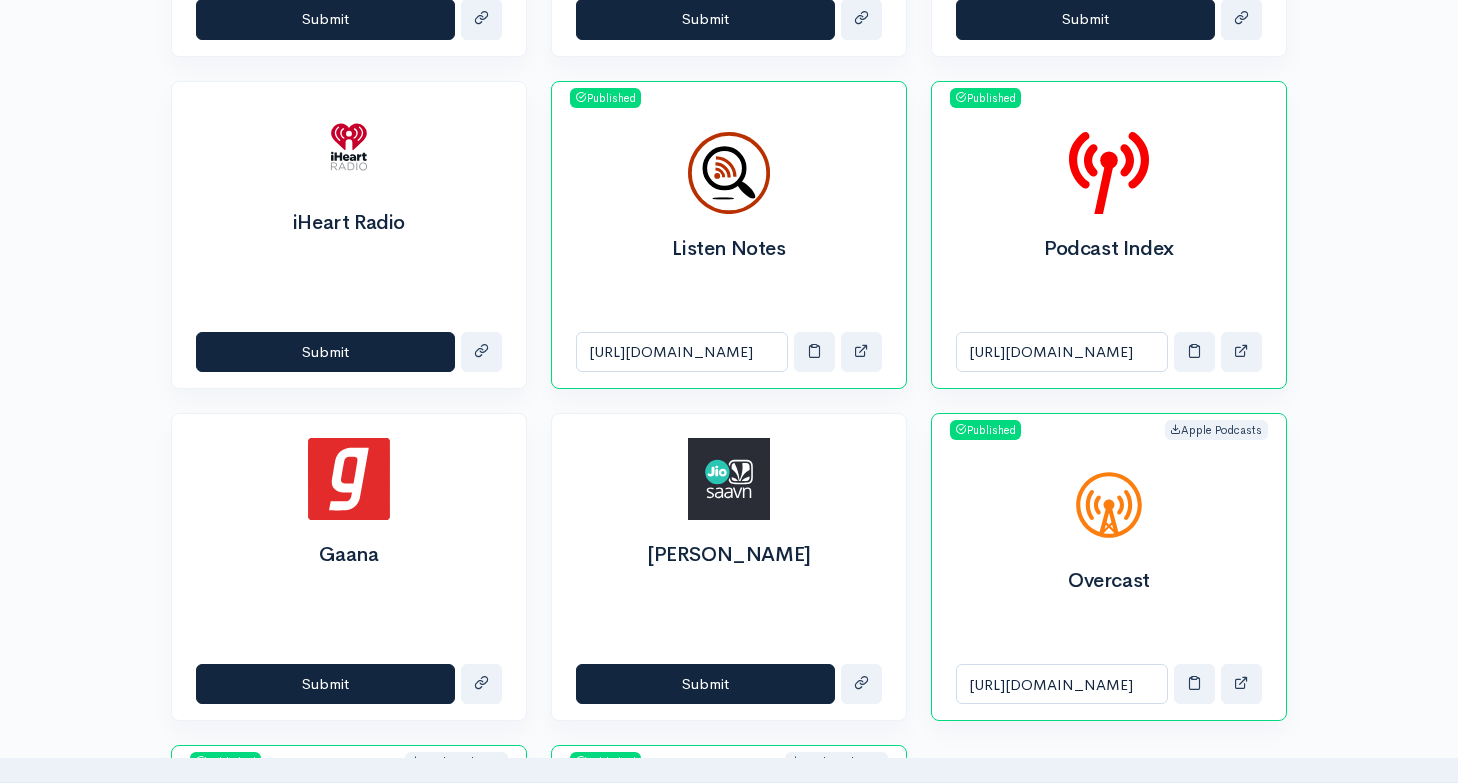 scroll, scrollTop: 1717, scrollLeft: 0, axis: vertical 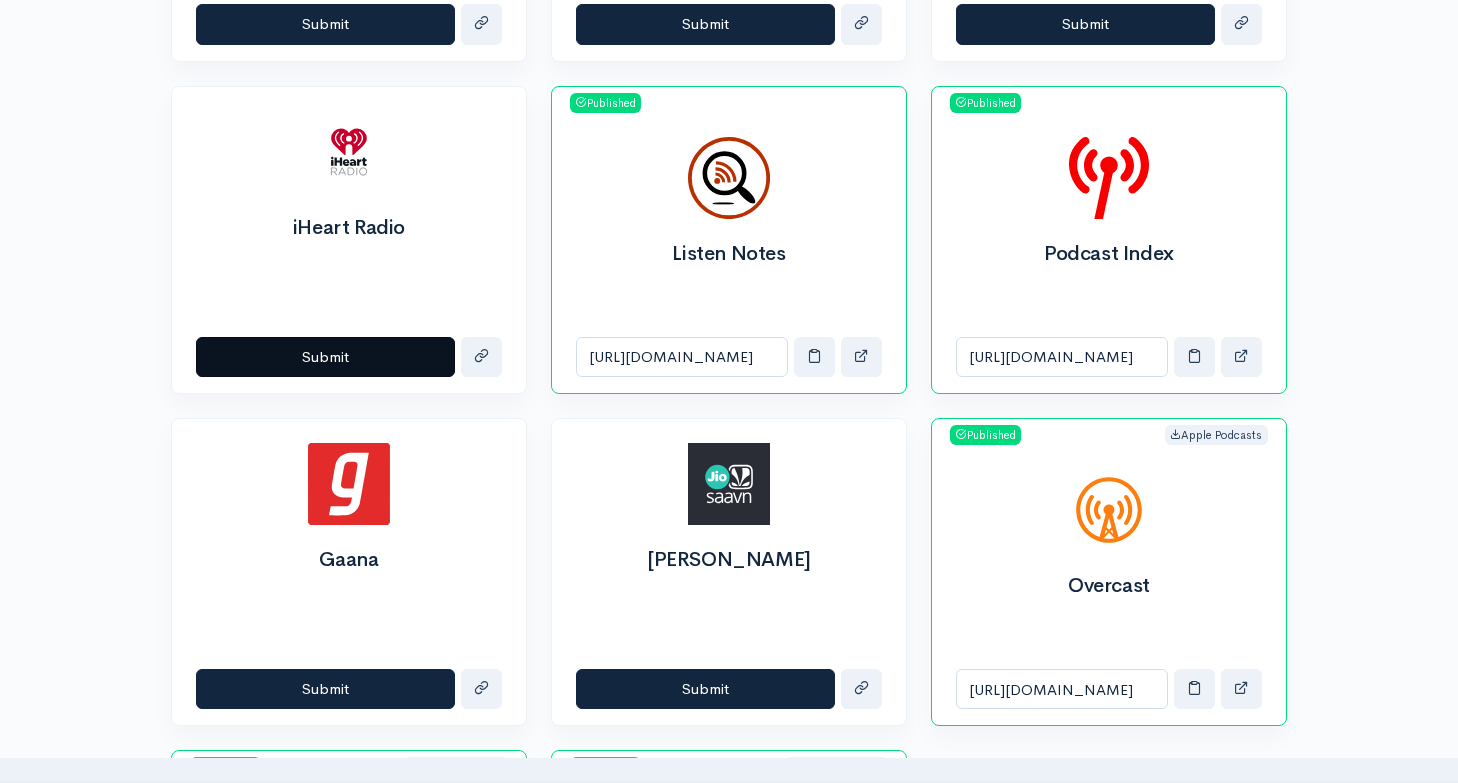 click on "Submit" at bounding box center (325, 357) 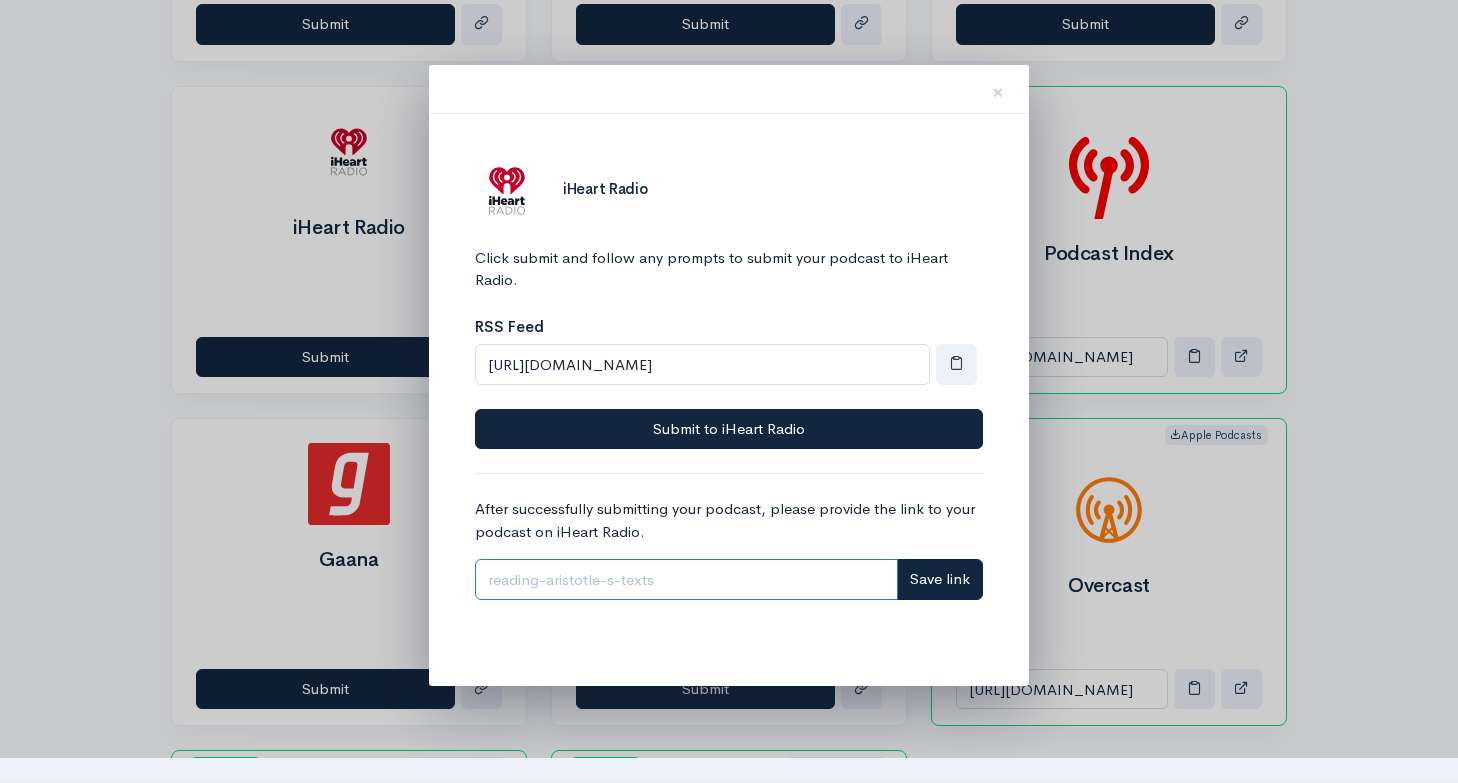 click at bounding box center (686, 579) 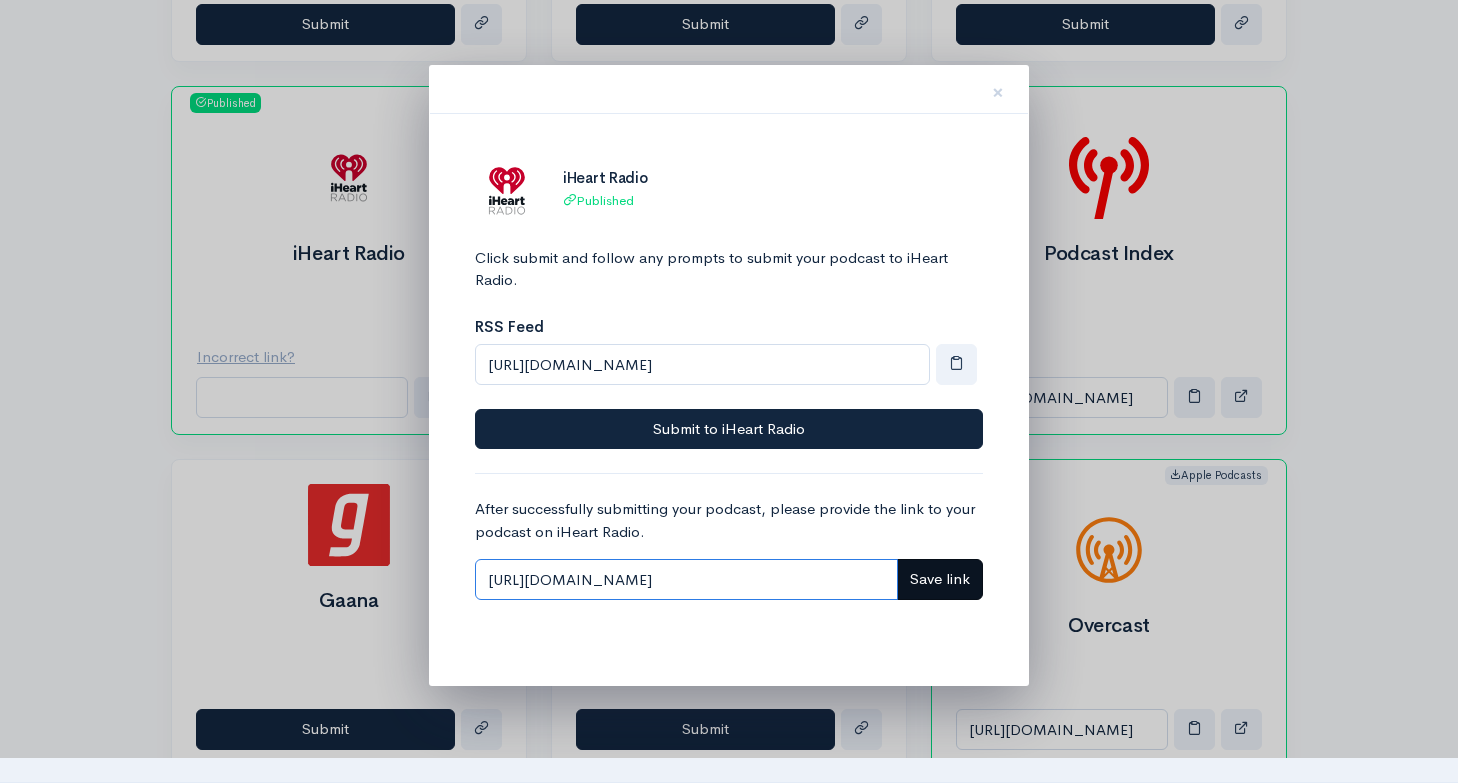 type on "https://iheart.com/podcast/283721821/" 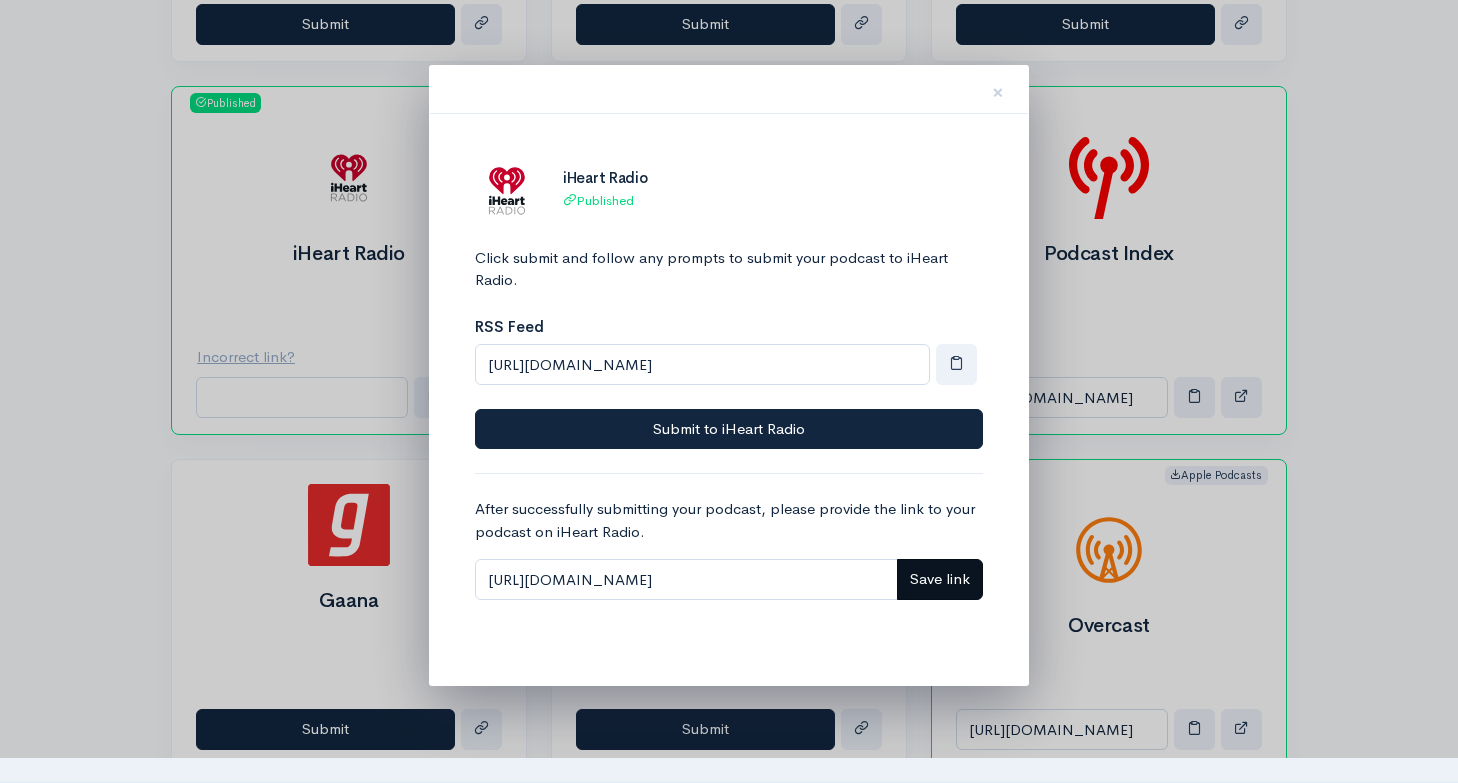click on "Save link" at bounding box center (940, 579) 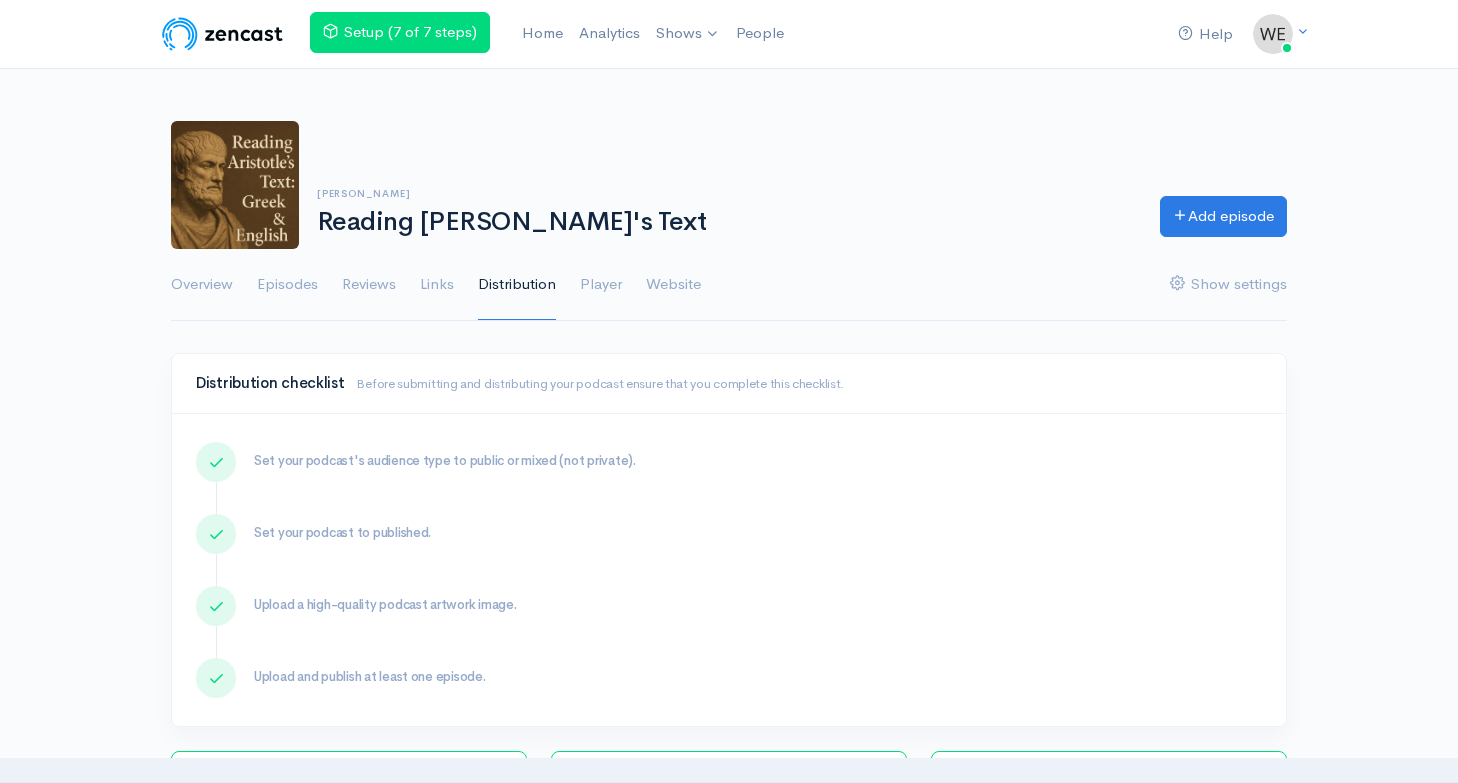scroll, scrollTop: 1487, scrollLeft: 0, axis: vertical 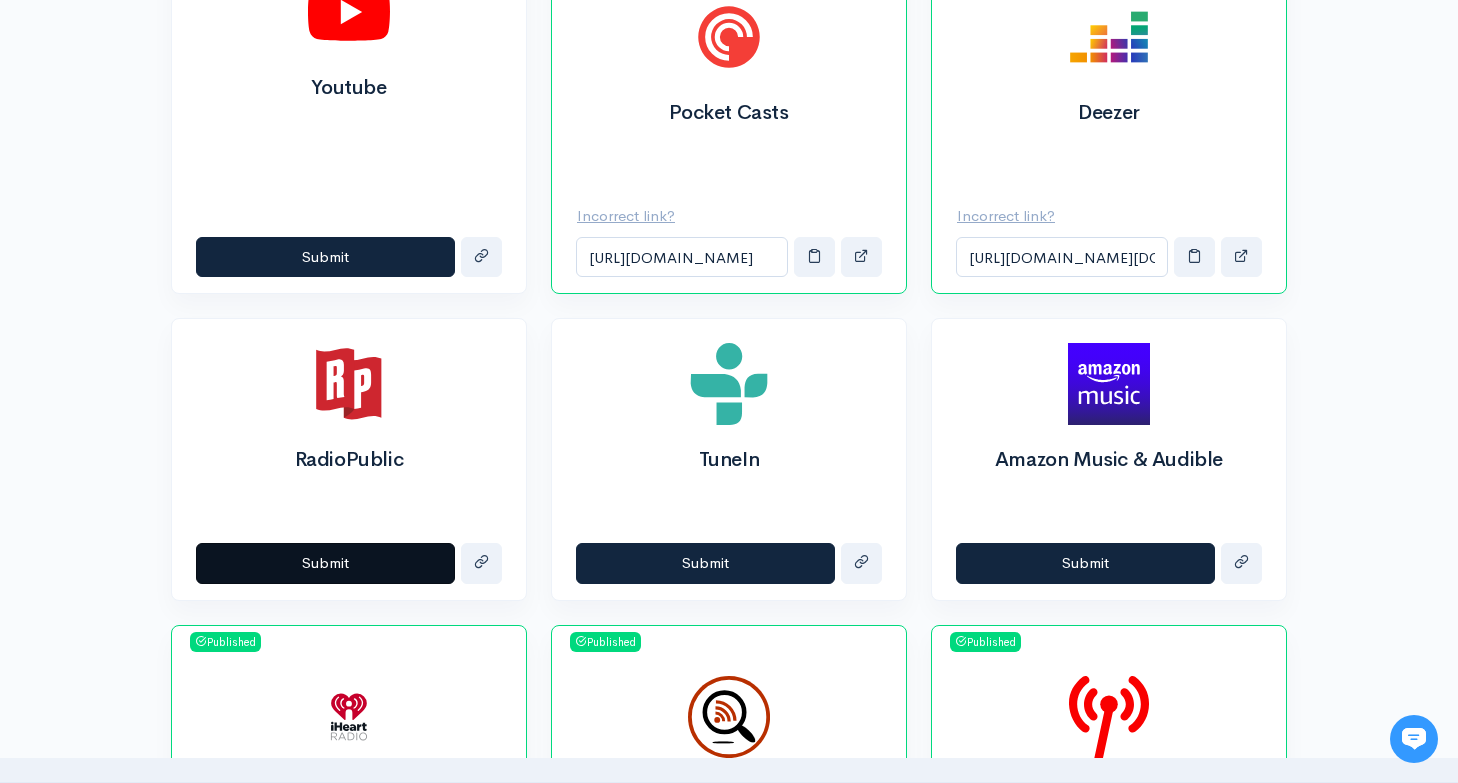 click on "Submit" at bounding box center [325, 563] 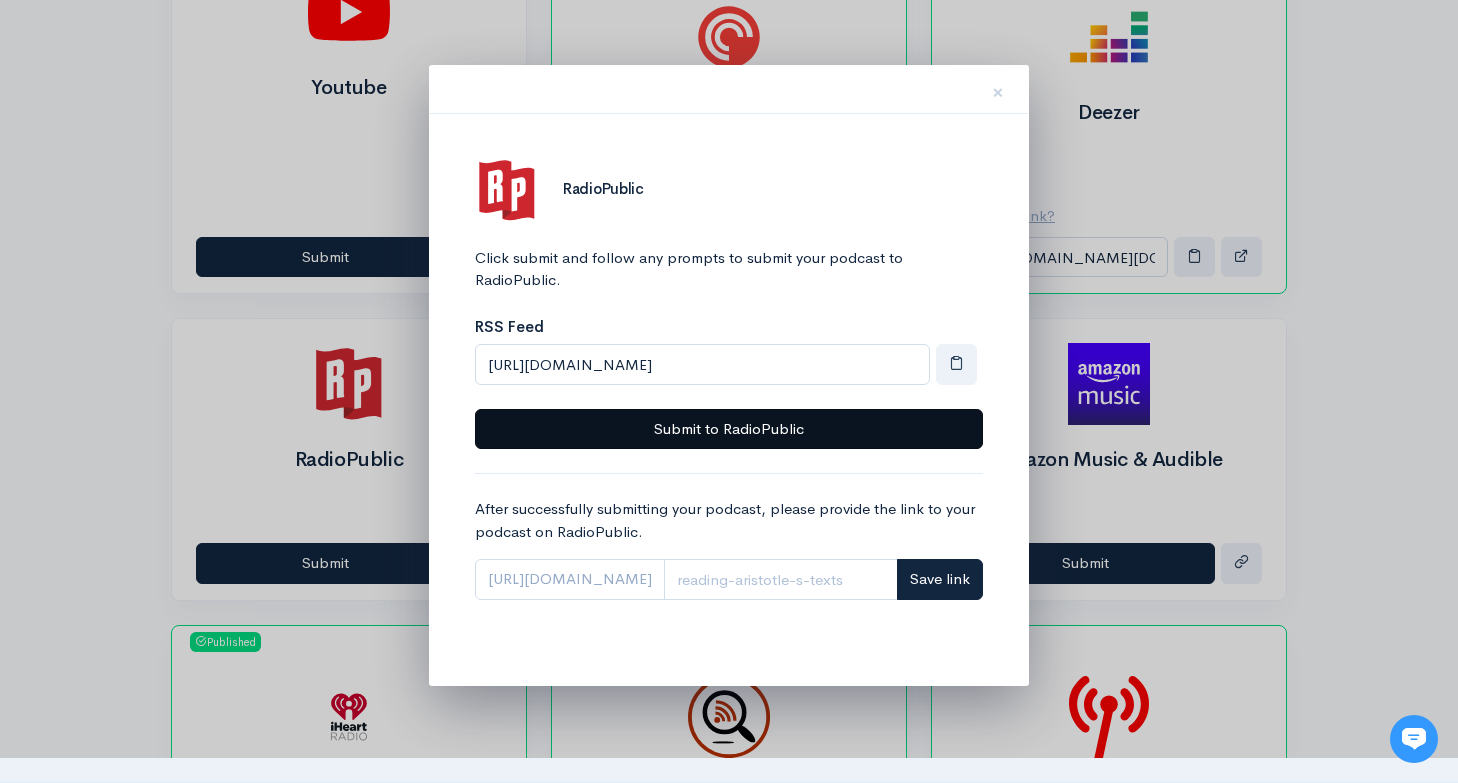 click on "Submit to RadioPublic" at bounding box center [729, 429] 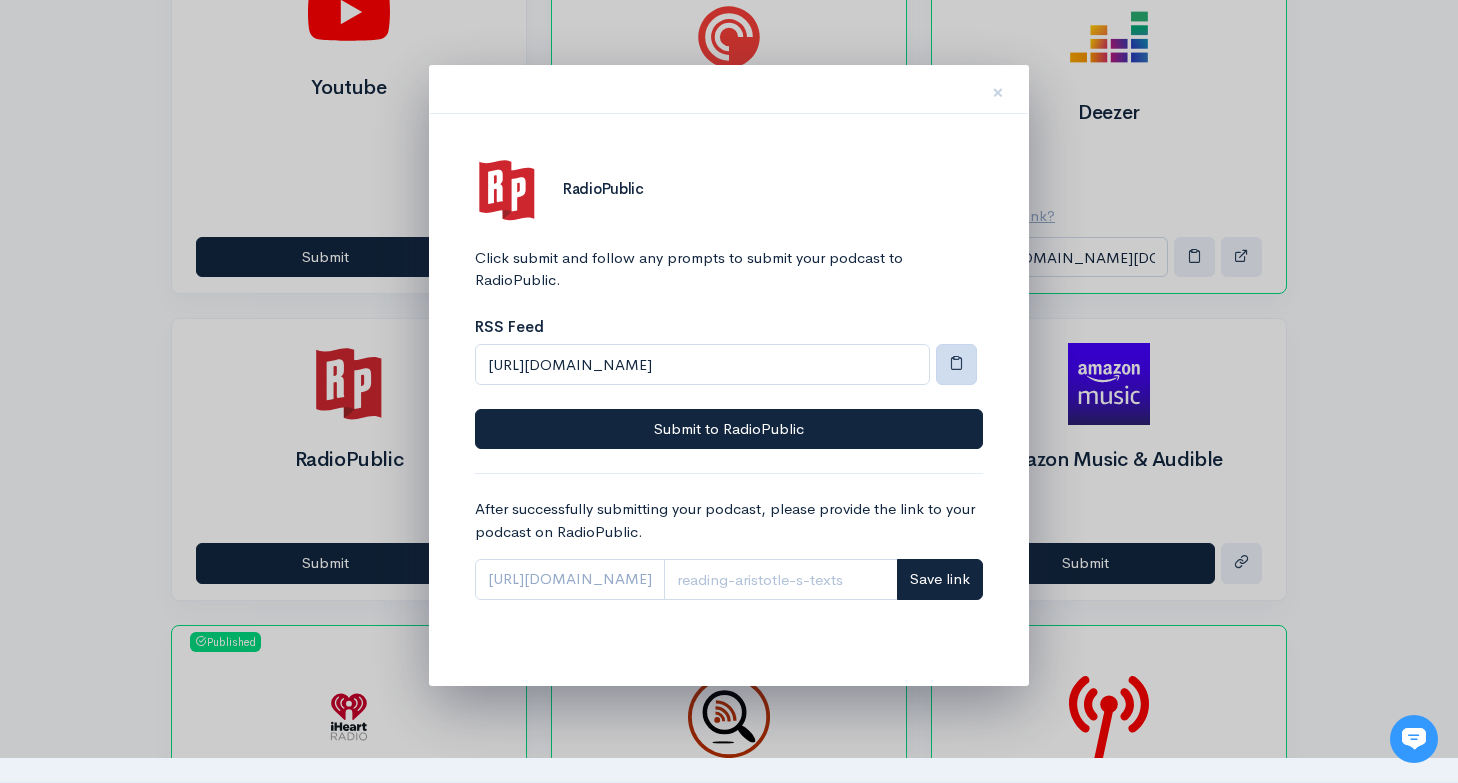 click at bounding box center (956, 362) 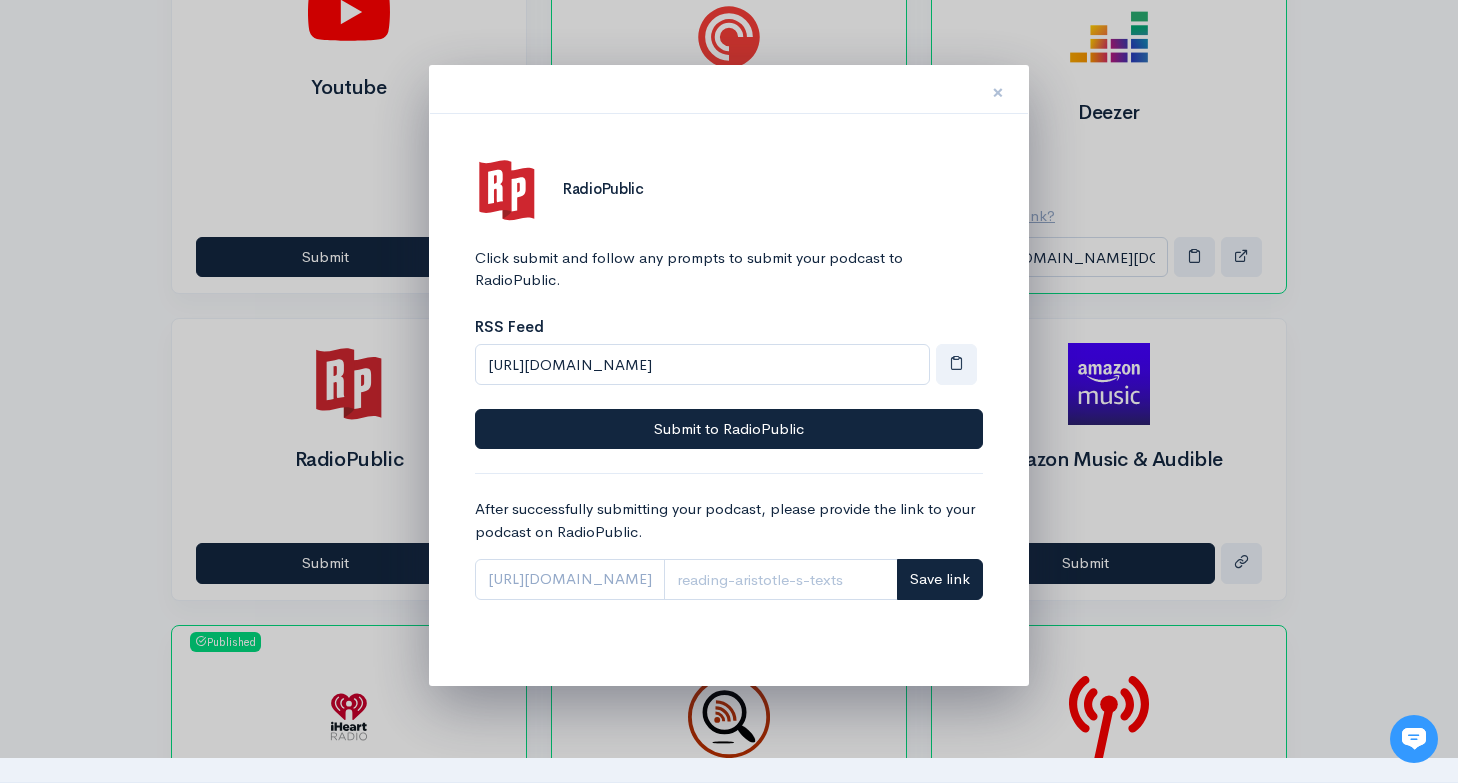 click on "×" at bounding box center [998, 92] 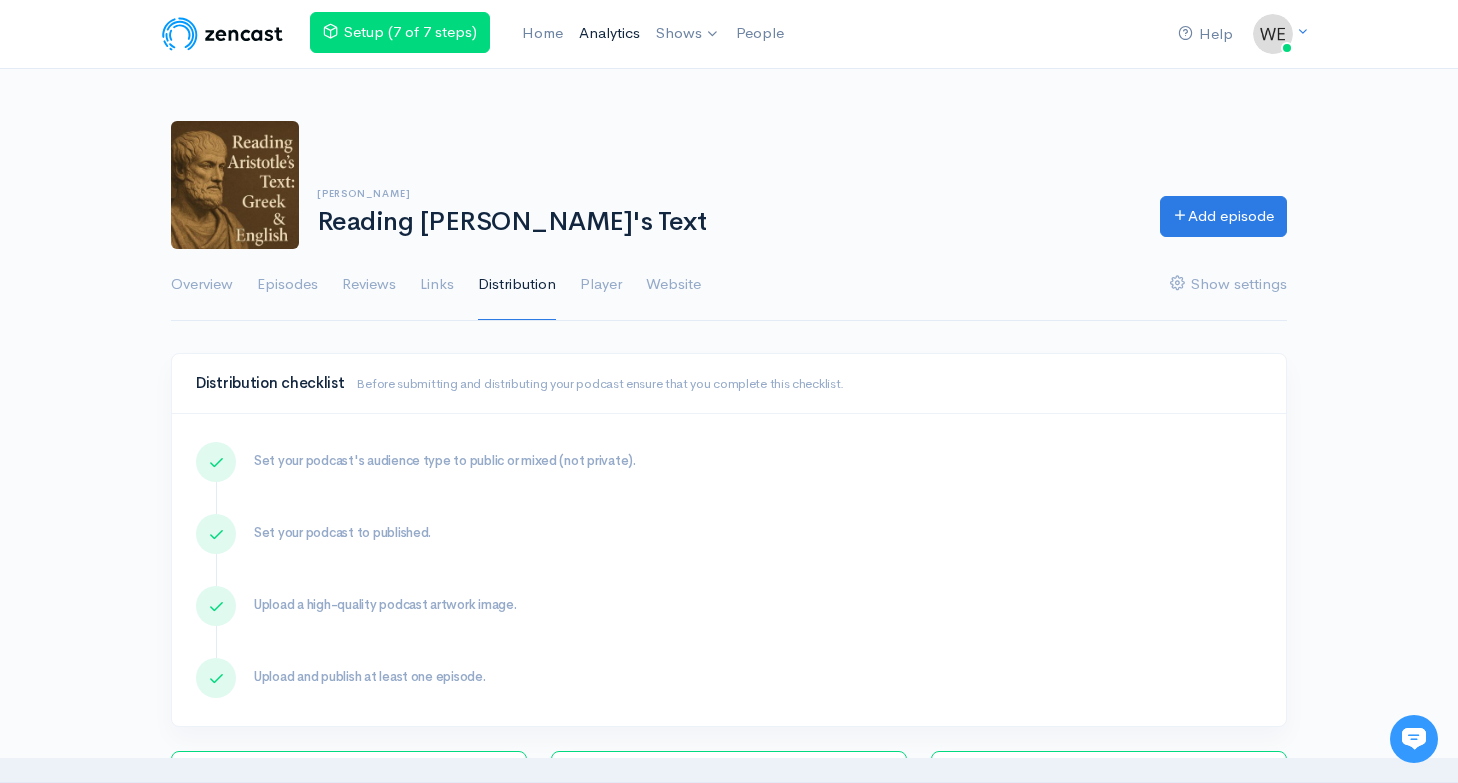scroll, scrollTop: 0, scrollLeft: 0, axis: both 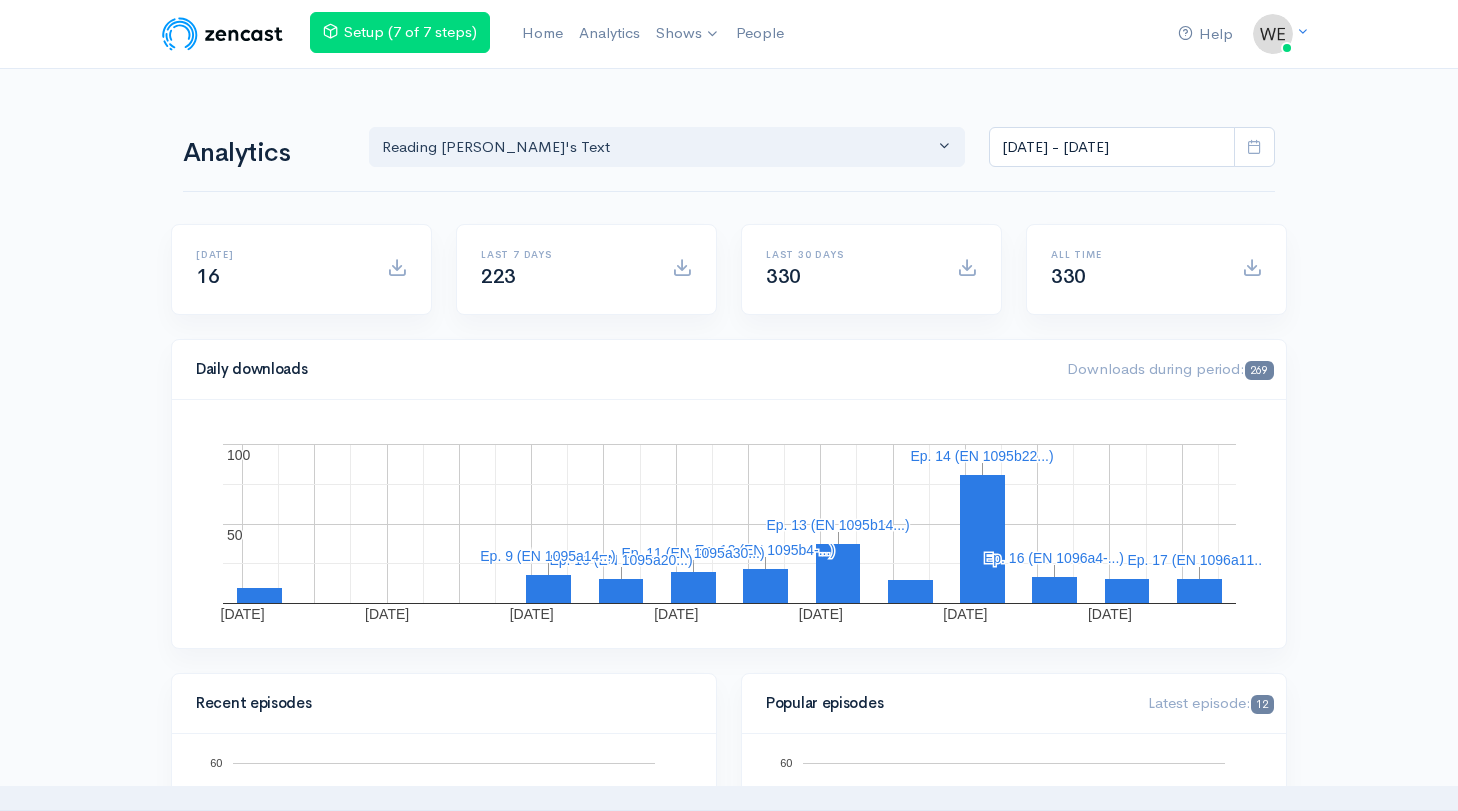 click on "Help
Notifications
View all
Your profile   Team settings     Default team   Current     Logout
Setup (7 of 7 steps)
Home
Analytics
Shows
Reading Aristotle's Text
Add a new show
People
Analytics
Reading Aristotle's Text Reading Aristotle's Text     Jun 19, 2025 - Jul 2, 2025
Today
16
Last 7 days
223
Last 30 days
330
All time
330
Daily downloads
269   June 19, 2025 June 21, 2025" at bounding box center [729, 1417] 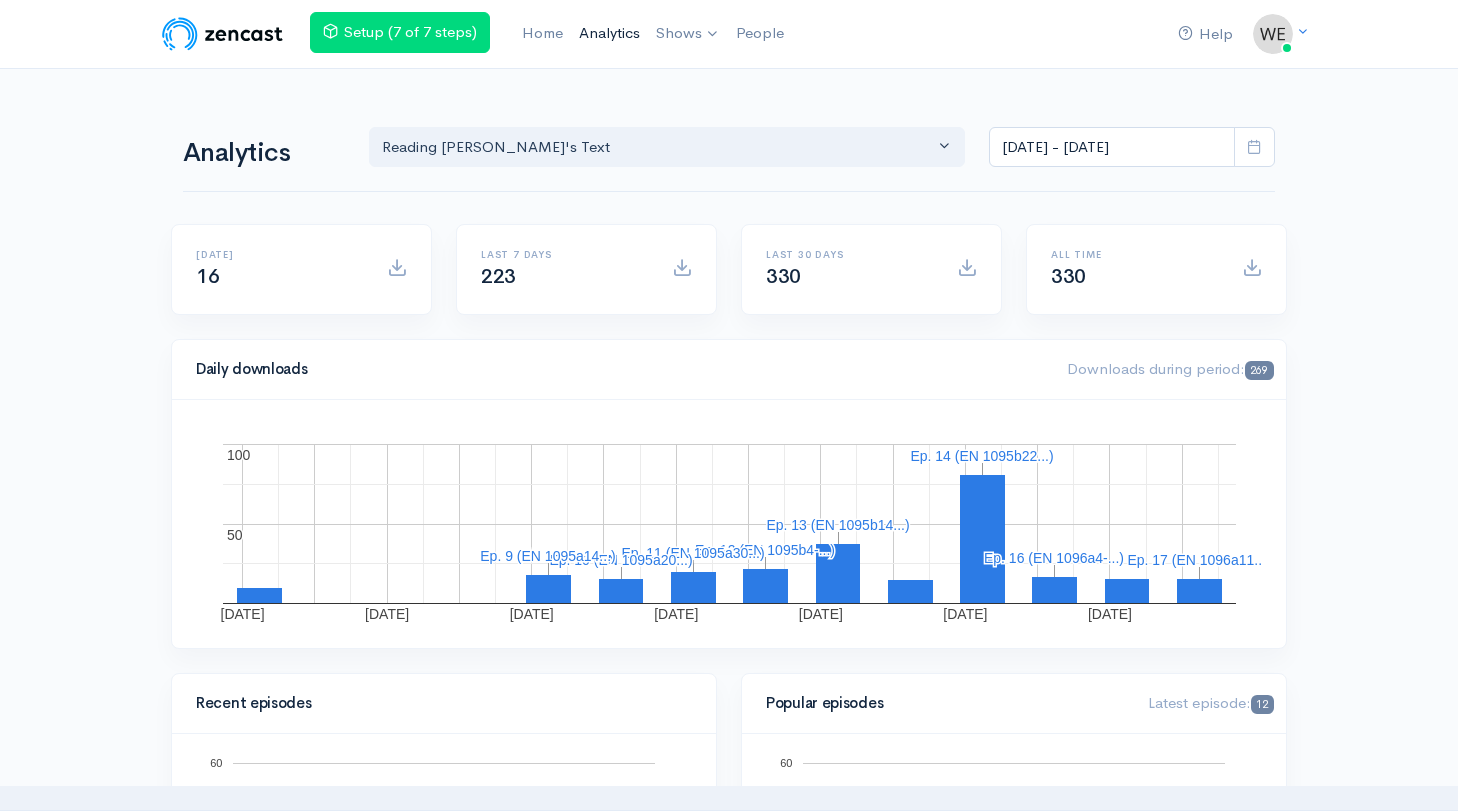 click on "Analytics" at bounding box center (609, 33) 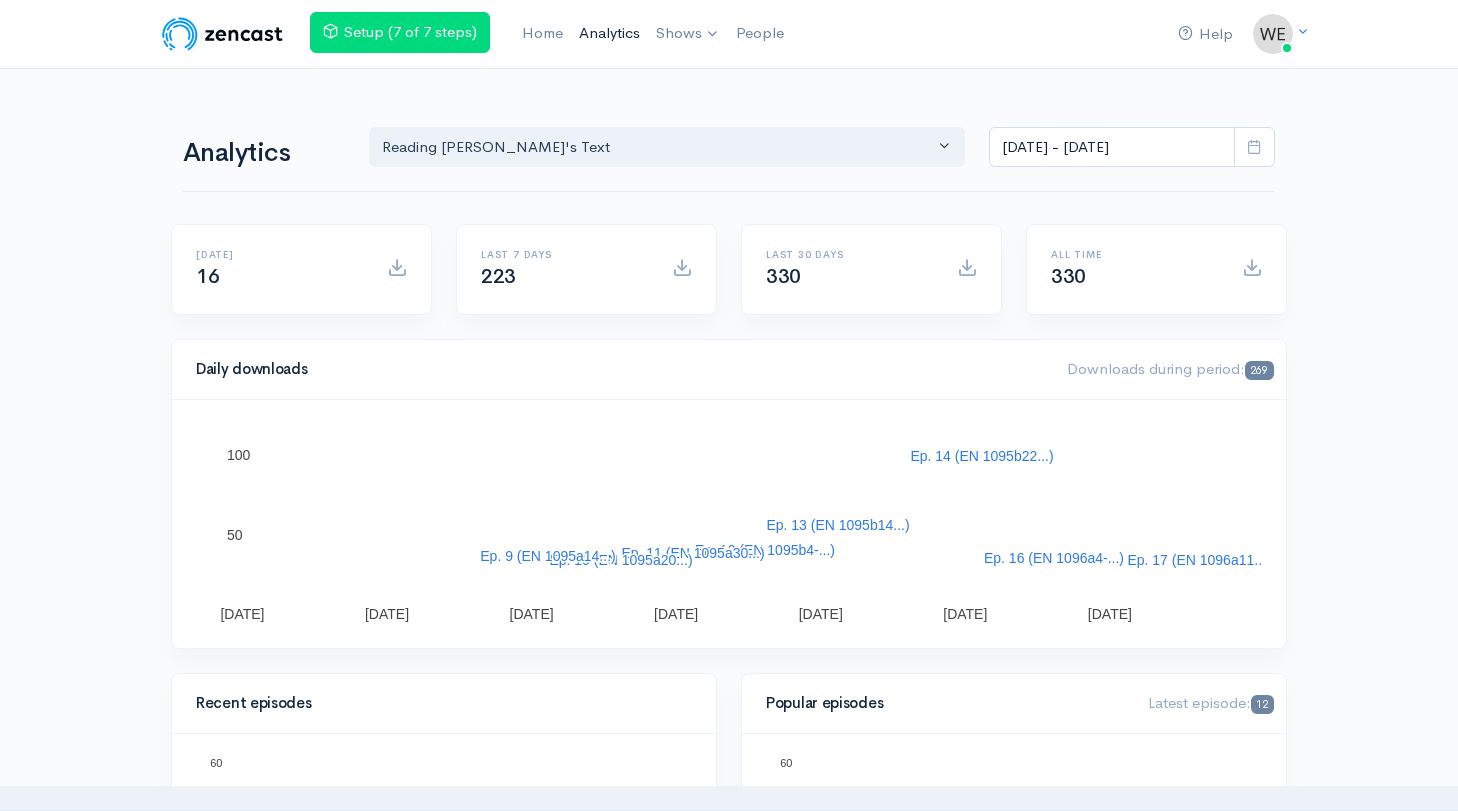 scroll, scrollTop: 0, scrollLeft: 0, axis: both 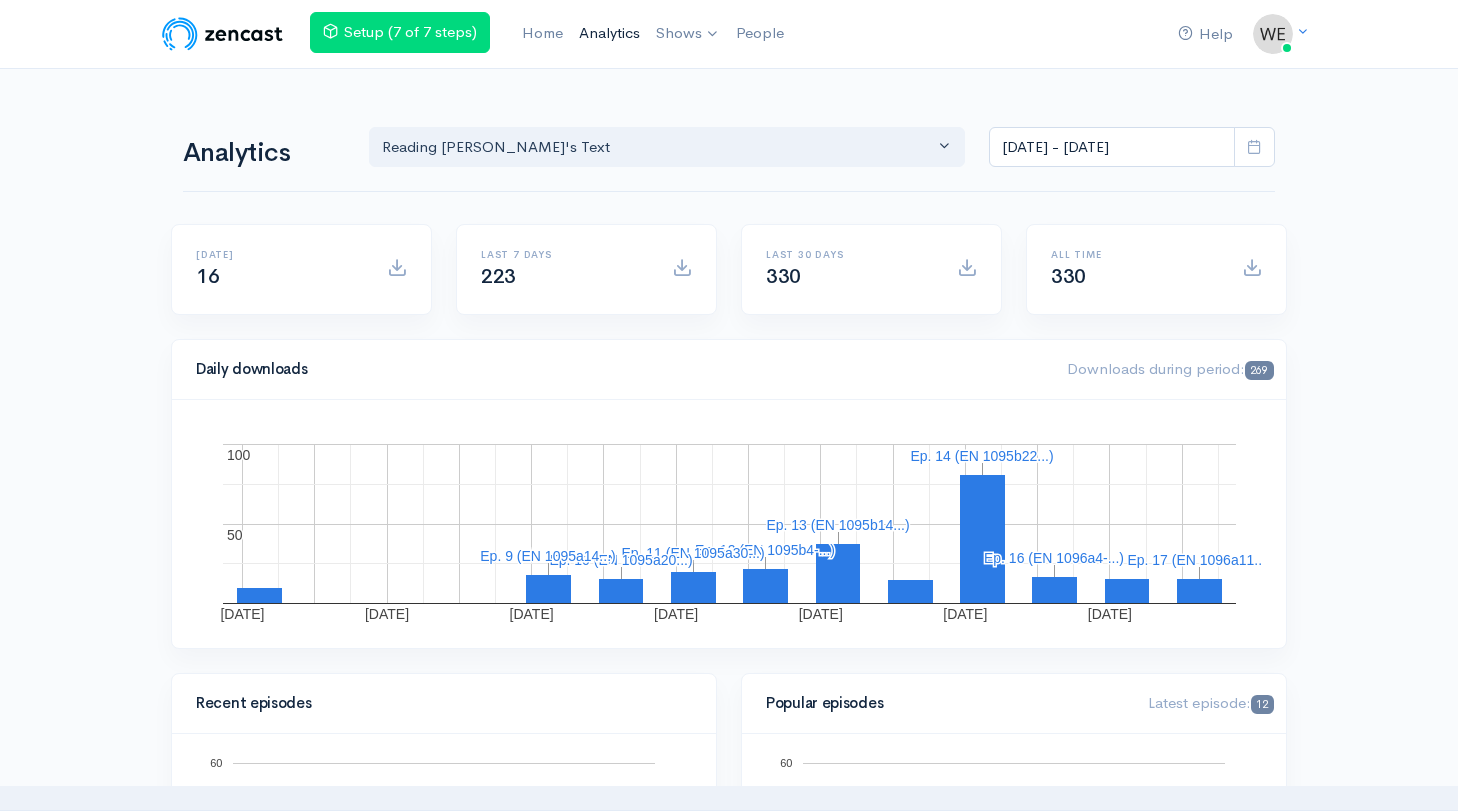 click on "Analytics" at bounding box center (609, 33) 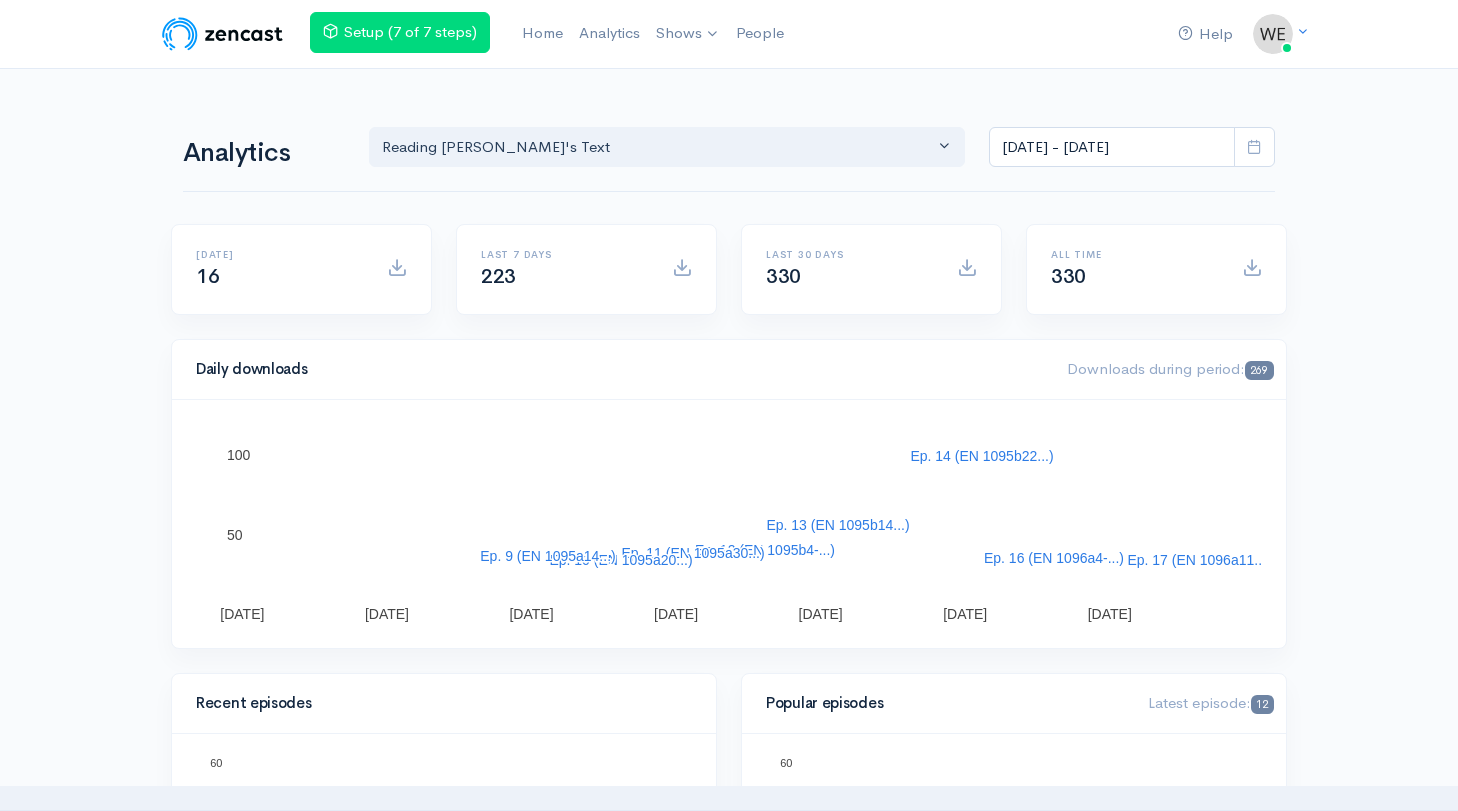 scroll, scrollTop: 0, scrollLeft: 0, axis: both 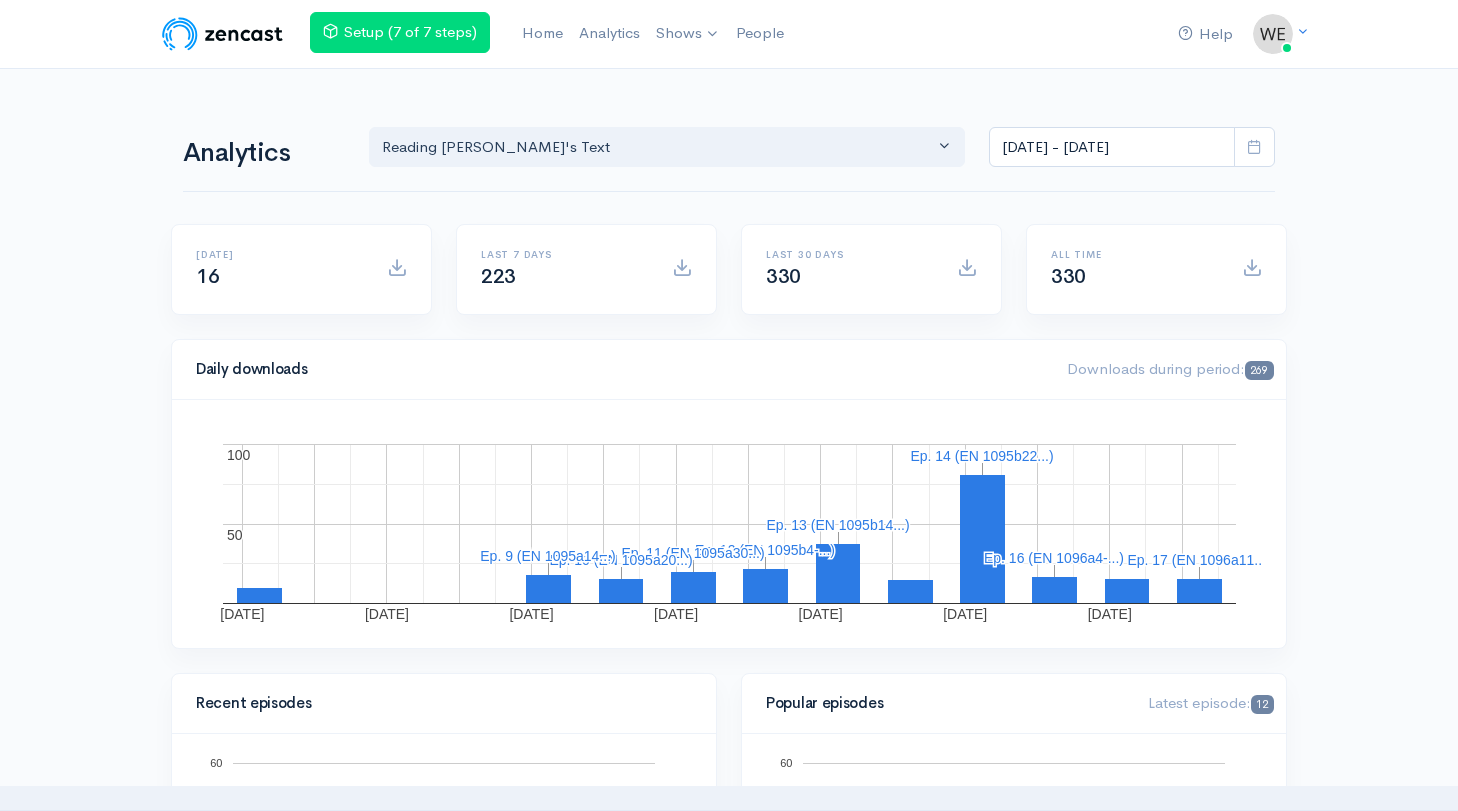 click at bounding box center [1254, 147] 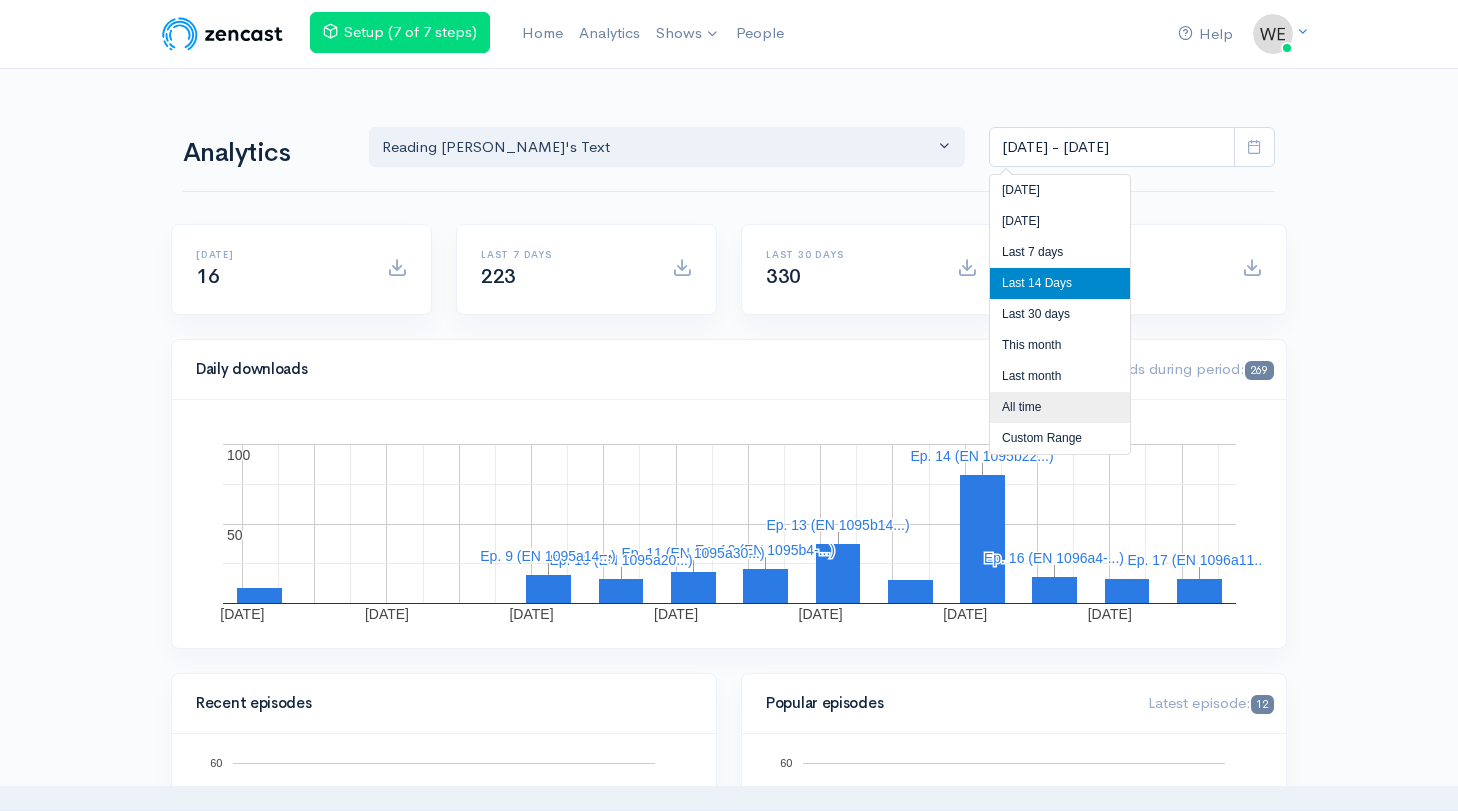 click on "All time" at bounding box center (1060, 407) 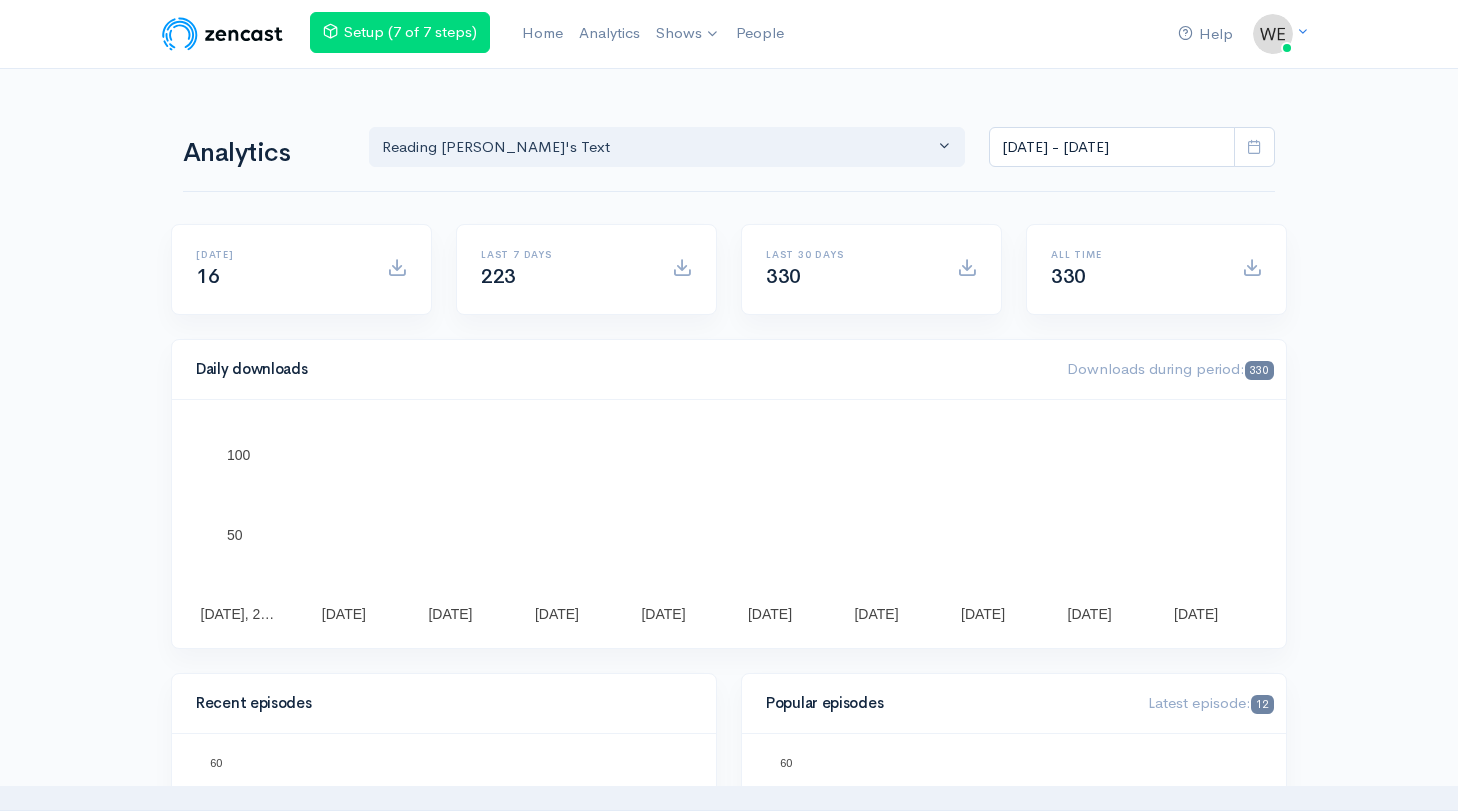 scroll, scrollTop: 0, scrollLeft: 0, axis: both 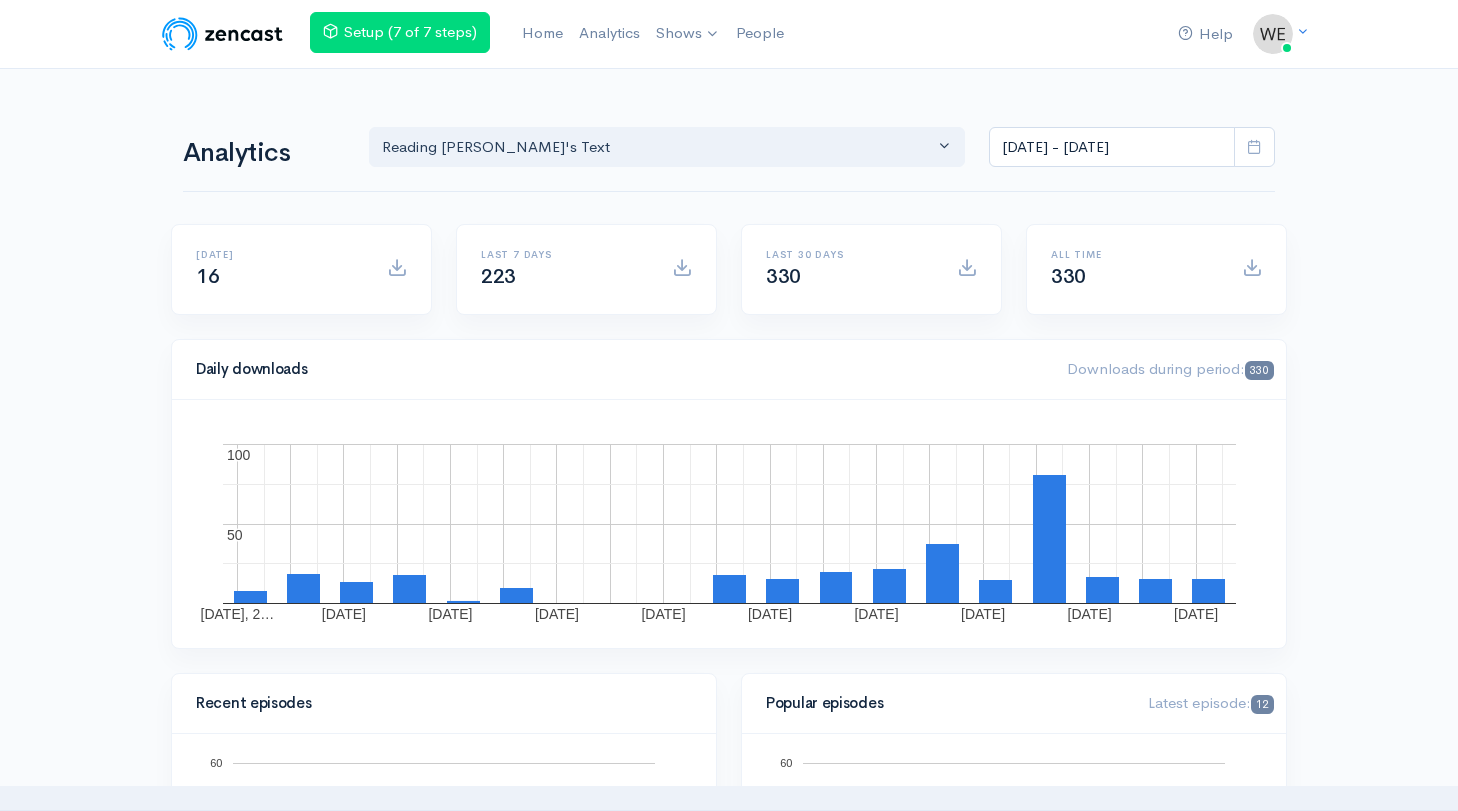 click on "Help
Notifications
View all
Your profile   Team settings     Default team   Current     Logout
Setup (7 of 7 steps)
Home
Analytics
Shows
Reading Aristotle's Text
Add a new show
People
Analytics
Reading Aristotle's Text Reading Aristotle's Text     Jun 14, 2025 - Jul 2, 2025
Today
16
Last 7 days
223
Last 30 days
330
All time
330
Daily downloads
330   June 14, 2… June 16, 2025" at bounding box center [729, 1417] 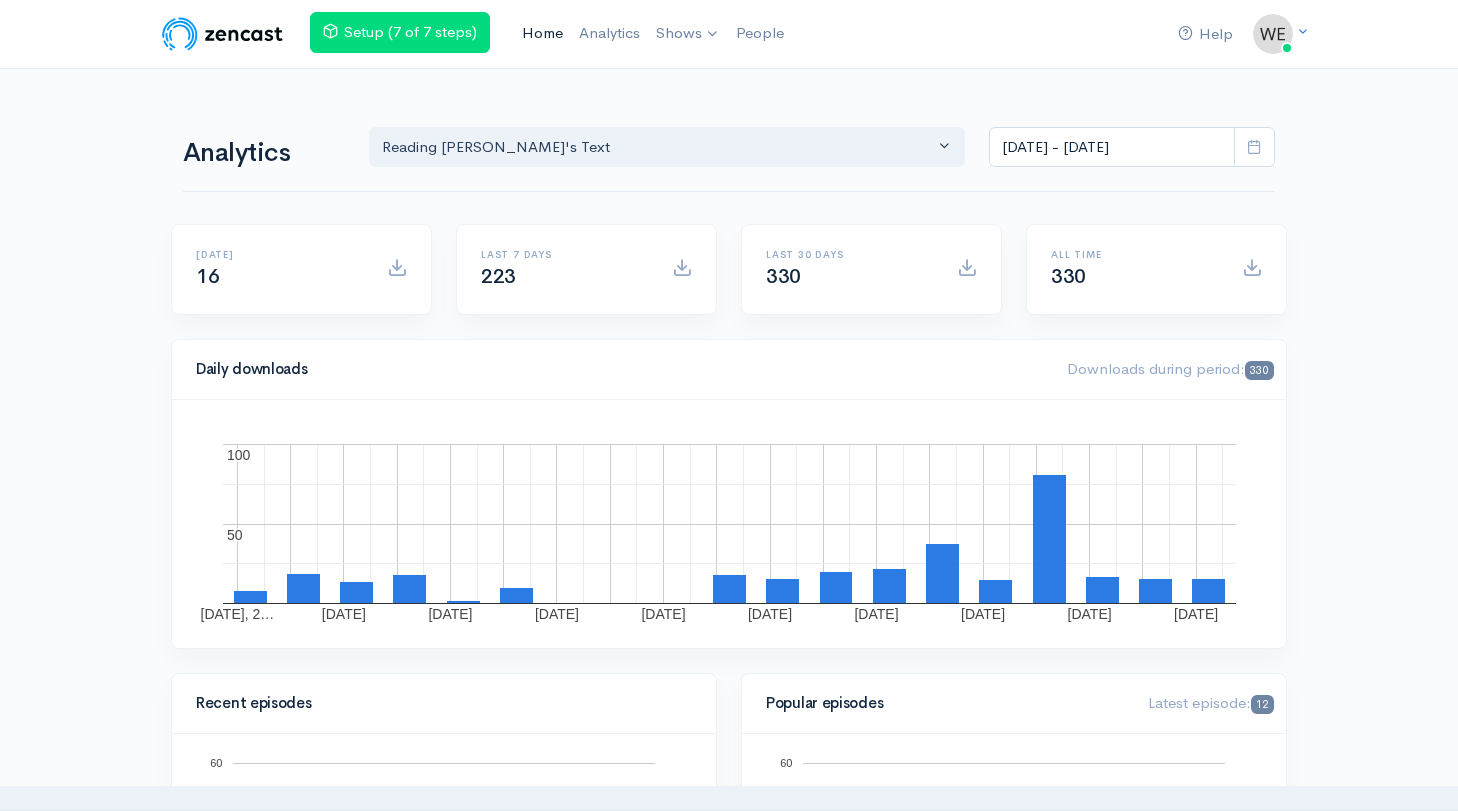 click on "Home" at bounding box center [542, 33] 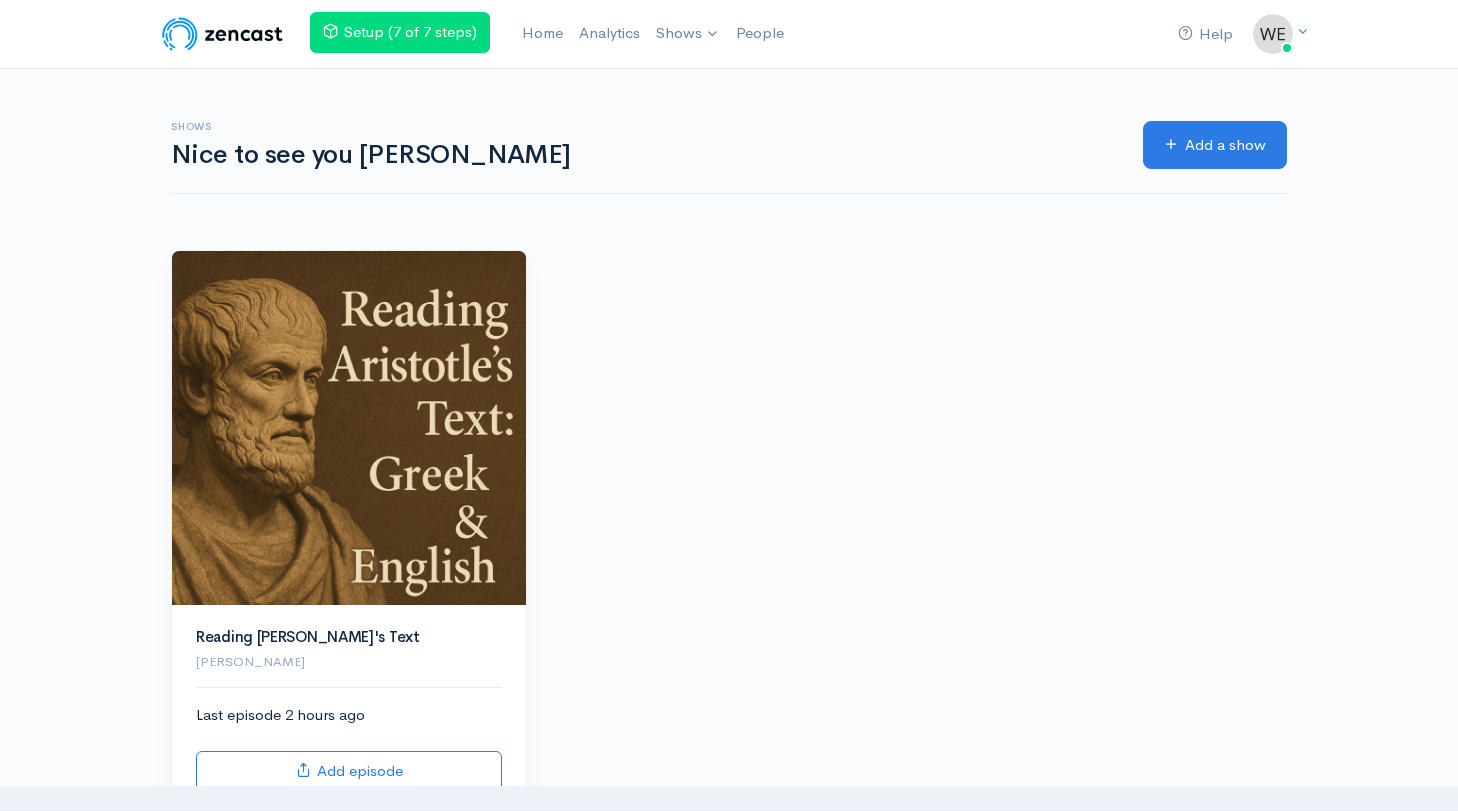 scroll, scrollTop: 0, scrollLeft: 0, axis: both 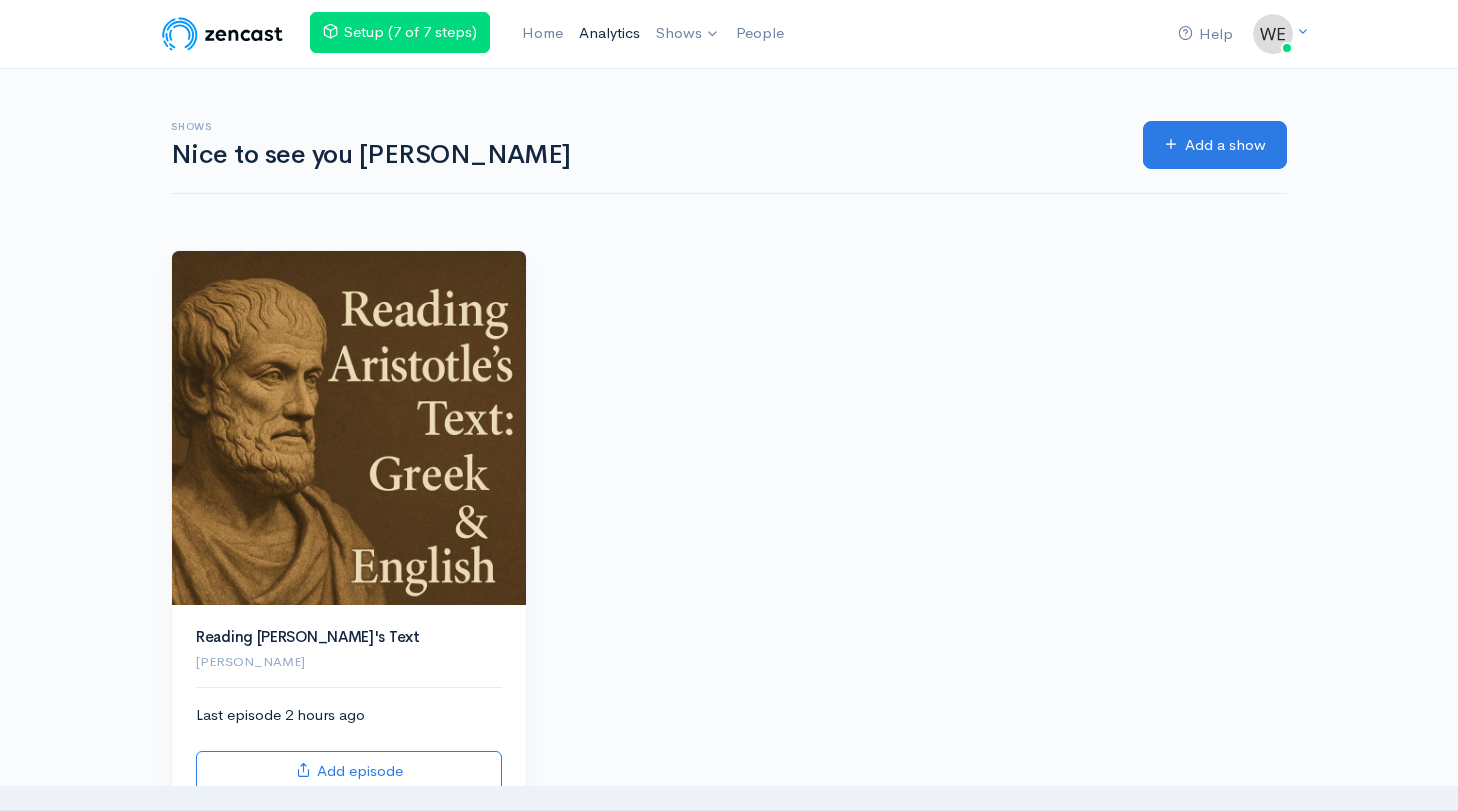 click on "Analytics" at bounding box center [609, 33] 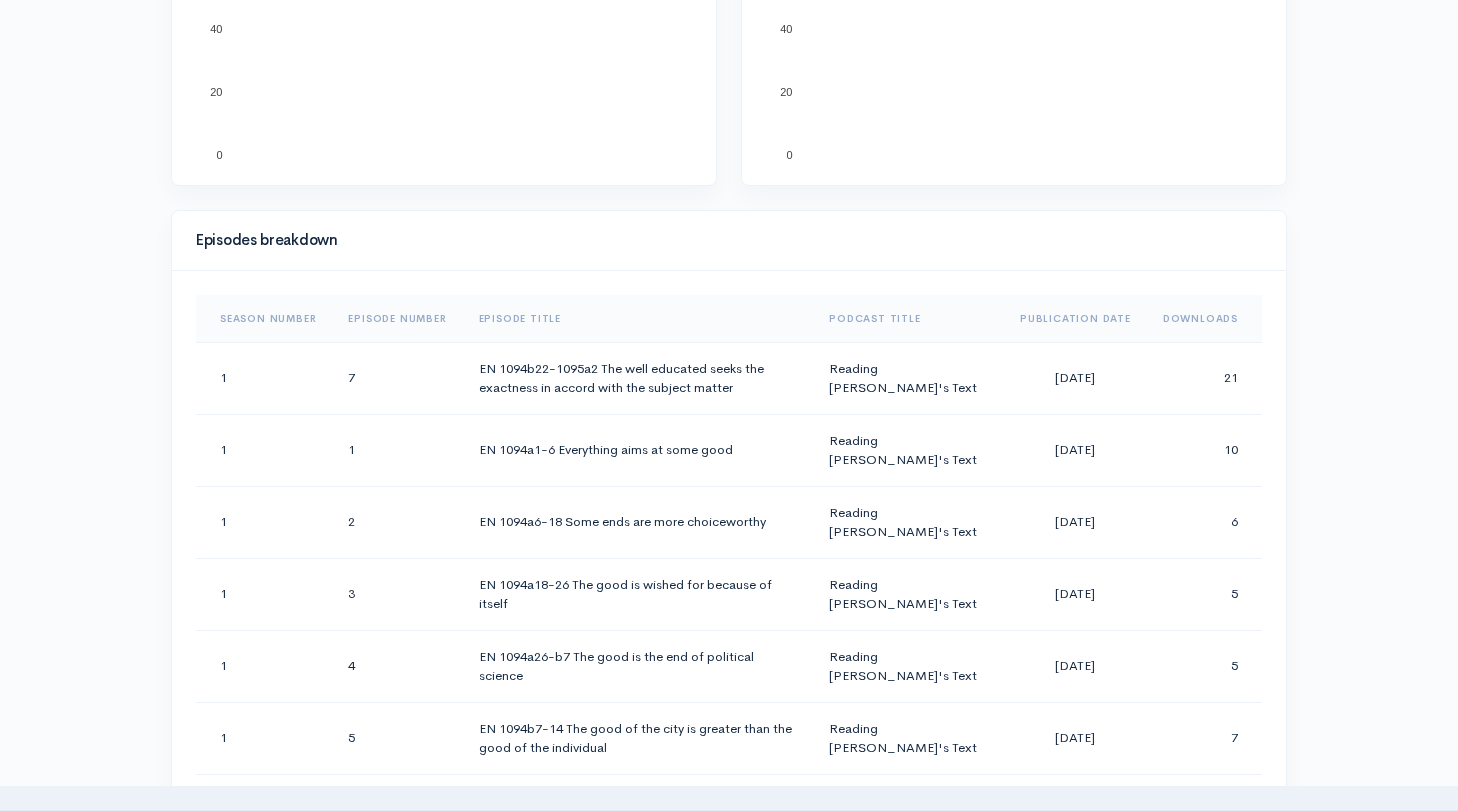 scroll, scrollTop: 874, scrollLeft: 0, axis: vertical 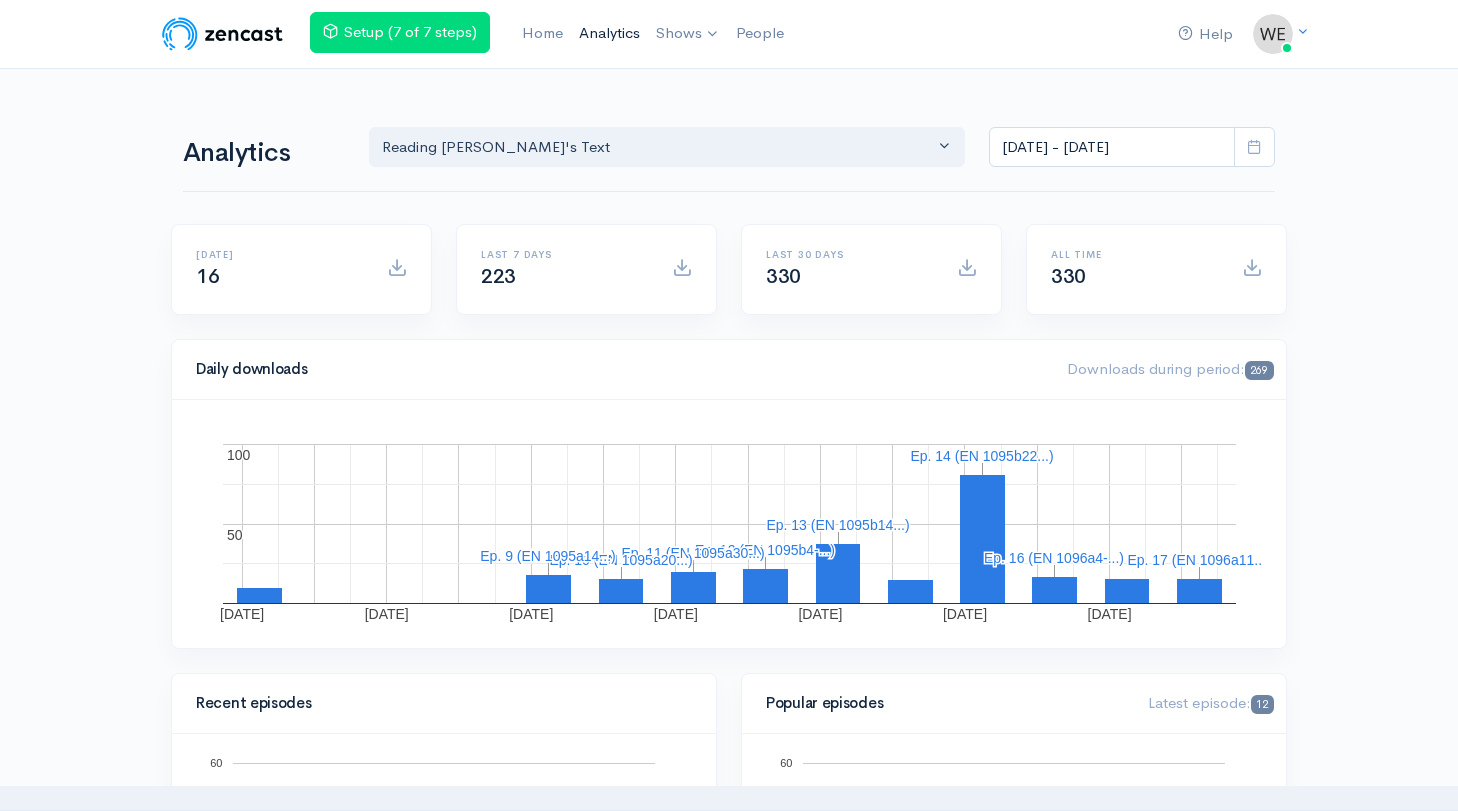 click on "Analytics" at bounding box center [609, 33] 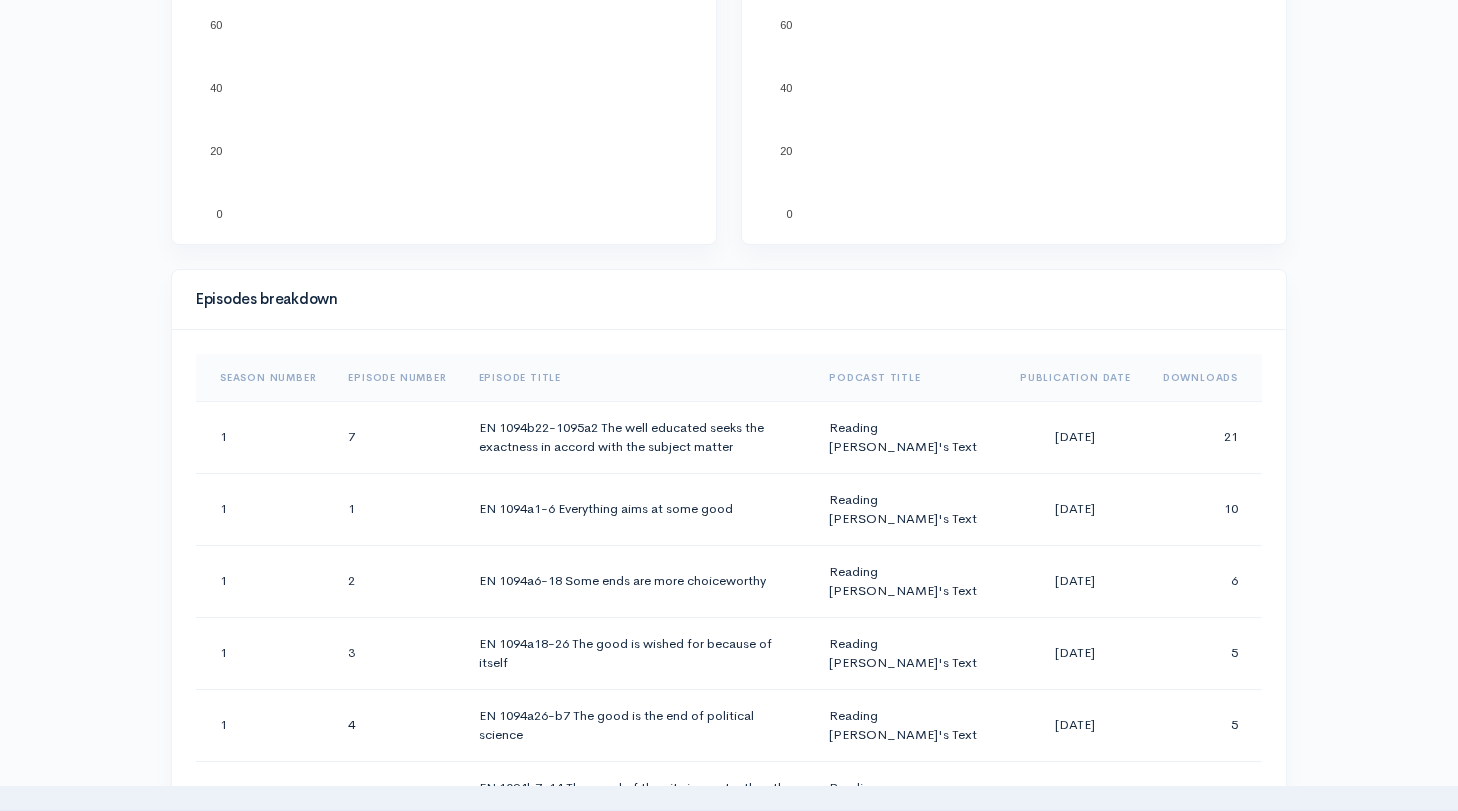 scroll, scrollTop: 891, scrollLeft: 0, axis: vertical 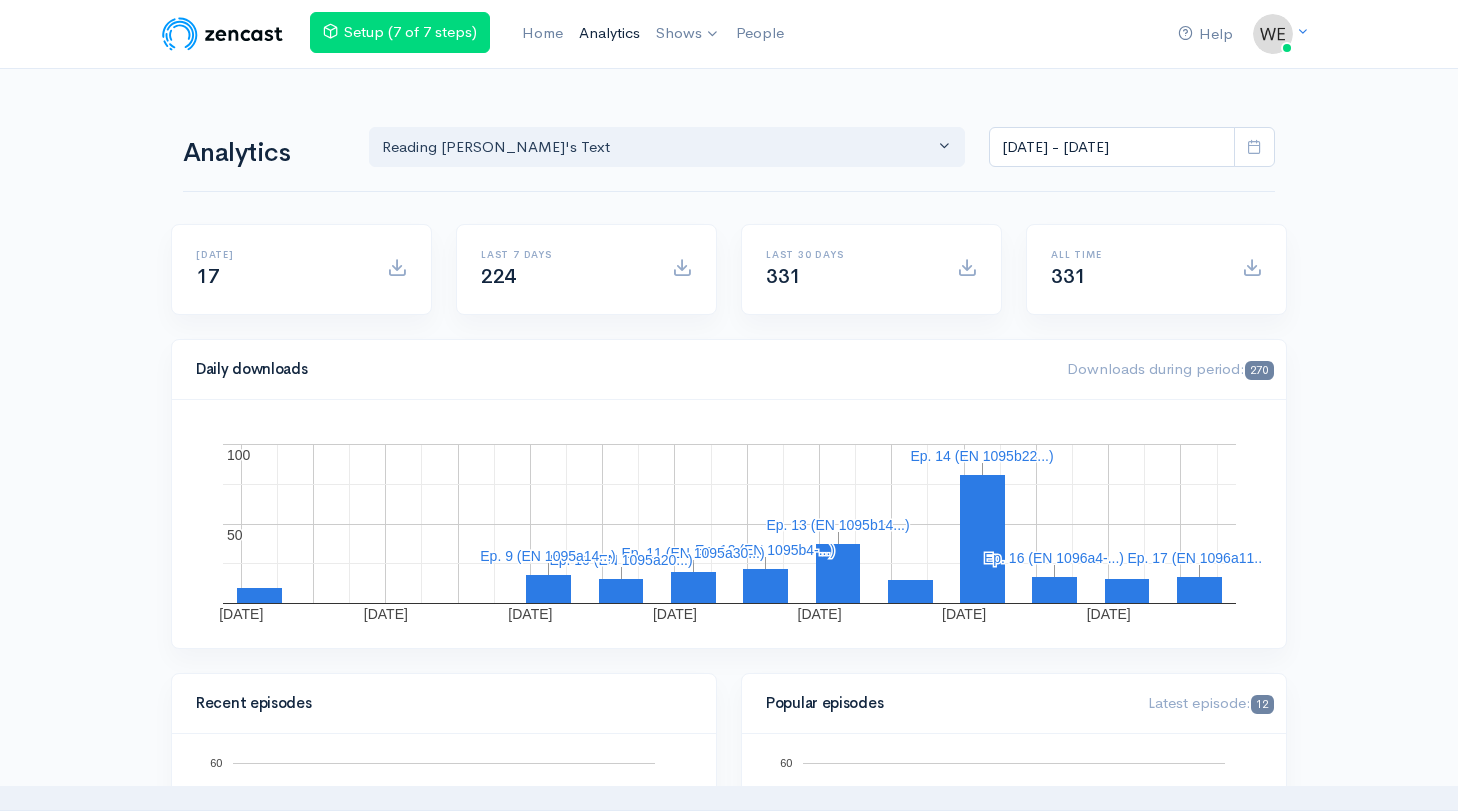 click on "Analytics" at bounding box center [609, 33] 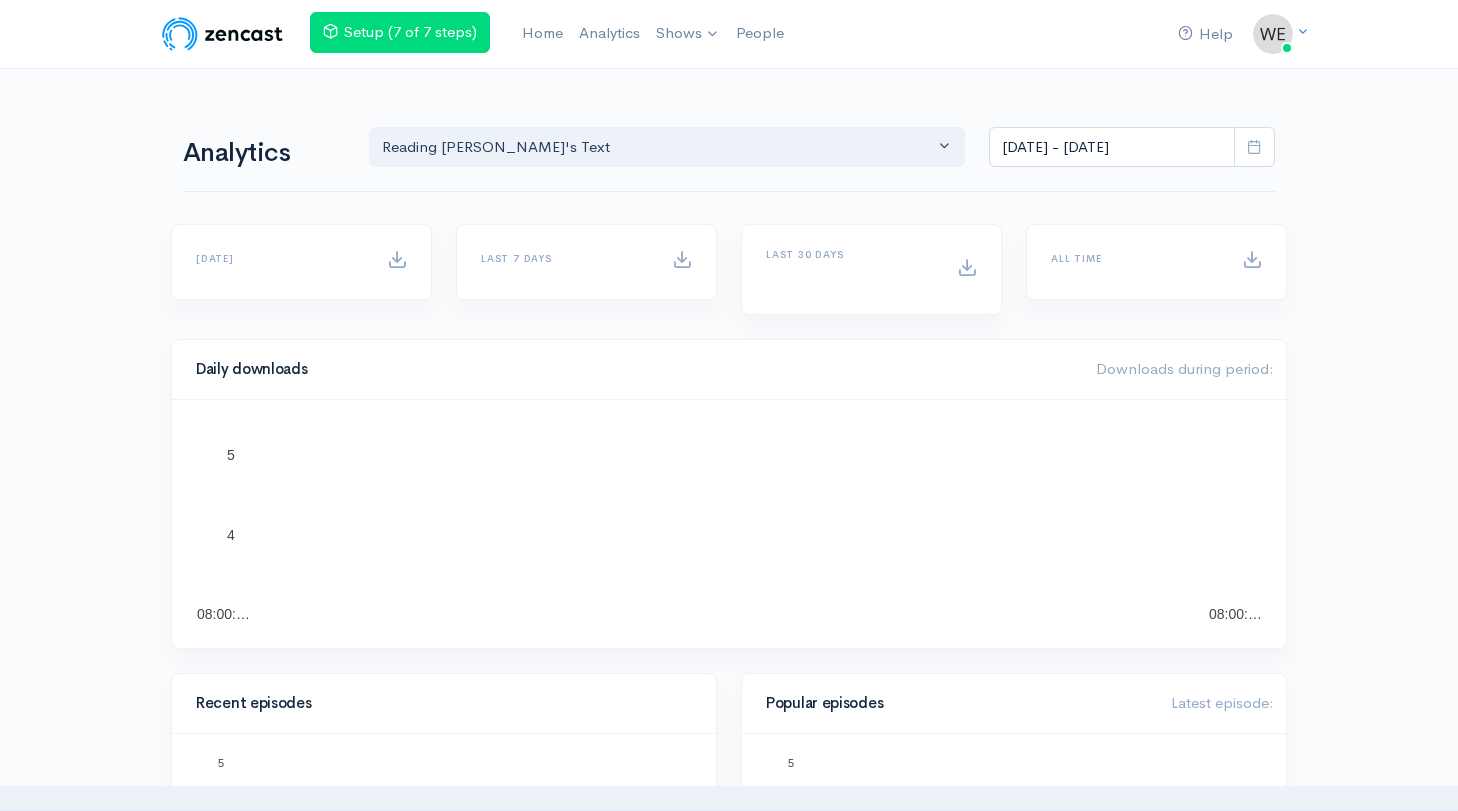 scroll, scrollTop: 0, scrollLeft: 0, axis: both 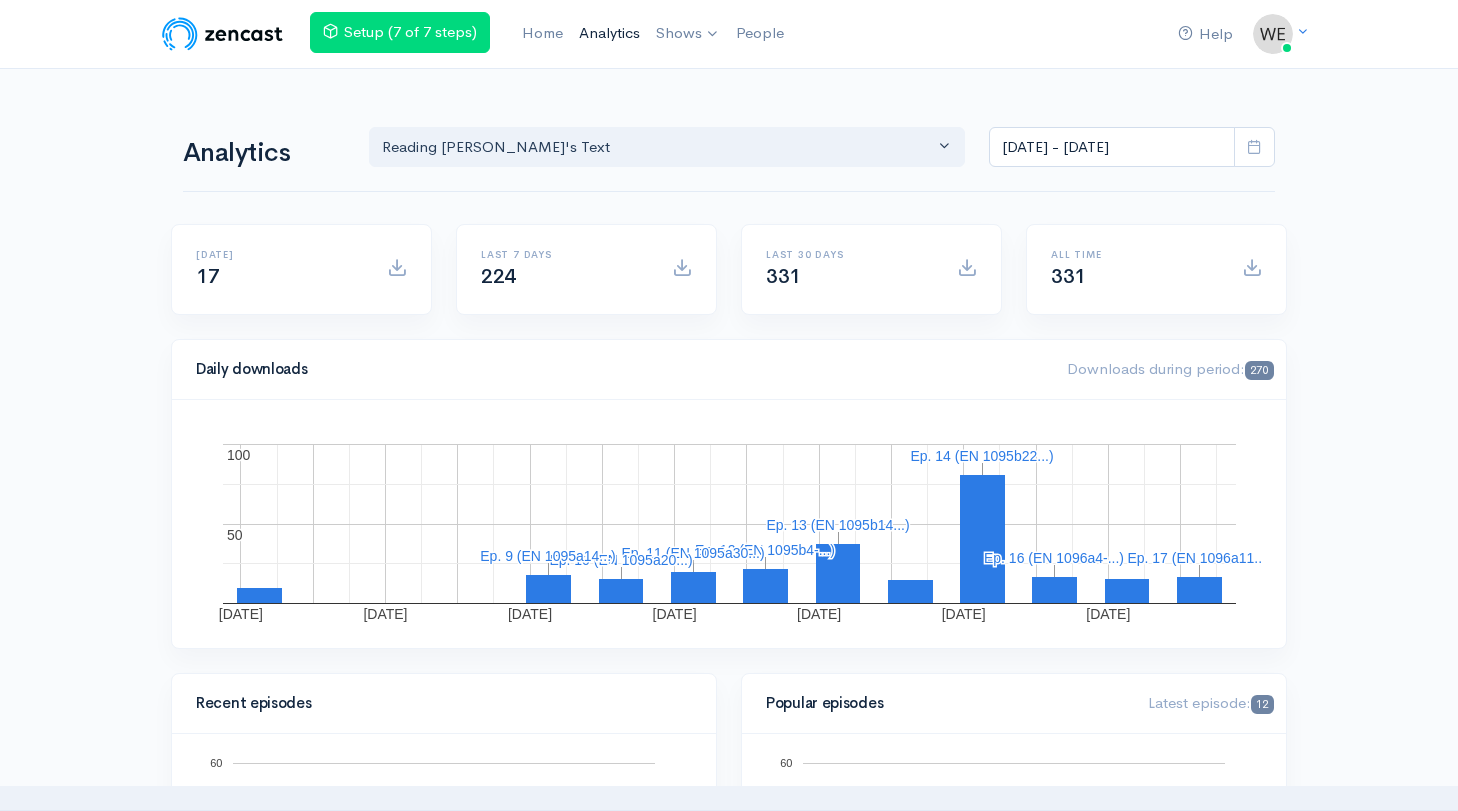 click on "Analytics" at bounding box center [609, 33] 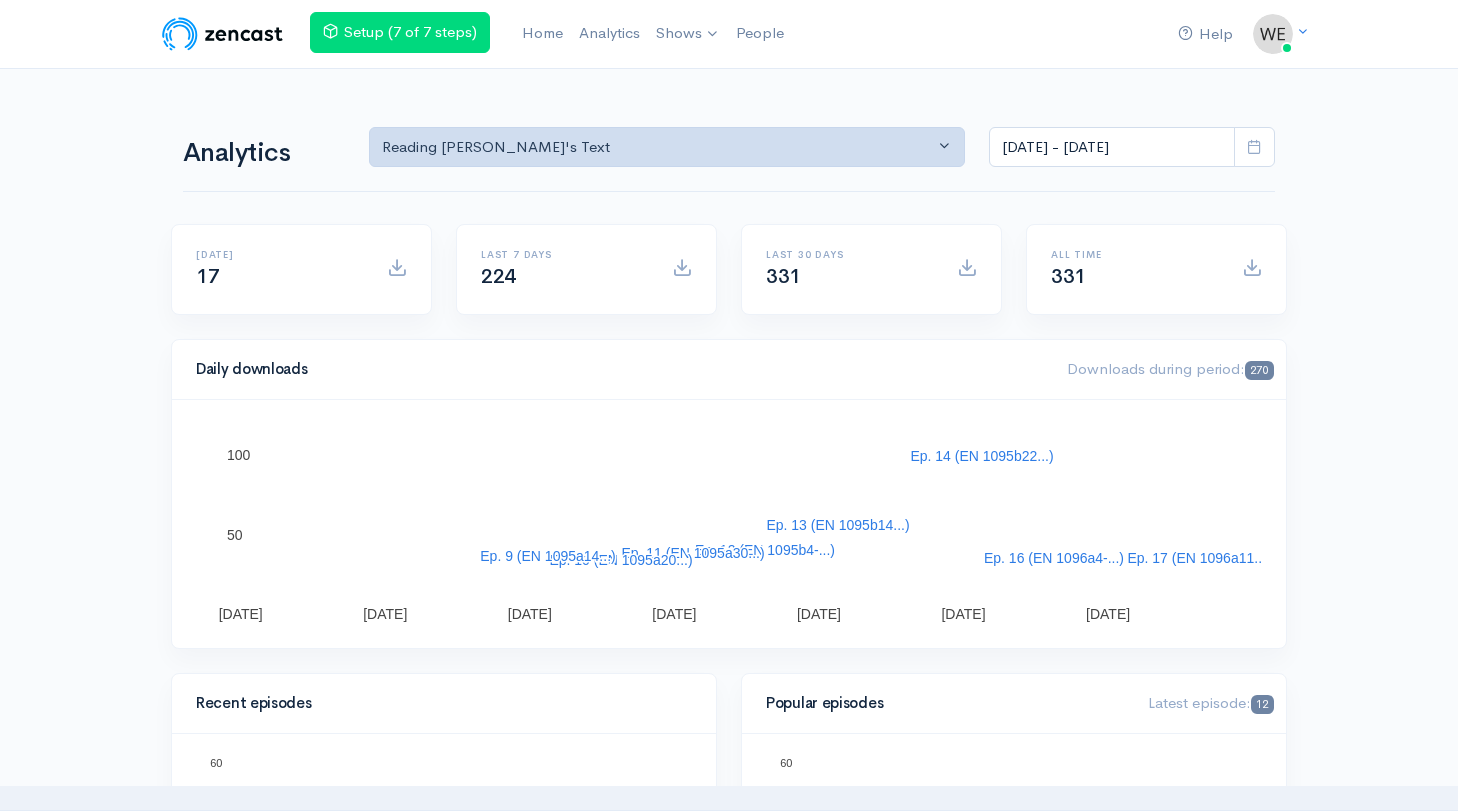 scroll, scrollTop: 0, scrollLeft: 0, axis: both 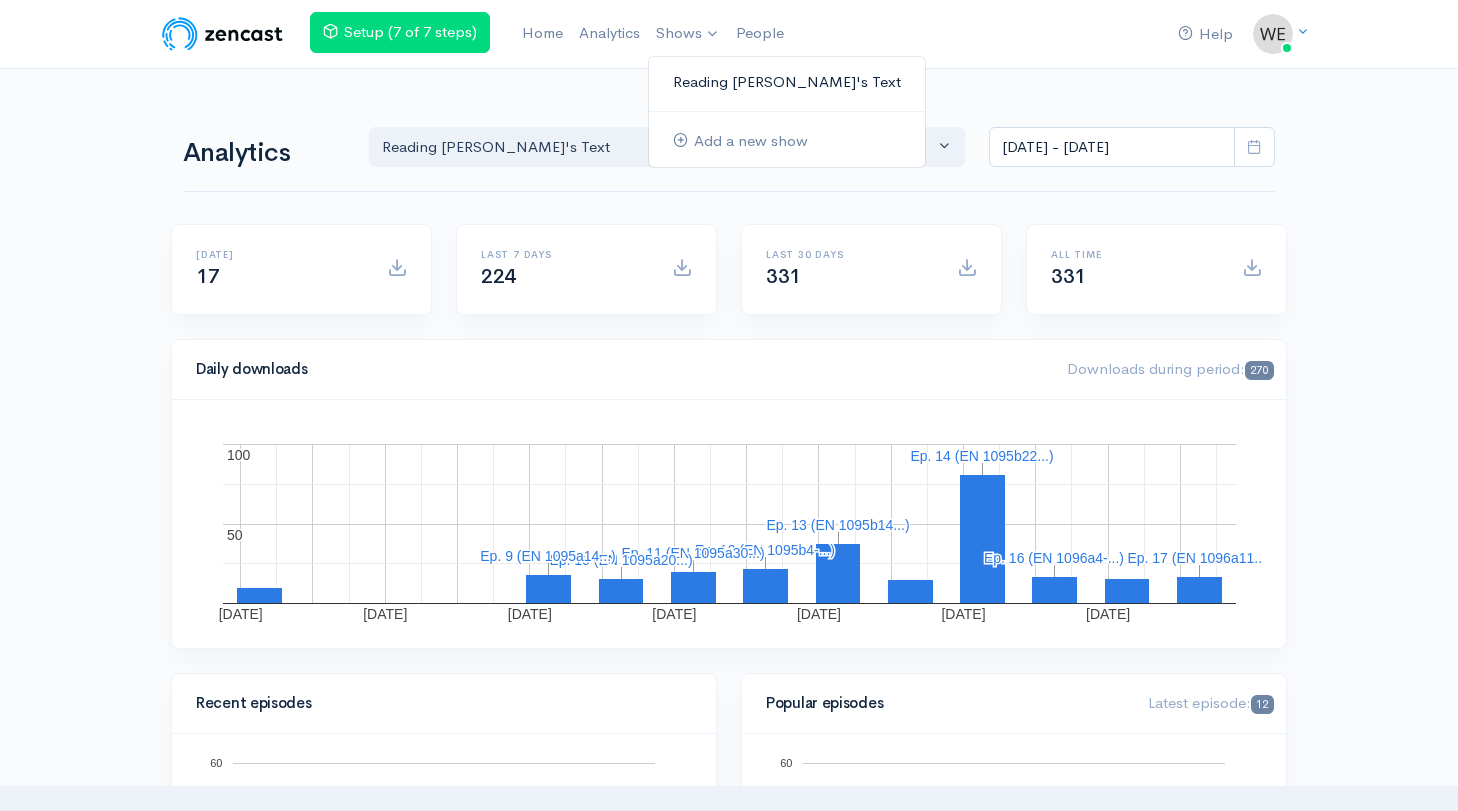click on "Reading [PERSON_NAME]'s Text" at bounding box center (787, 82) 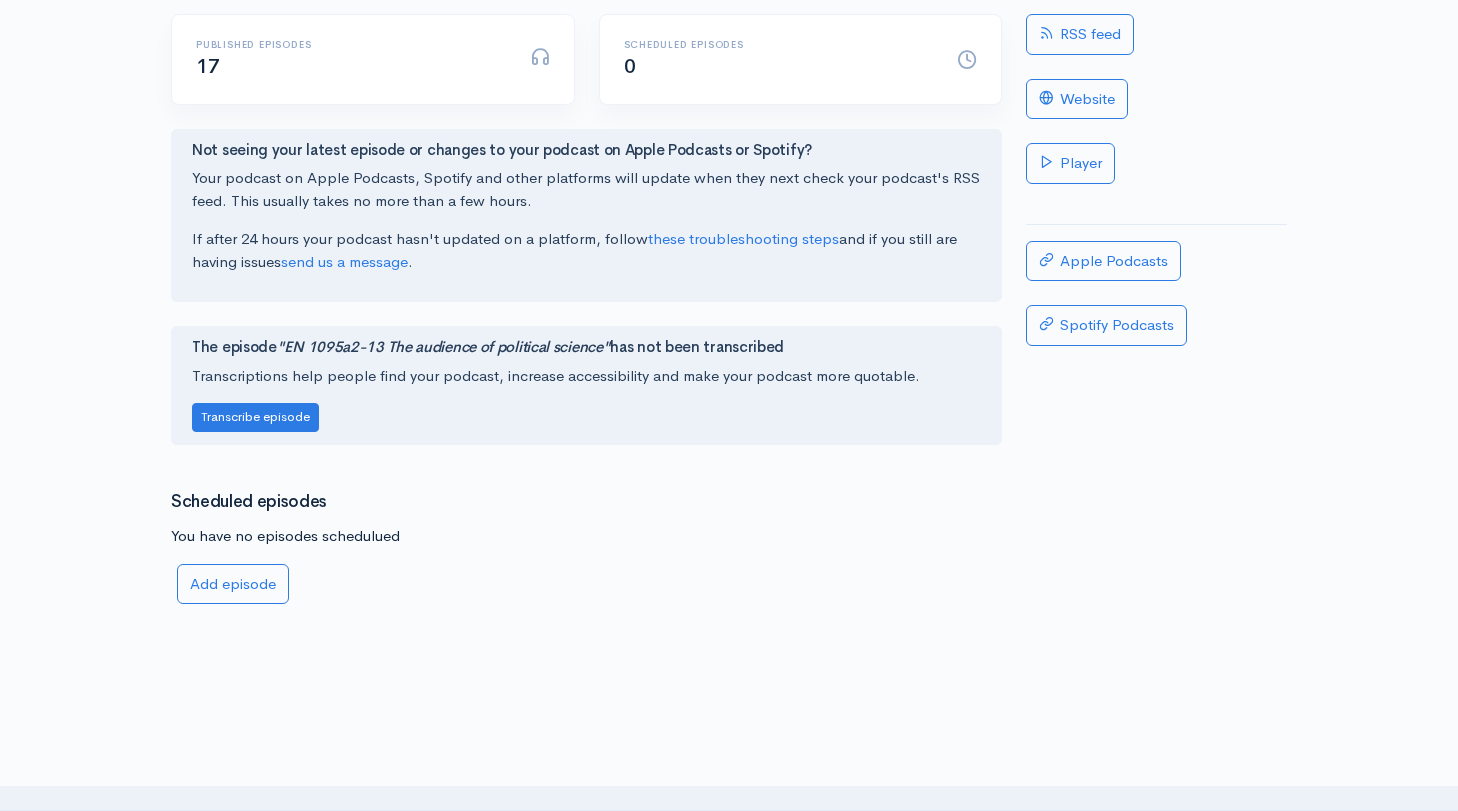 scroll, scrollTop: 264, scrollLeft: 0, axis: vertical 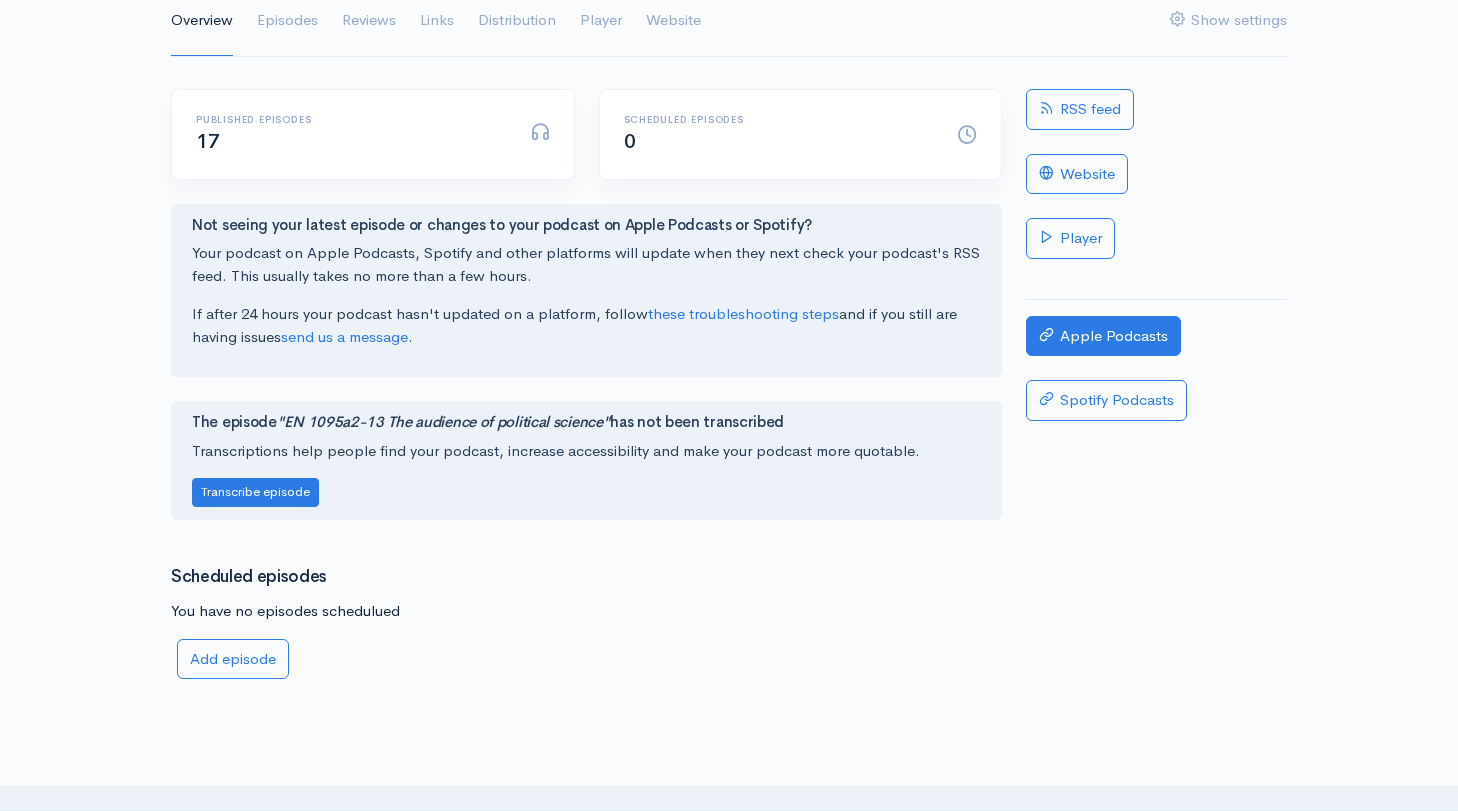 click on "Apple
Podcasts" at bounding box center [1103, 336] 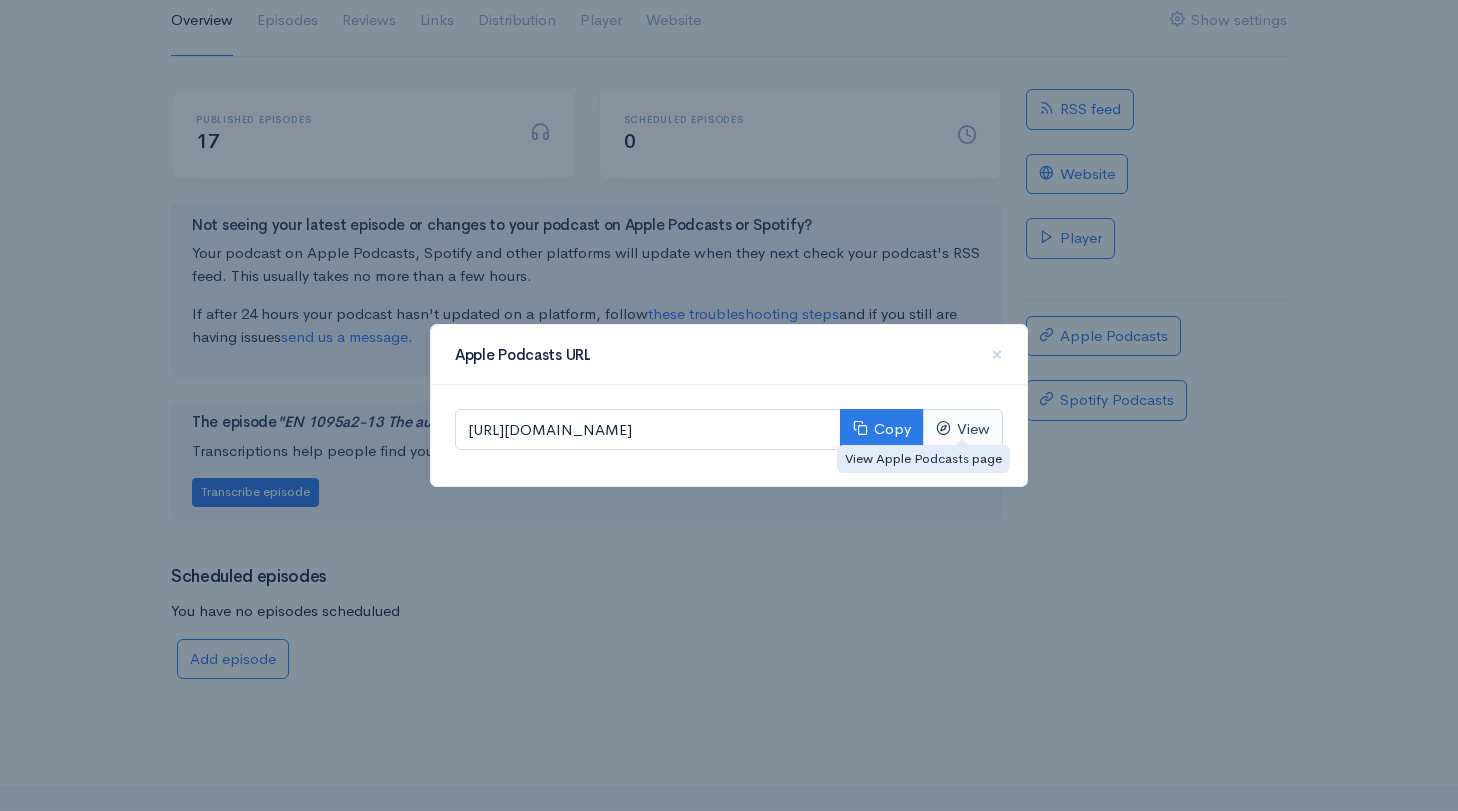click on "View" at bounding box center [963, 429] 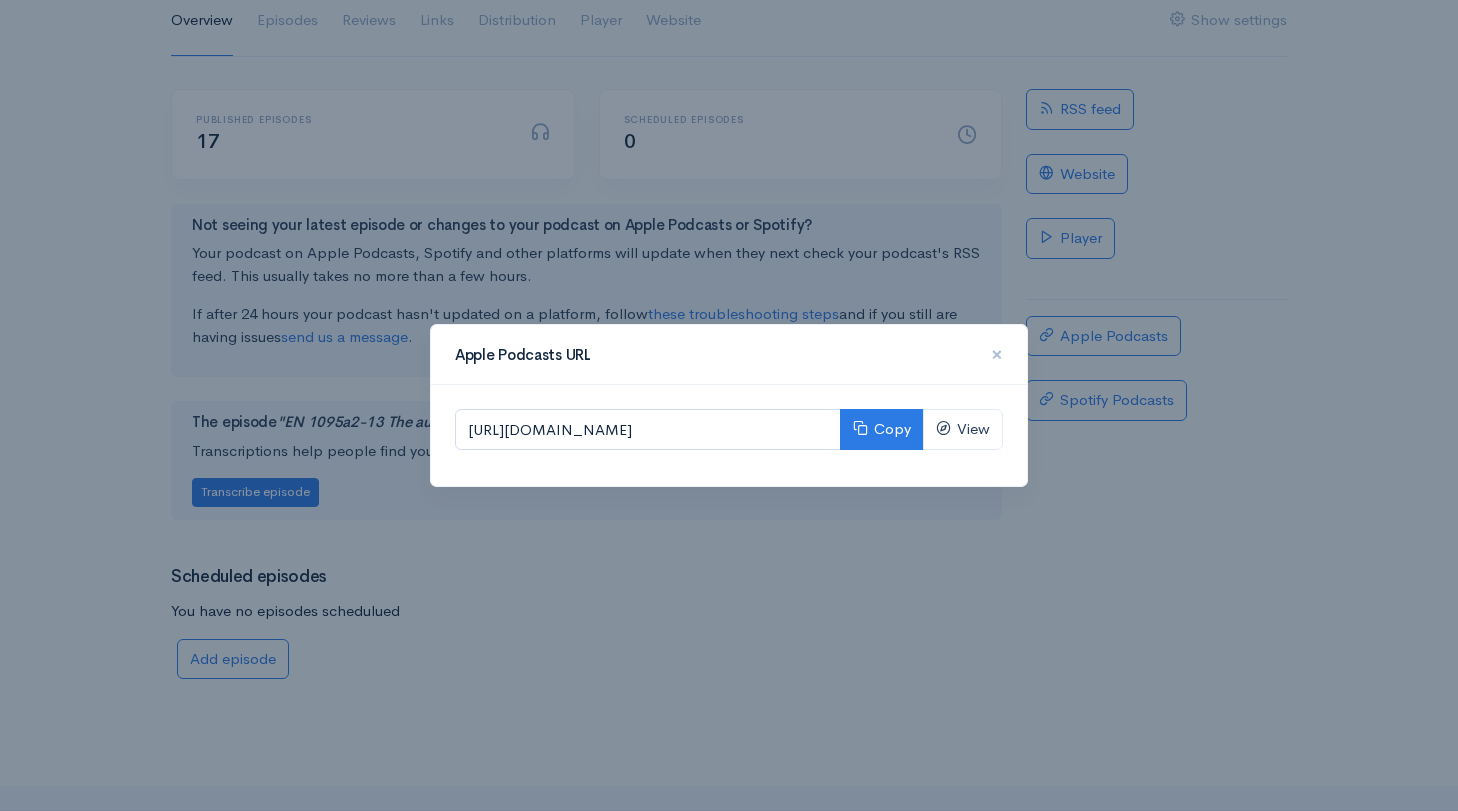 click on "×" at bounding box center [997, 354] 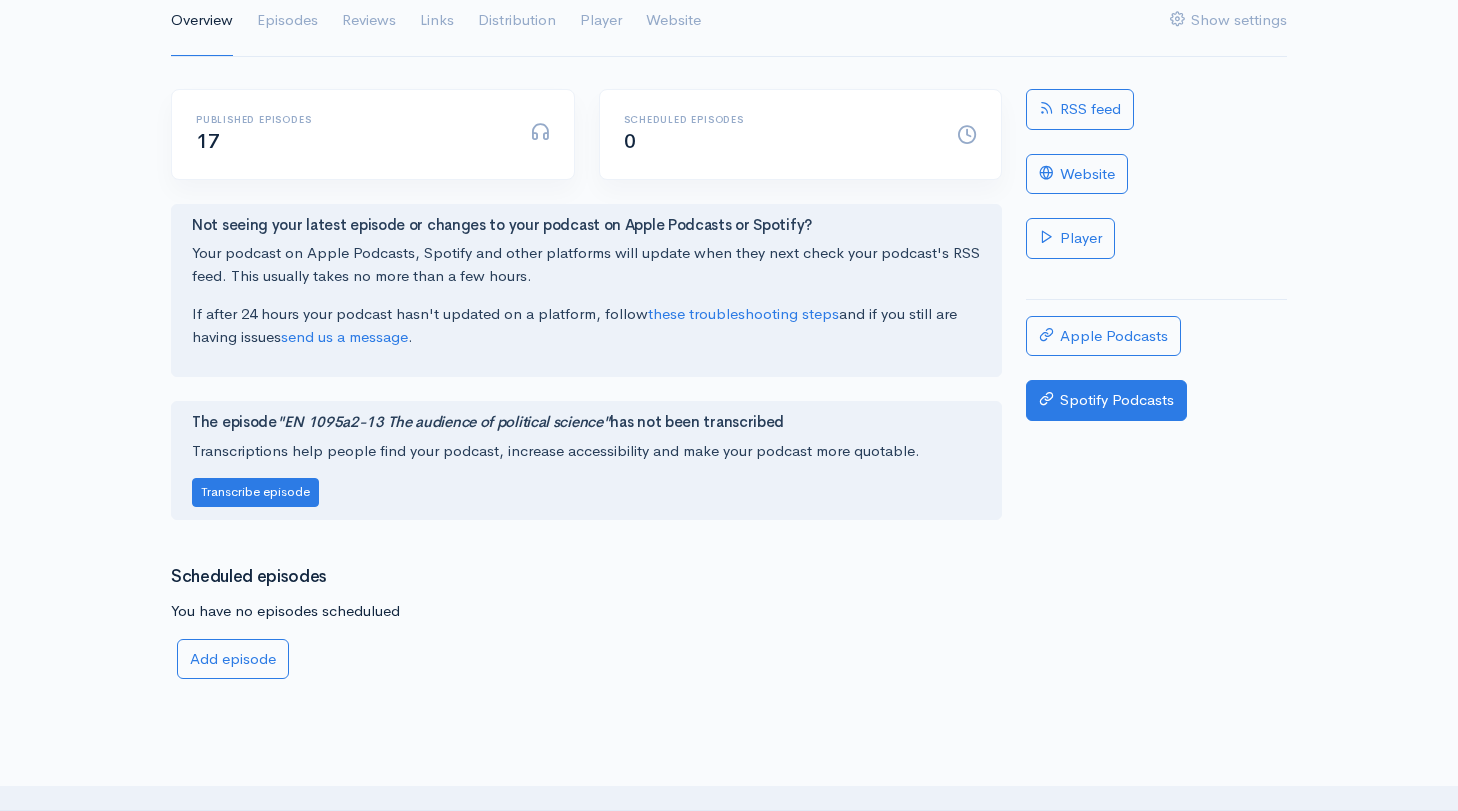 click on "Spotify
Podcasts" at bounding box center (1106, 400) 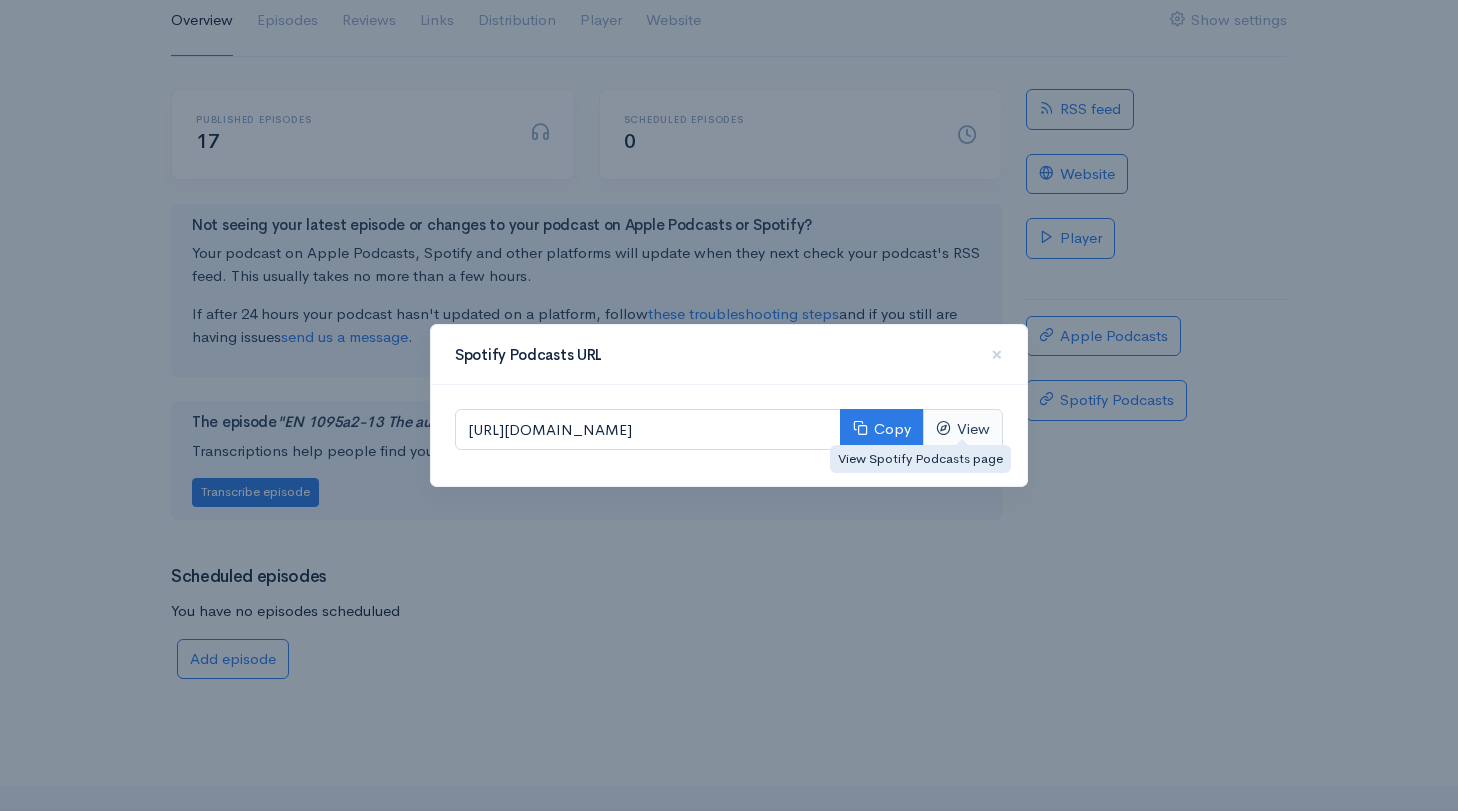click on "View" at bounding box center (963, 429) 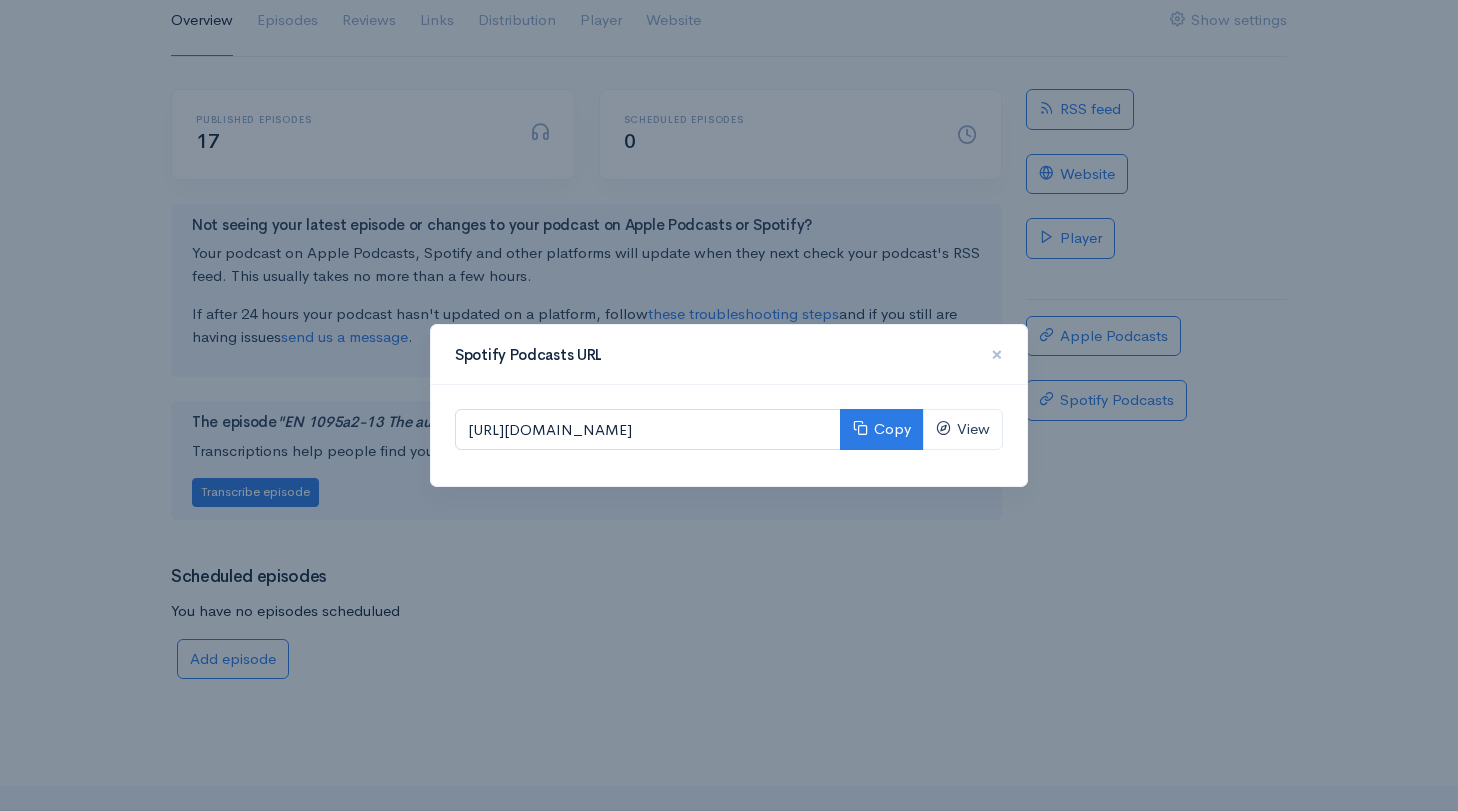 click on "×" at bounding box center [997, 354] 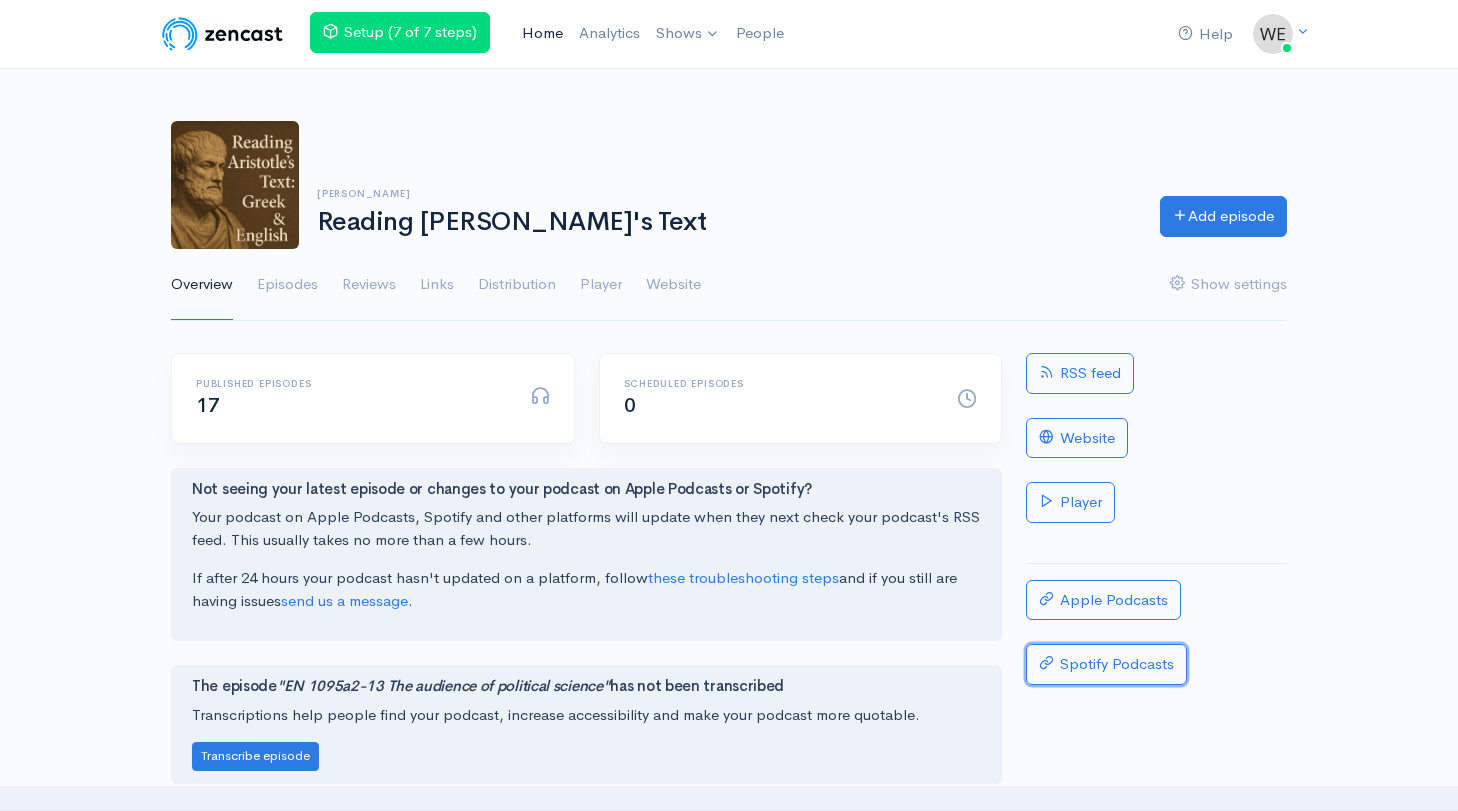 scroll, scrollTop: 0, scrollLeft: 0, axis: both 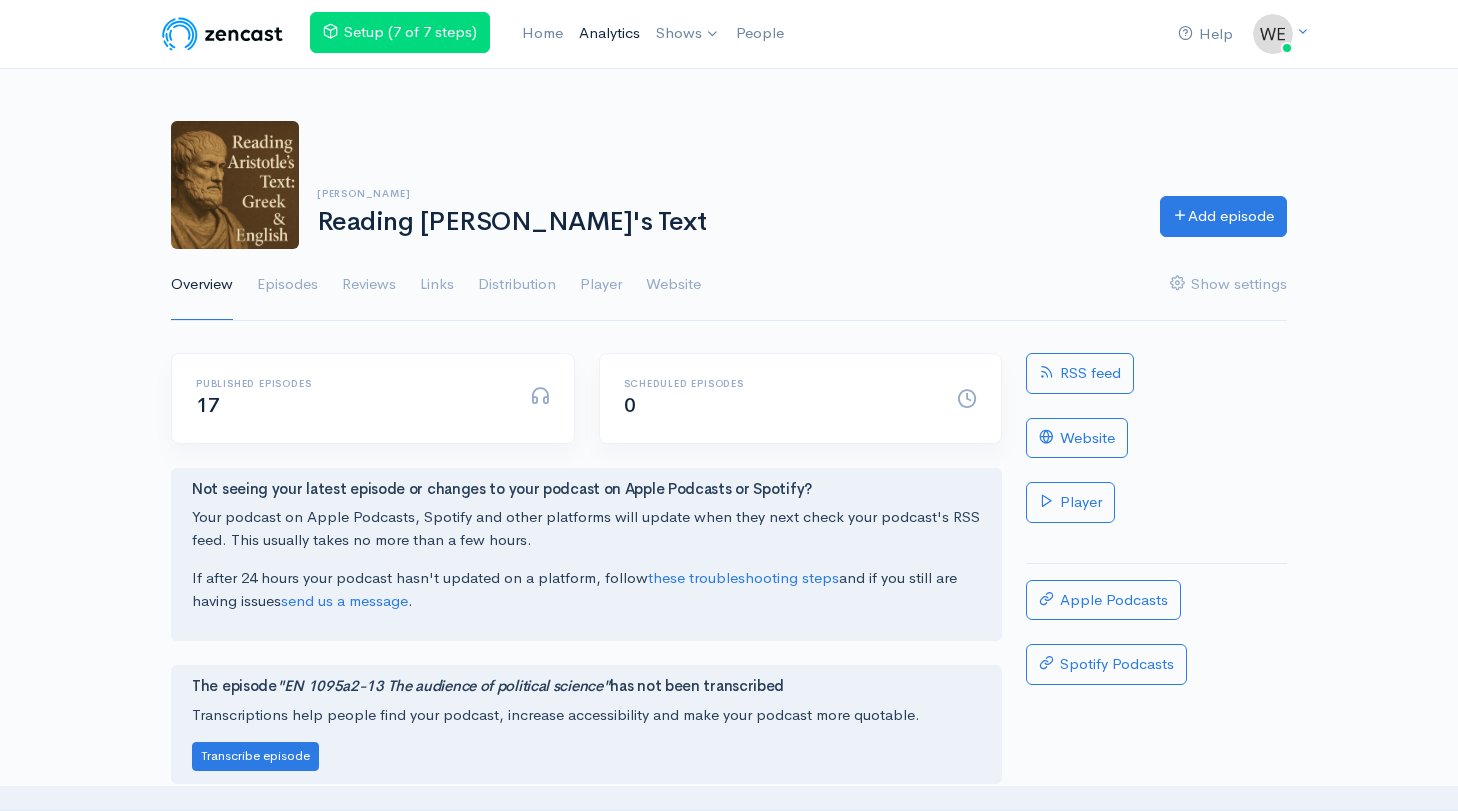 click on "Analytics" at bounding box center [609, 33] 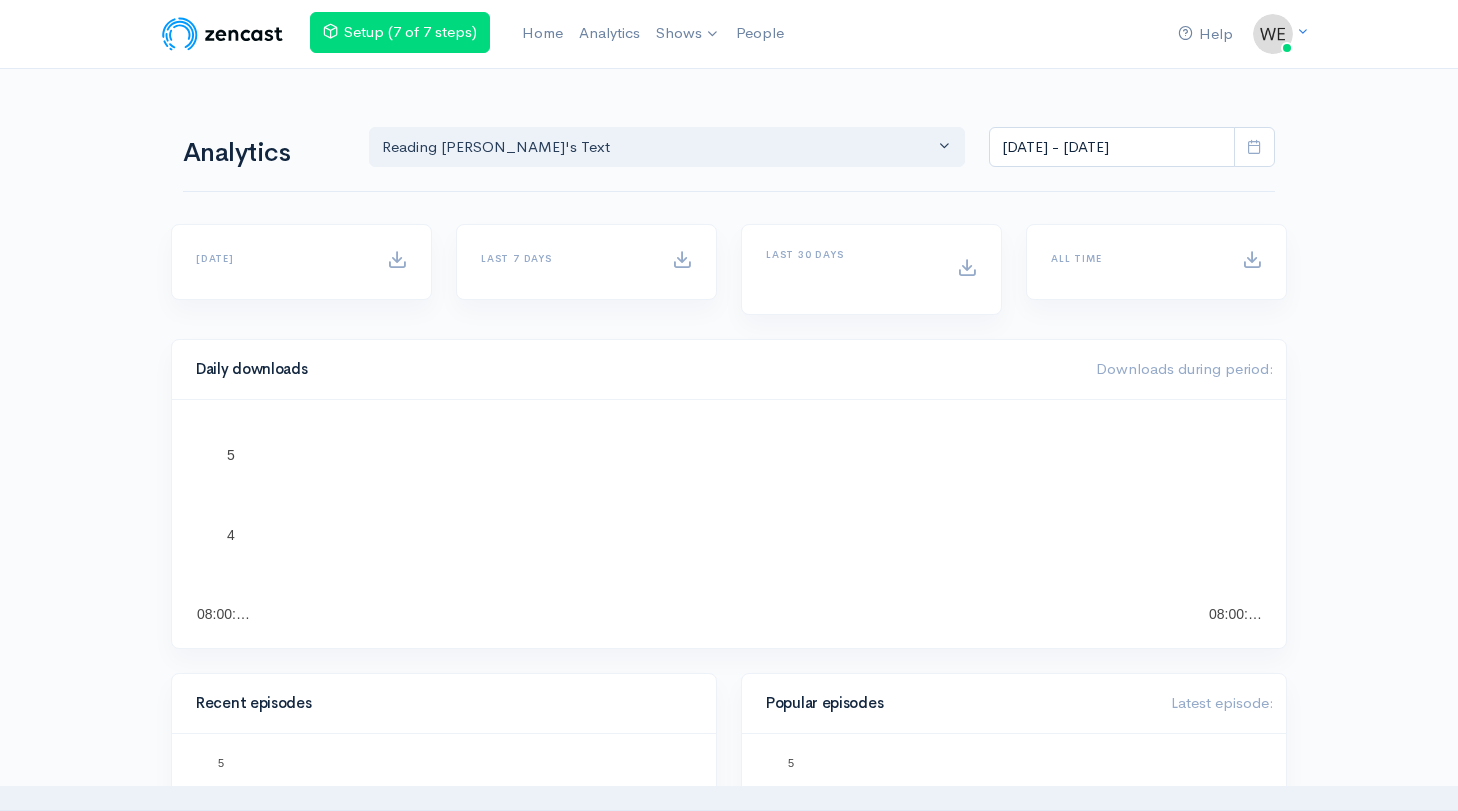 scroll, scrollTop: 0, scrollLeft: 0, axis: both 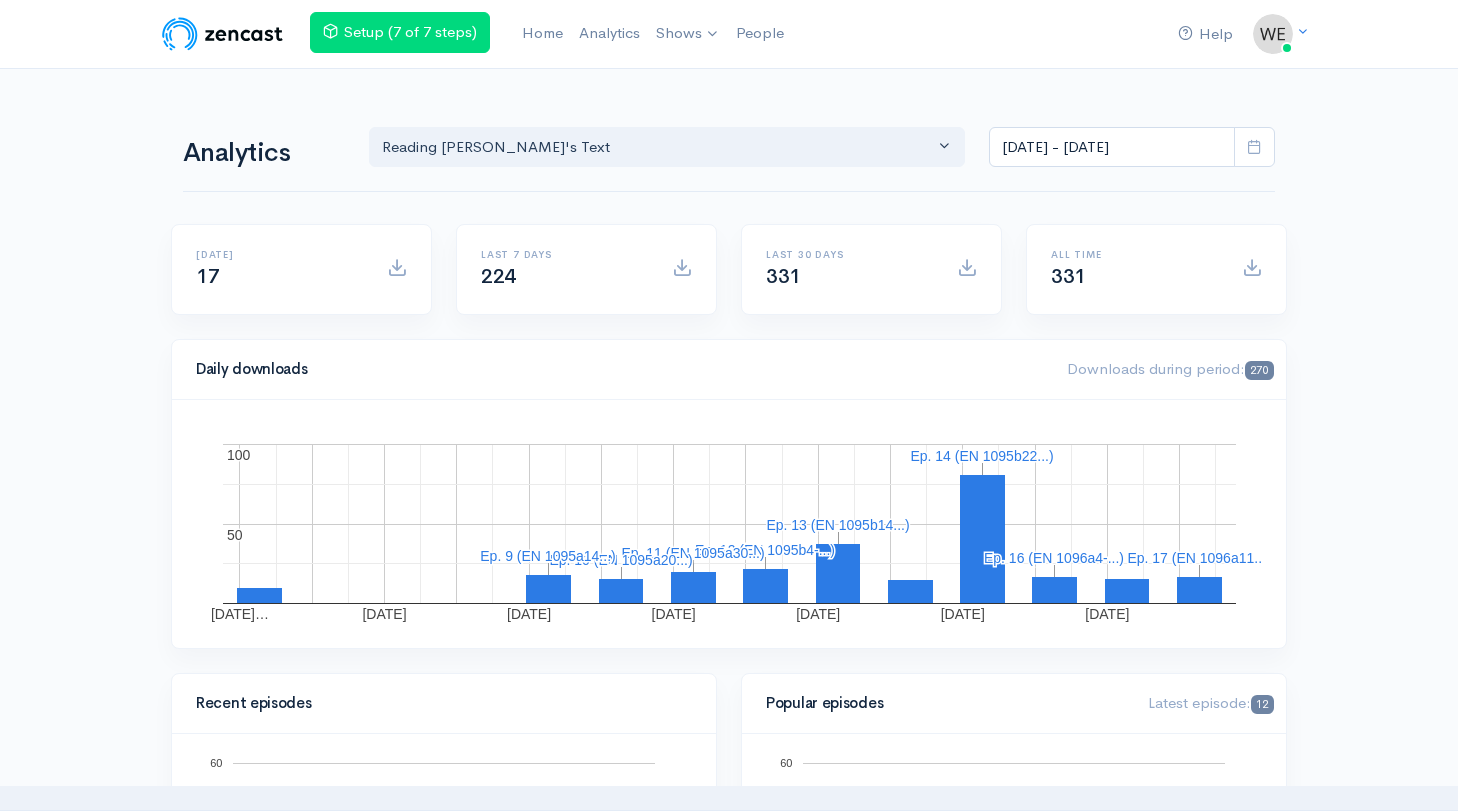 click on "Help
Notifications
View all
Your profile   Team settings     Default team   Current     Logout
Setup (7 of 7 steps)
Home
Analytics
Shows
Reading Aristotle's Text
Add a new show
People
Analytics
Reading Aristotle's Text Reading Aristotle's Text     Jun 19, 2025 - Jul 2, 2025
Today
17
Last 7 days
224
Last 30 days
331
All time
331
Daily downloads
270   June 19, 20… July 1, 2025" at bounding box center (729, 1417) 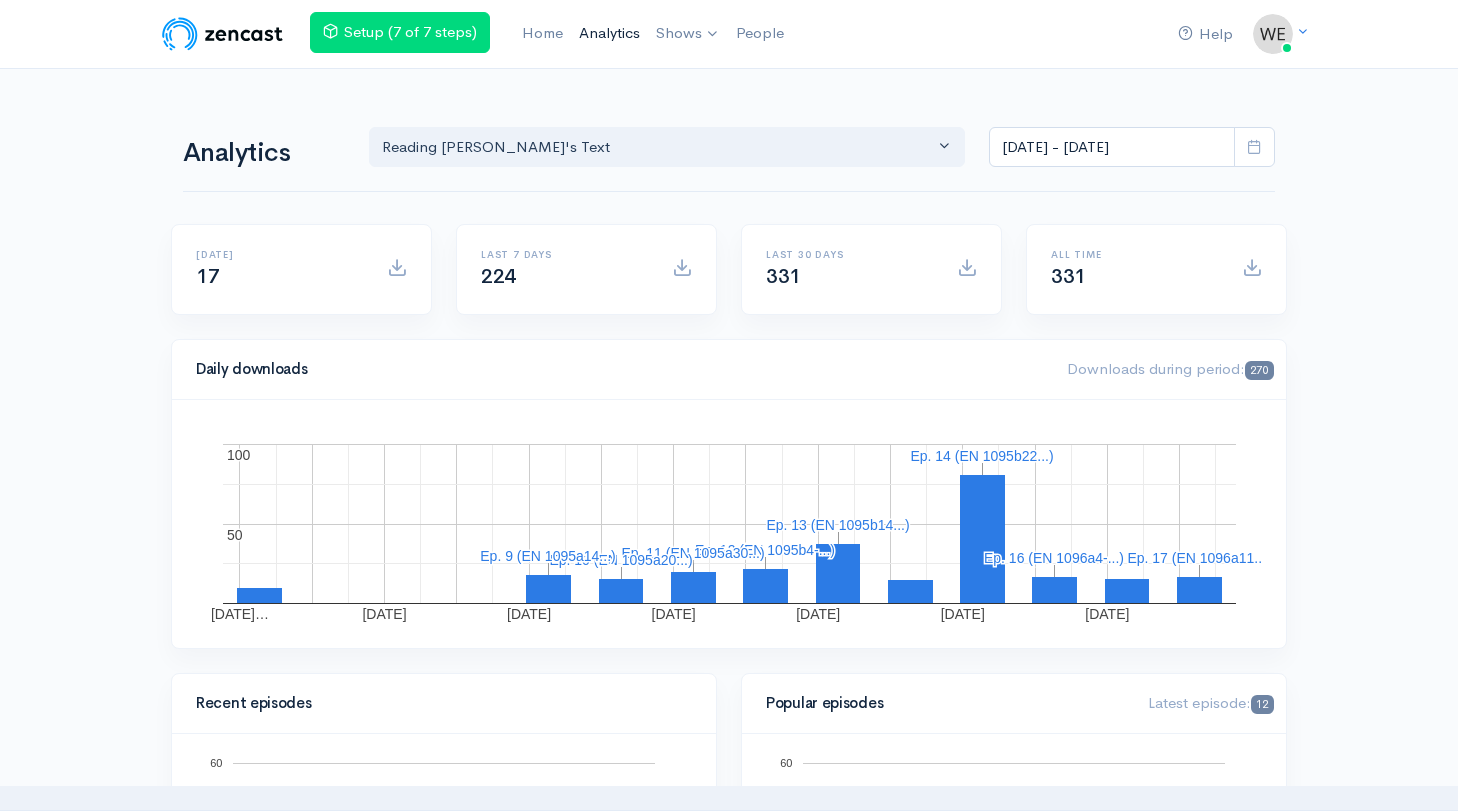 click on "Analytics" at bounding box center [609, 33] 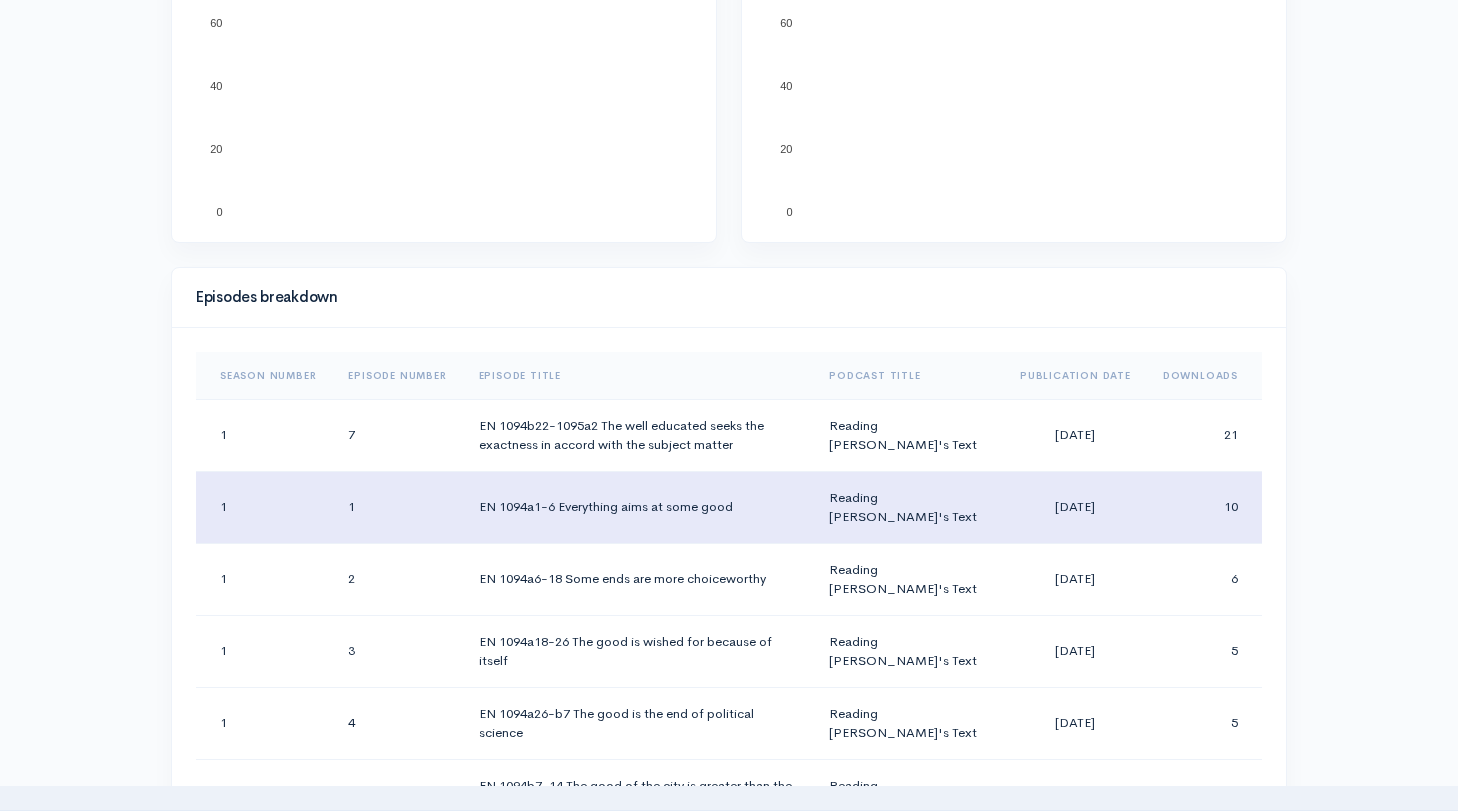 scroll, scrollTop: 737, scrollLeft: 0, axis: vertical 